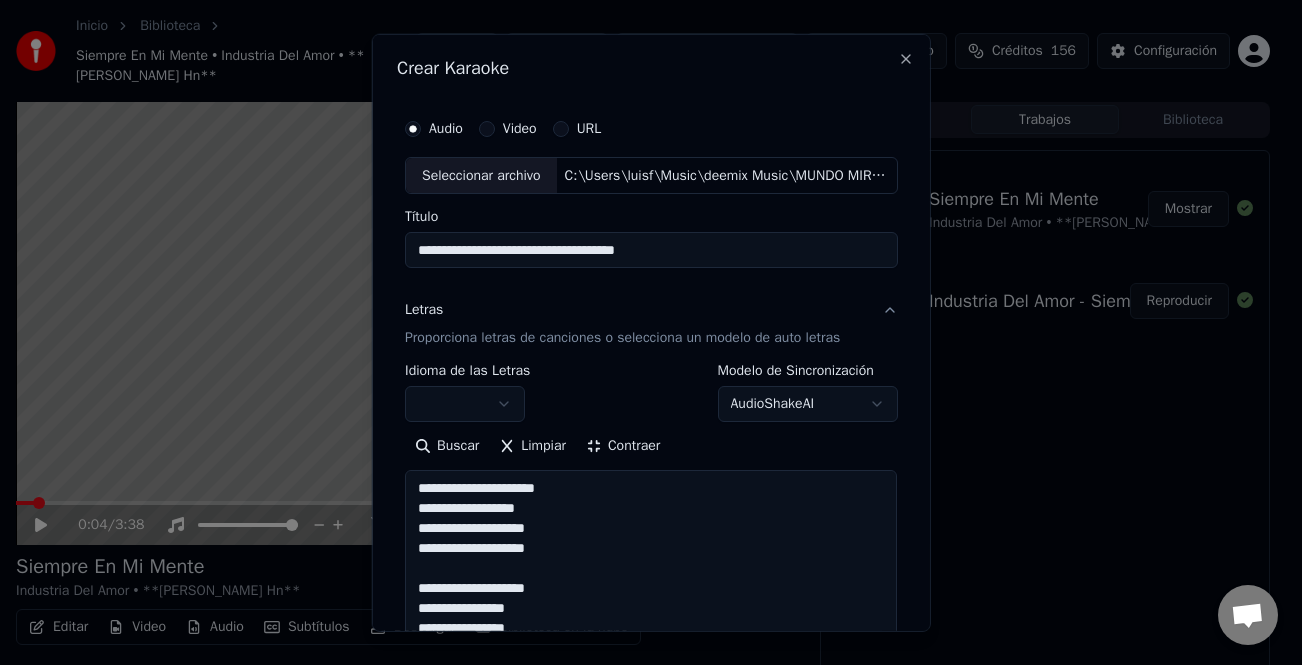 scroll, scrollTop: 0, scrollLeft: 0, axis: both 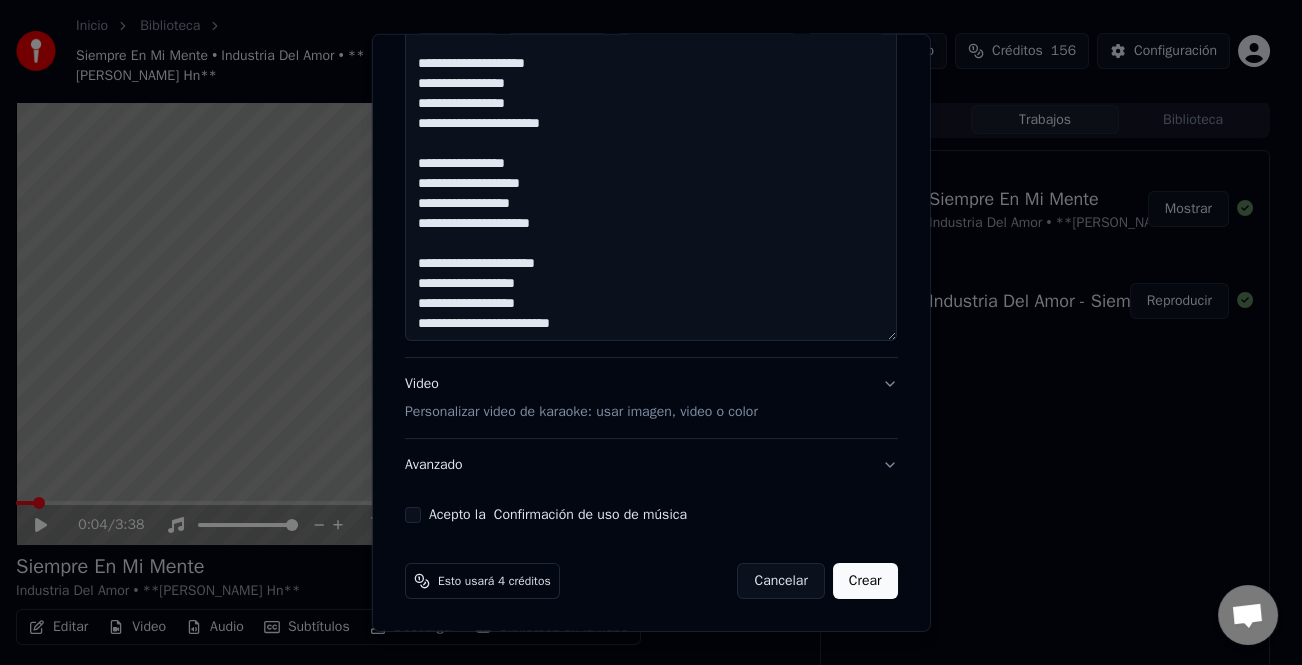 click on "Acepto la   Confirmación de uso de música" at bounding box center (413, 515) 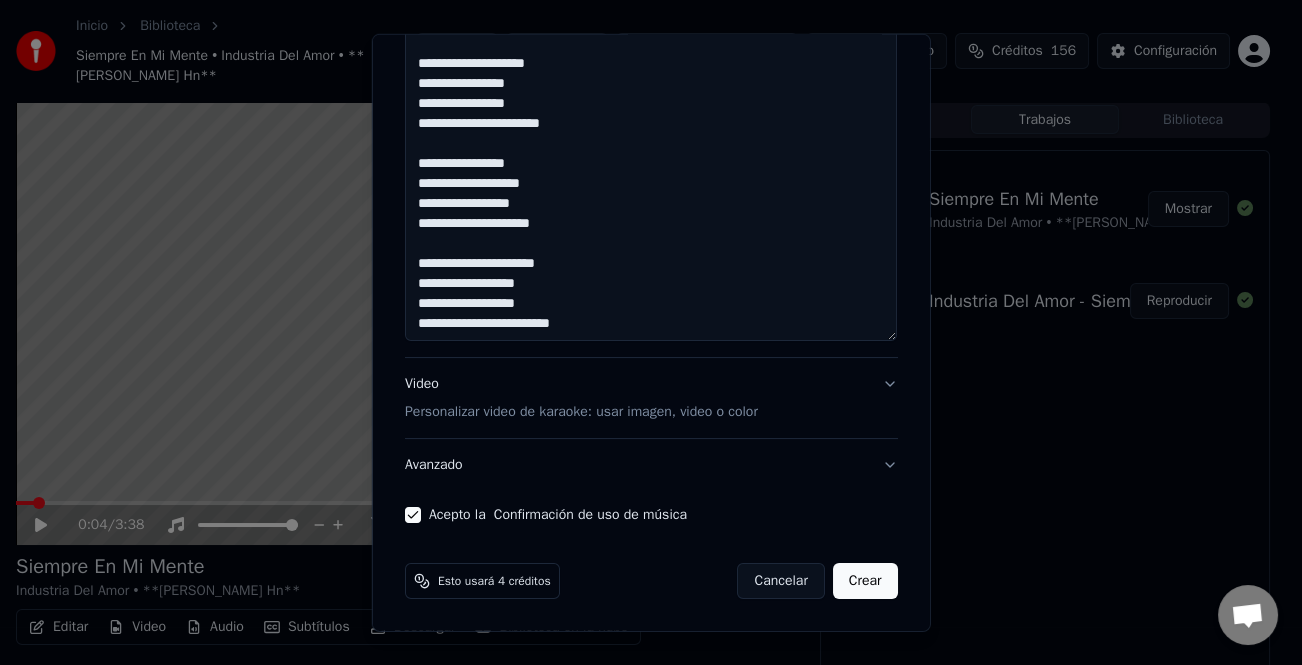 click on "Crear" at bounding box center (865, 581) 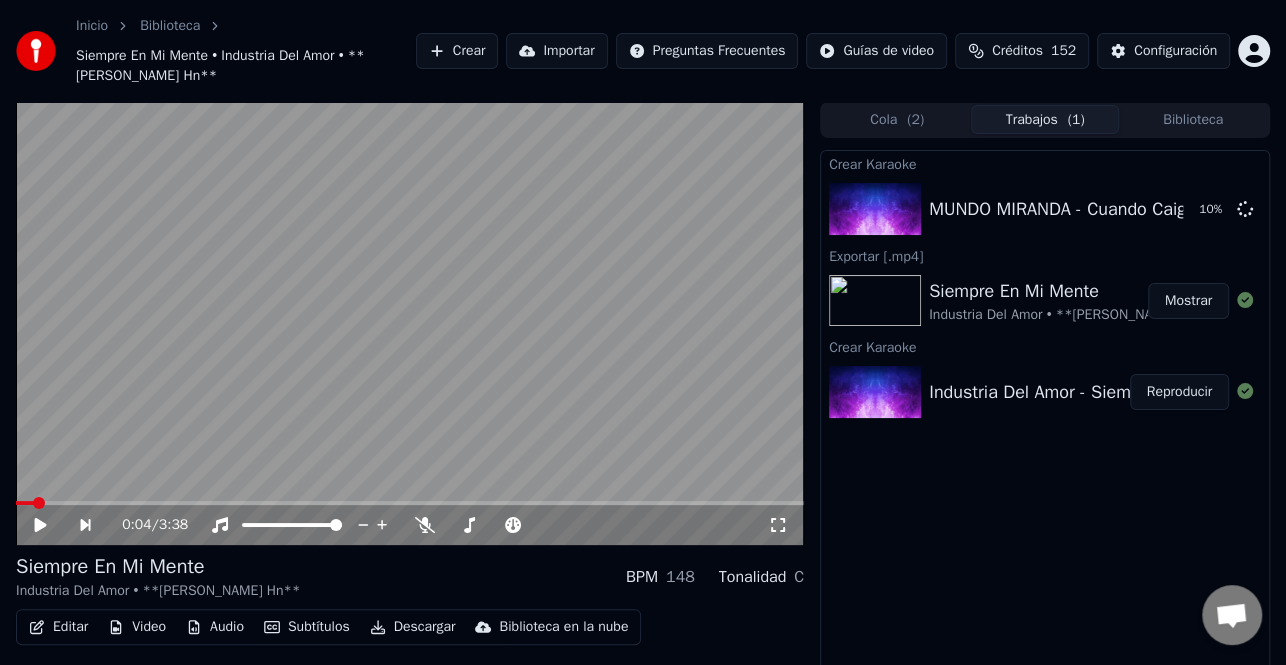 click on "Crear" at bounding box center (457, 51) 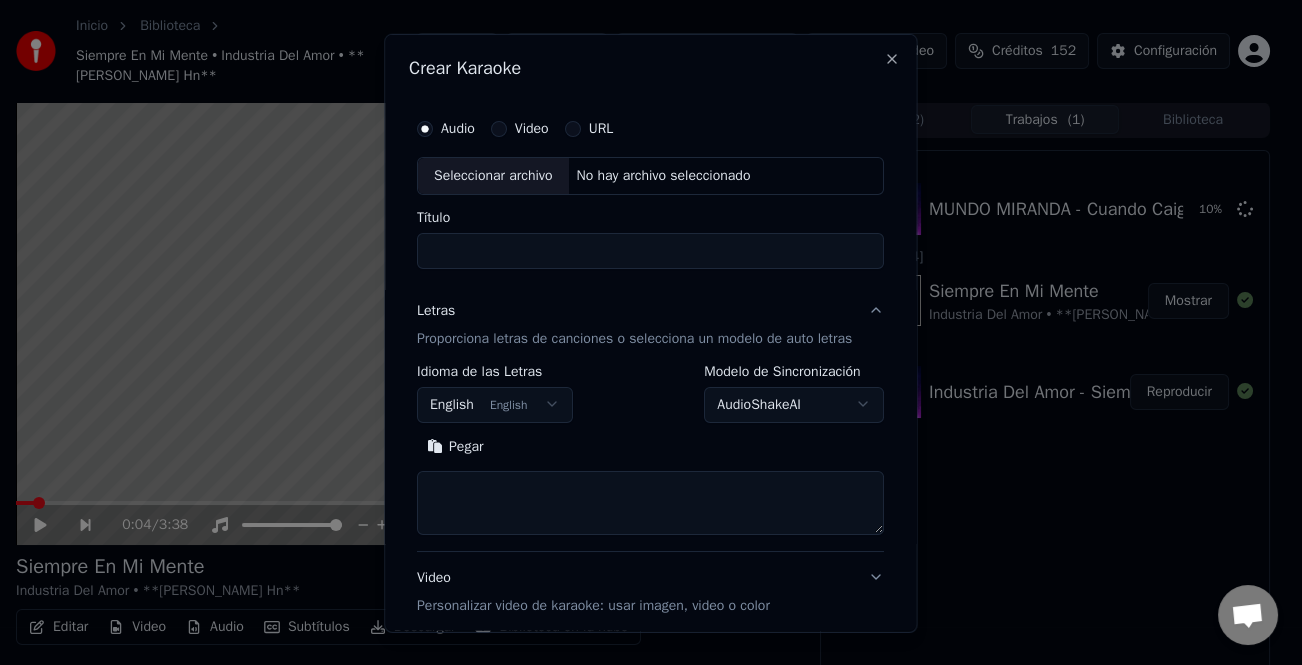 click on "Seleccionar archivo" at bounding box center (493, 175) 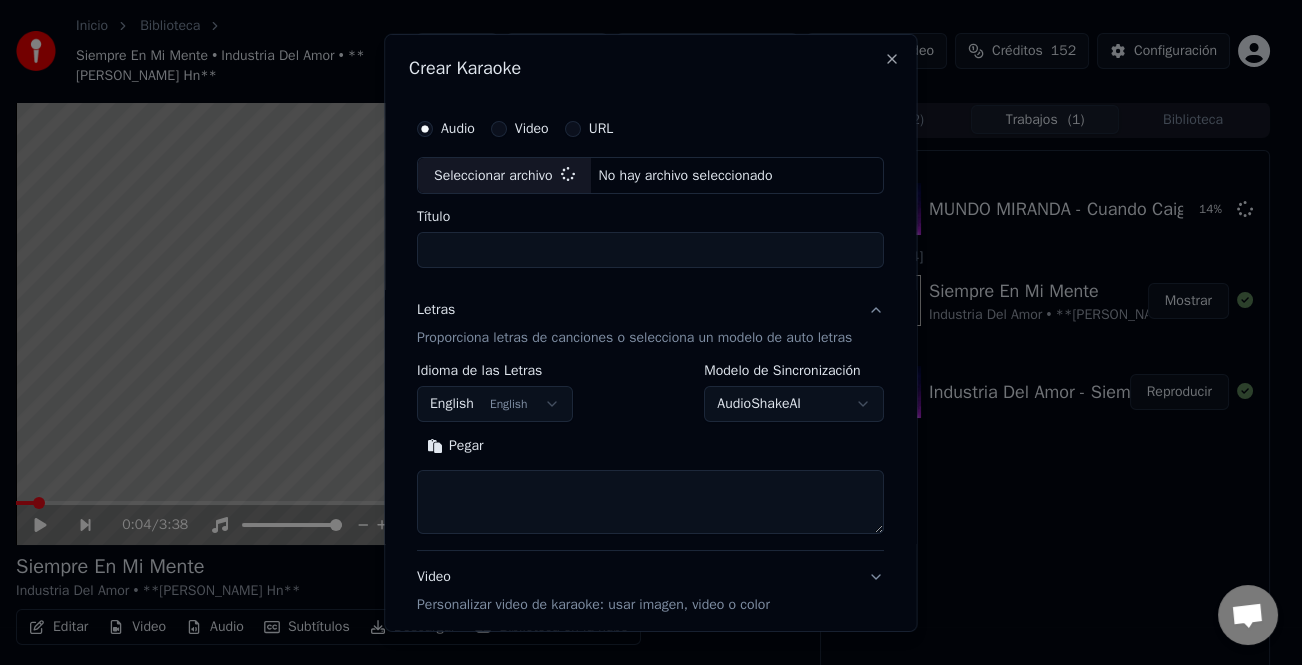 click on "Pegar" at bounding box center [455, 446] 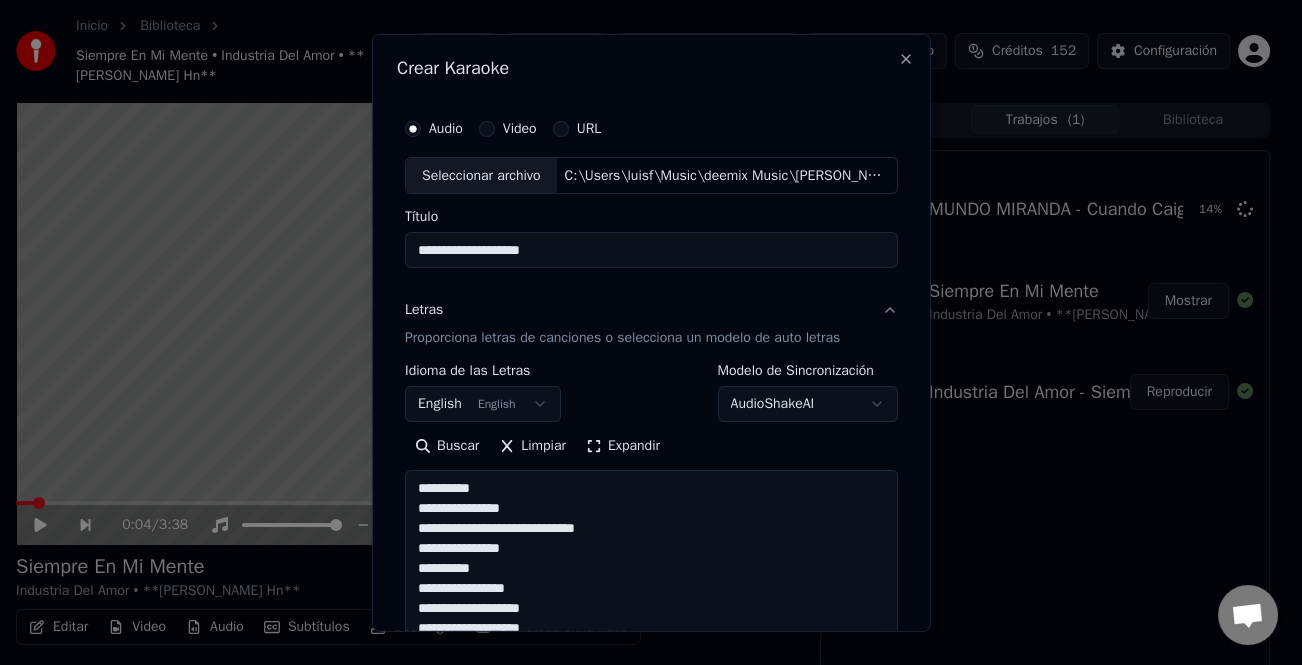 type on "**********" 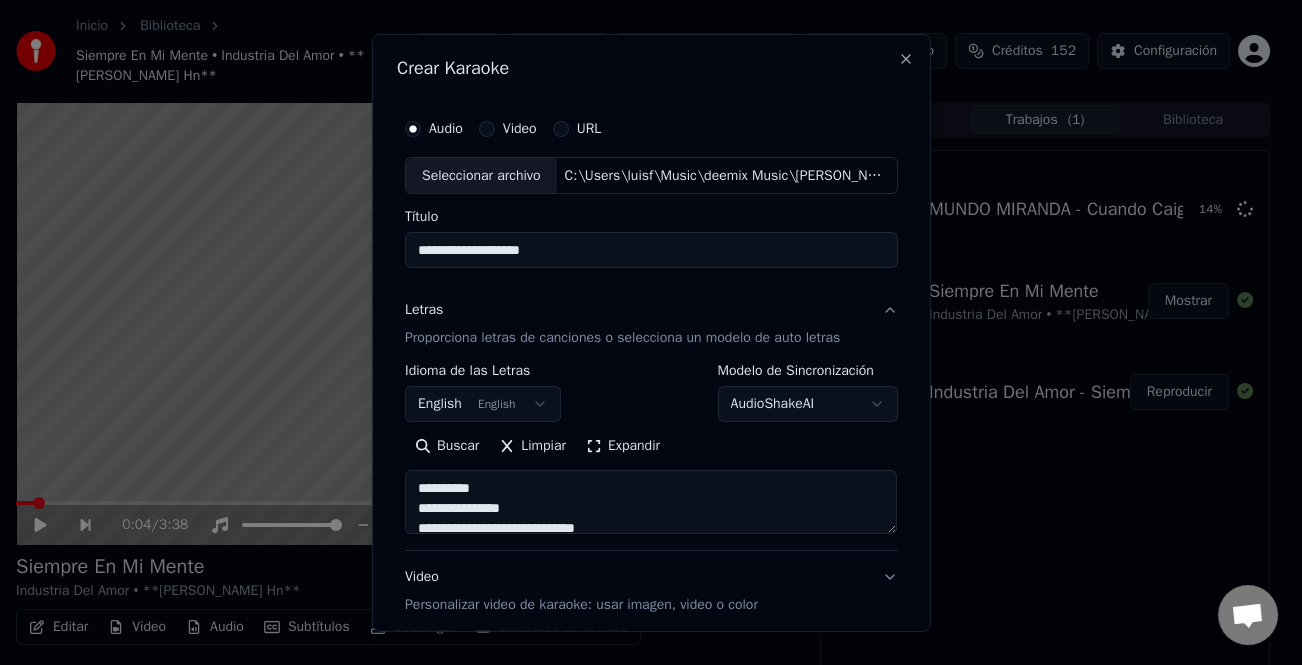click on "Expandir" at bounding box center [623, 446] 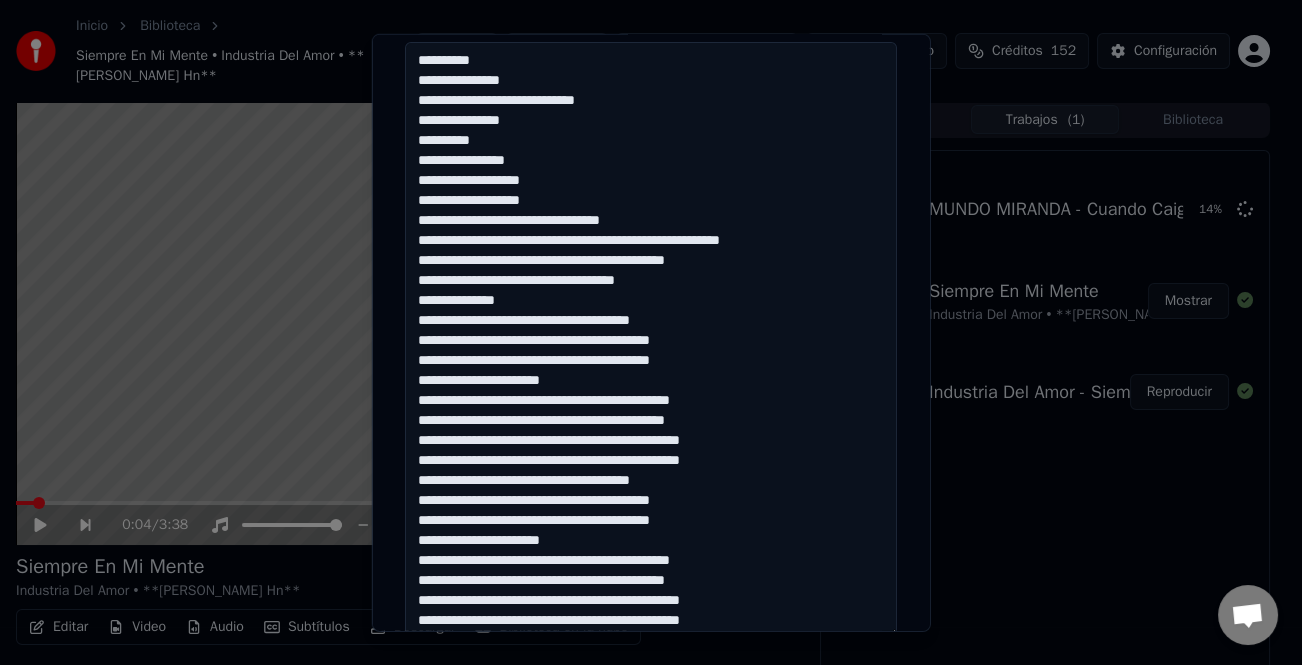 scroll, scrollTop: 400, scrollLeft: 0, axis: vertical 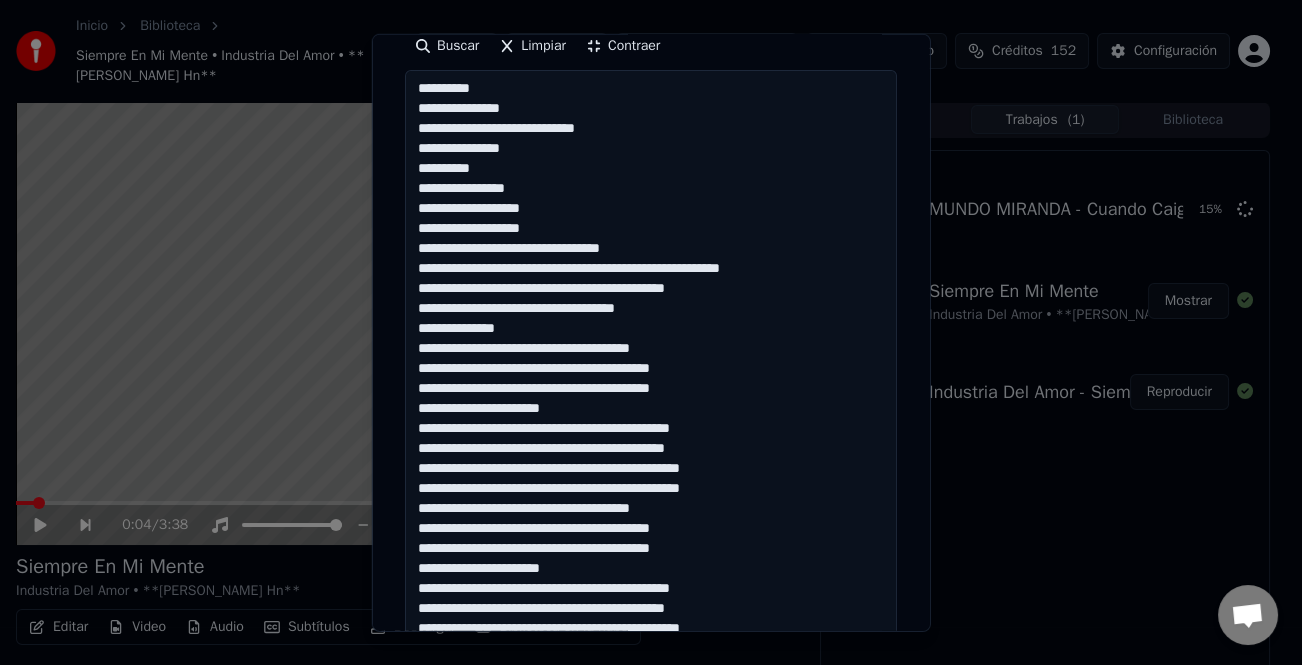 click at bounding box center (651, 368) 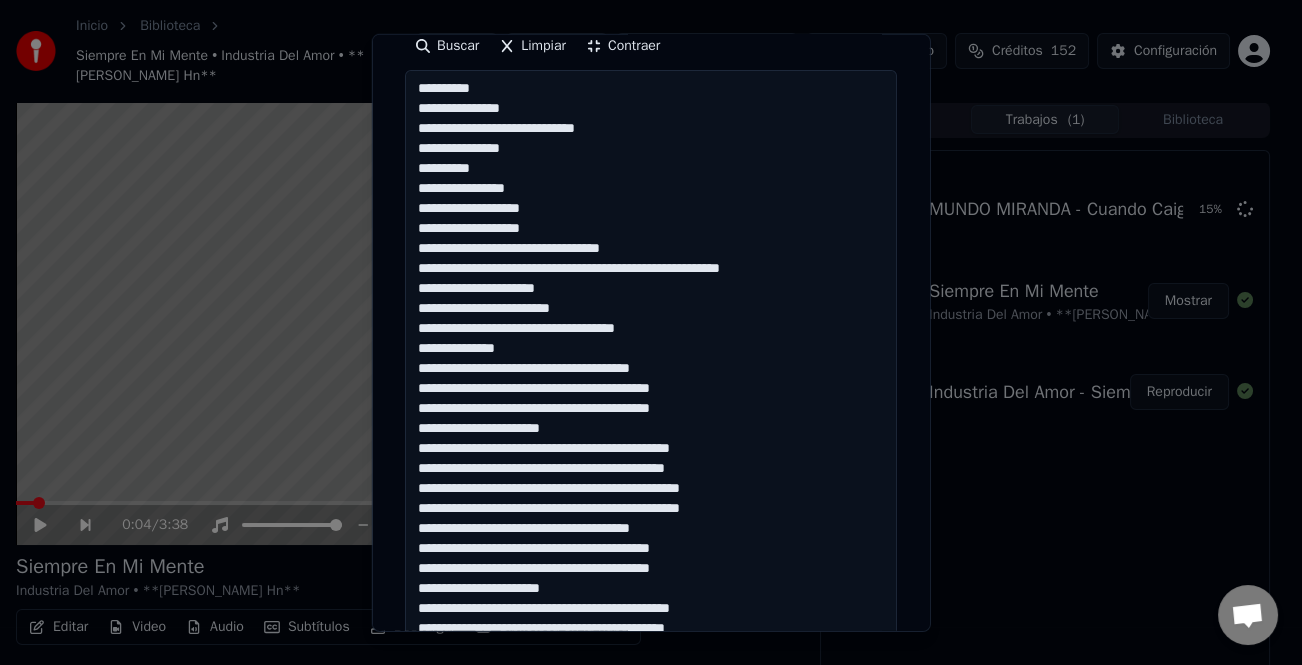 click at bounding box center (651, 368) 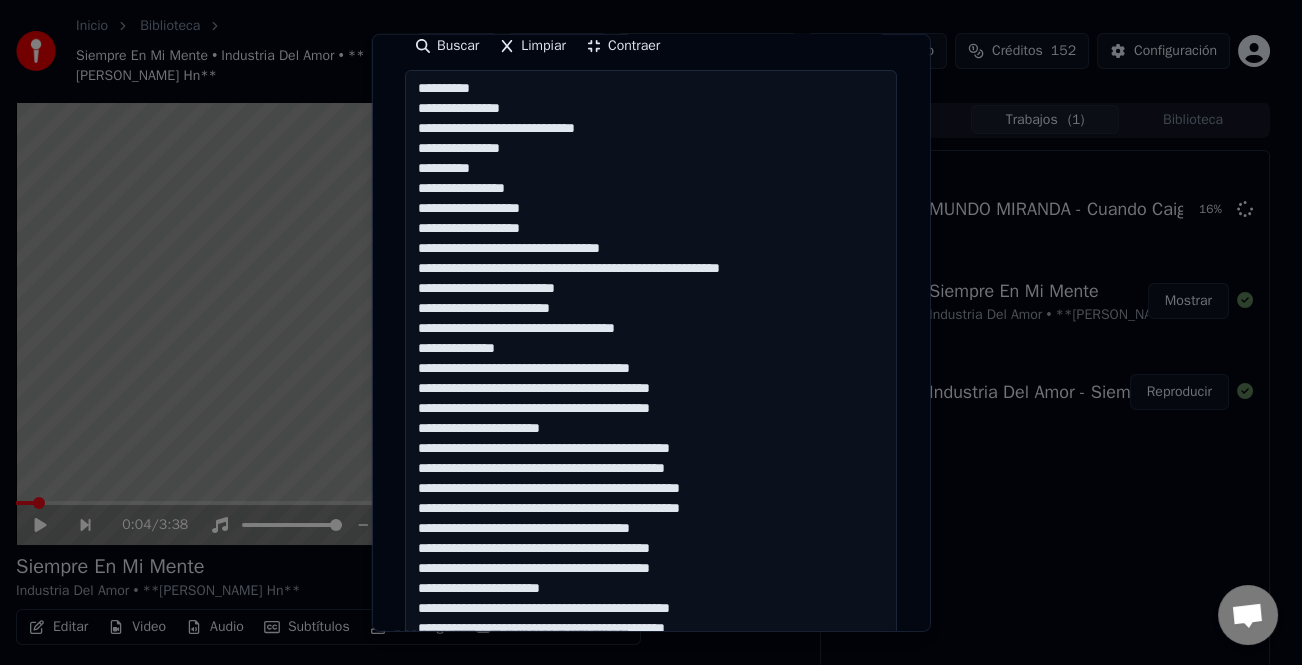 click at bounding box center (651, 368) 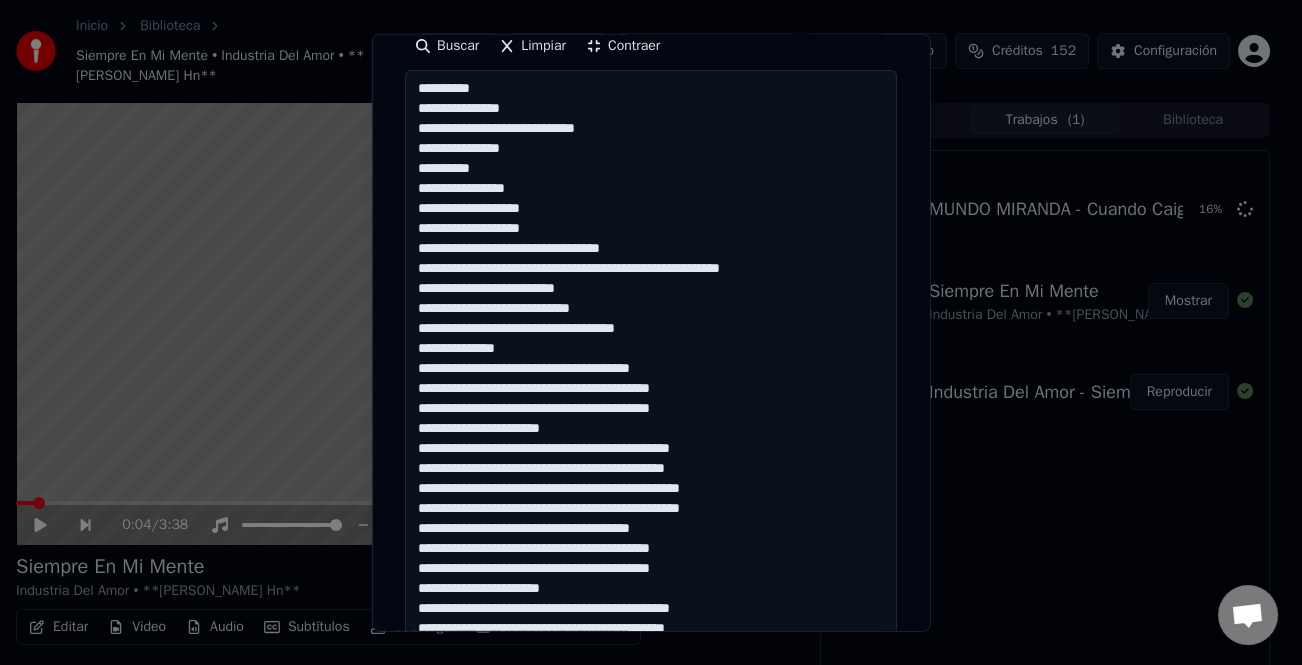 click at bounding box center [651, 368] 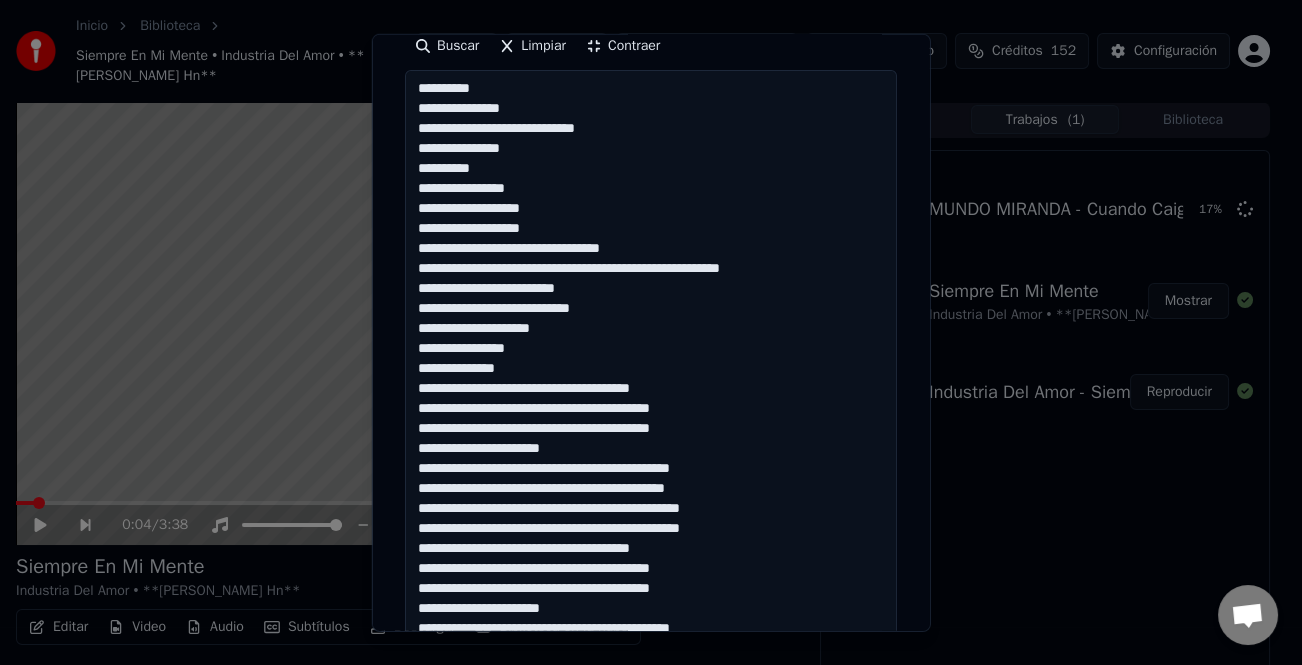 click at bounding box center (651, 368) 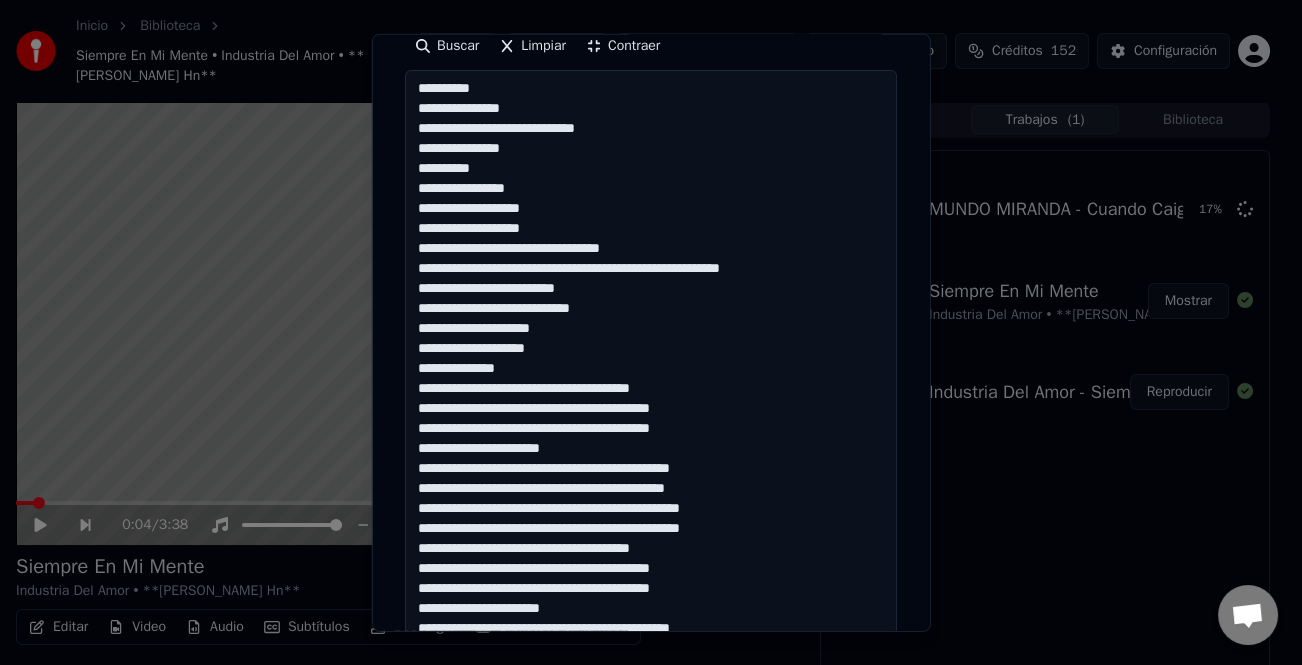 click at bounding box center [651, 368] 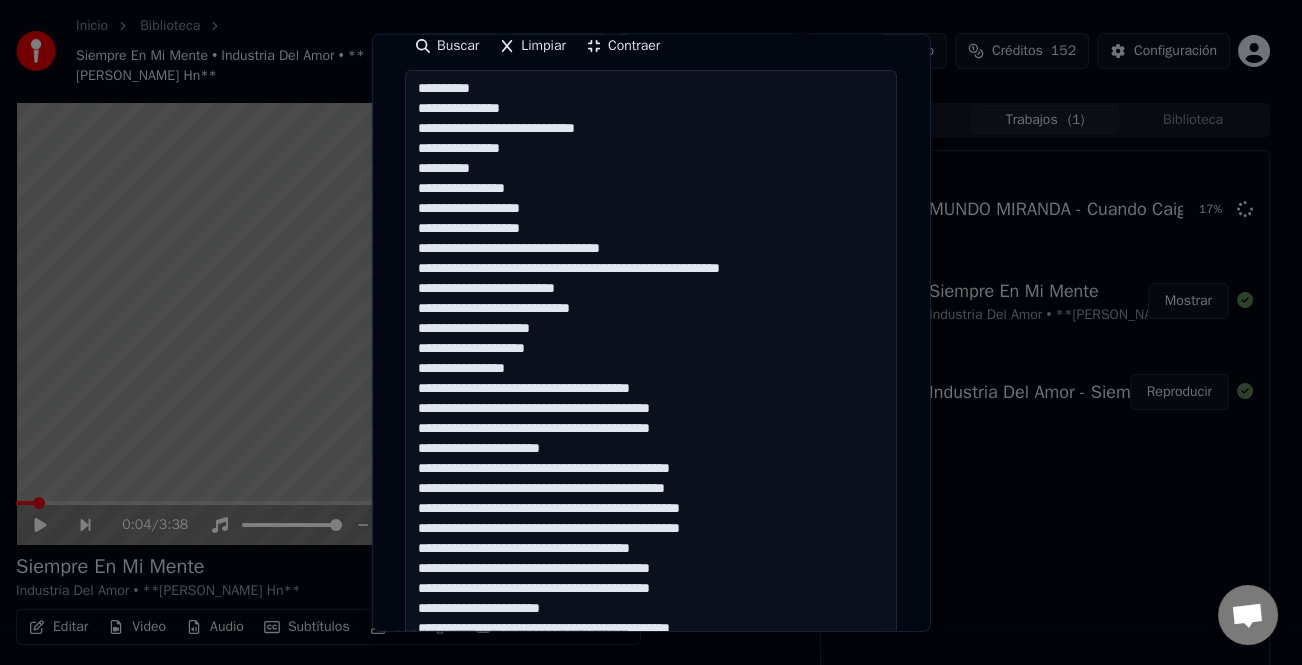 click at bounding box center [651, 368] 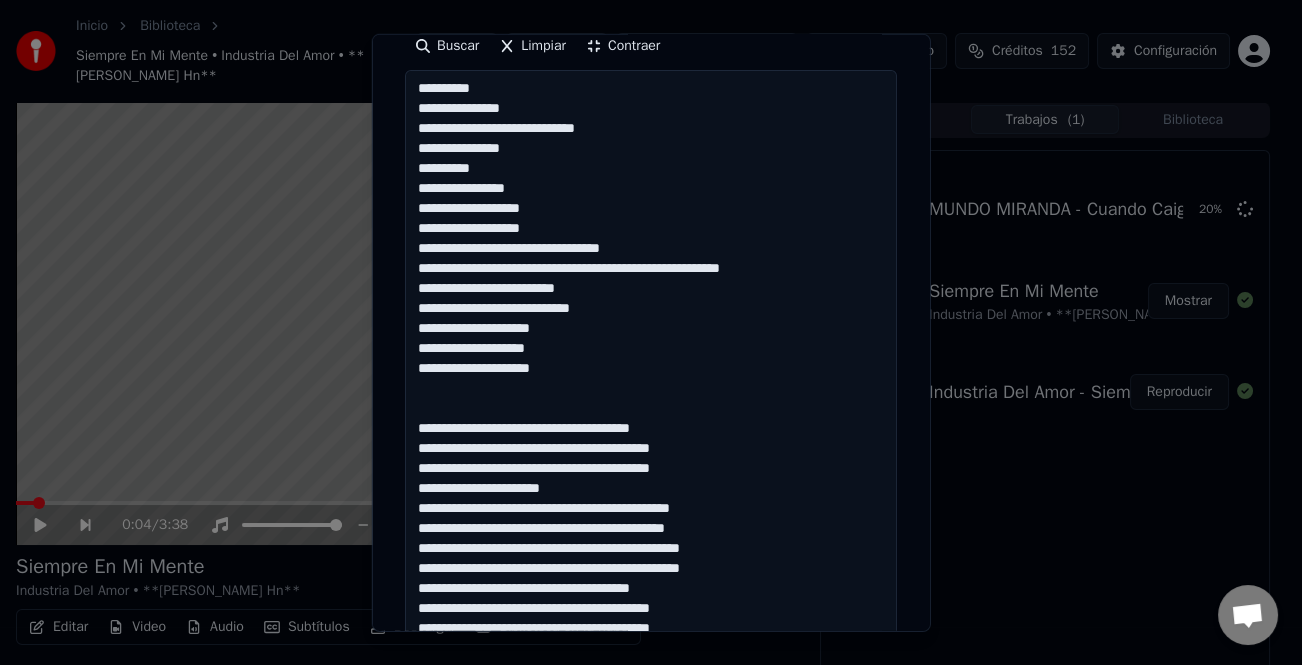 click at bounding box center (651, 368) 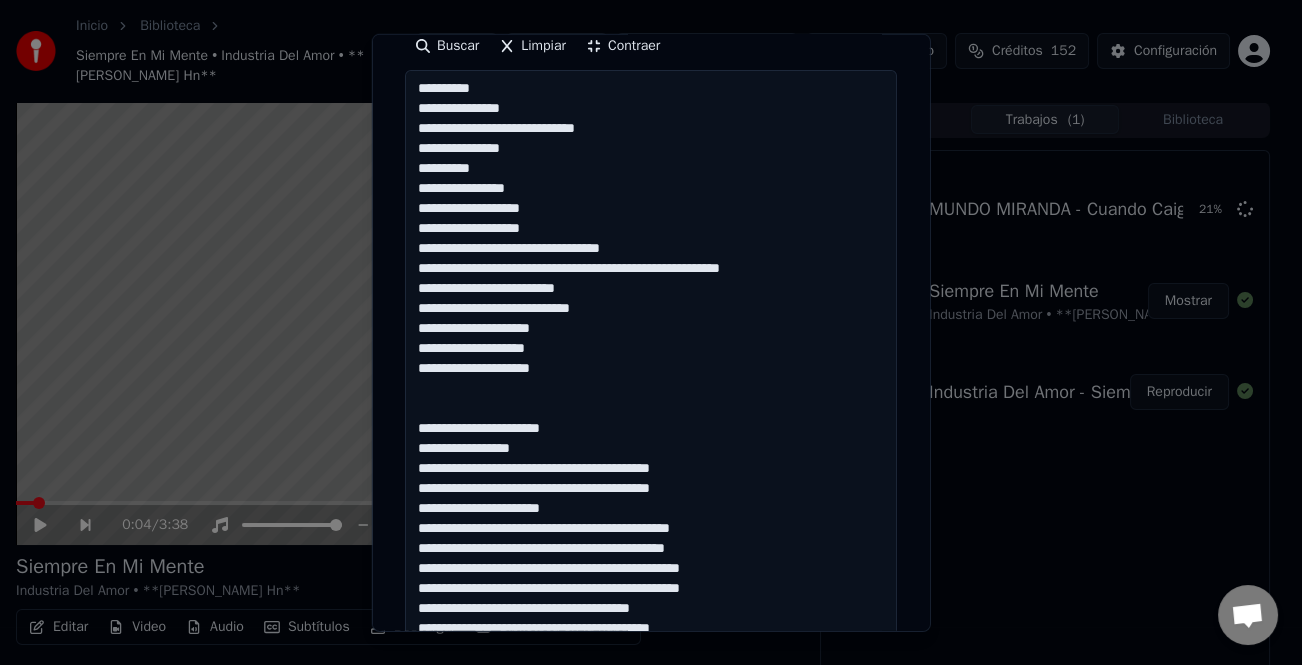 click at bounding box center [651, 368] 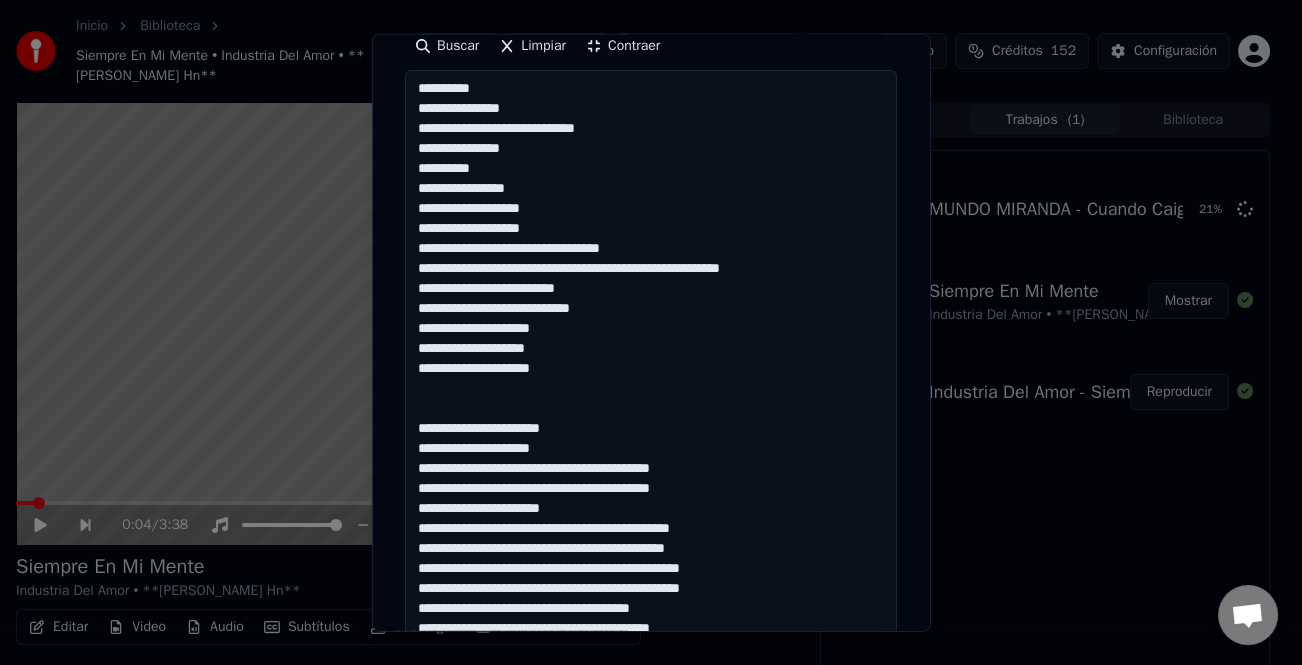 click at bounding box center [651, 368] 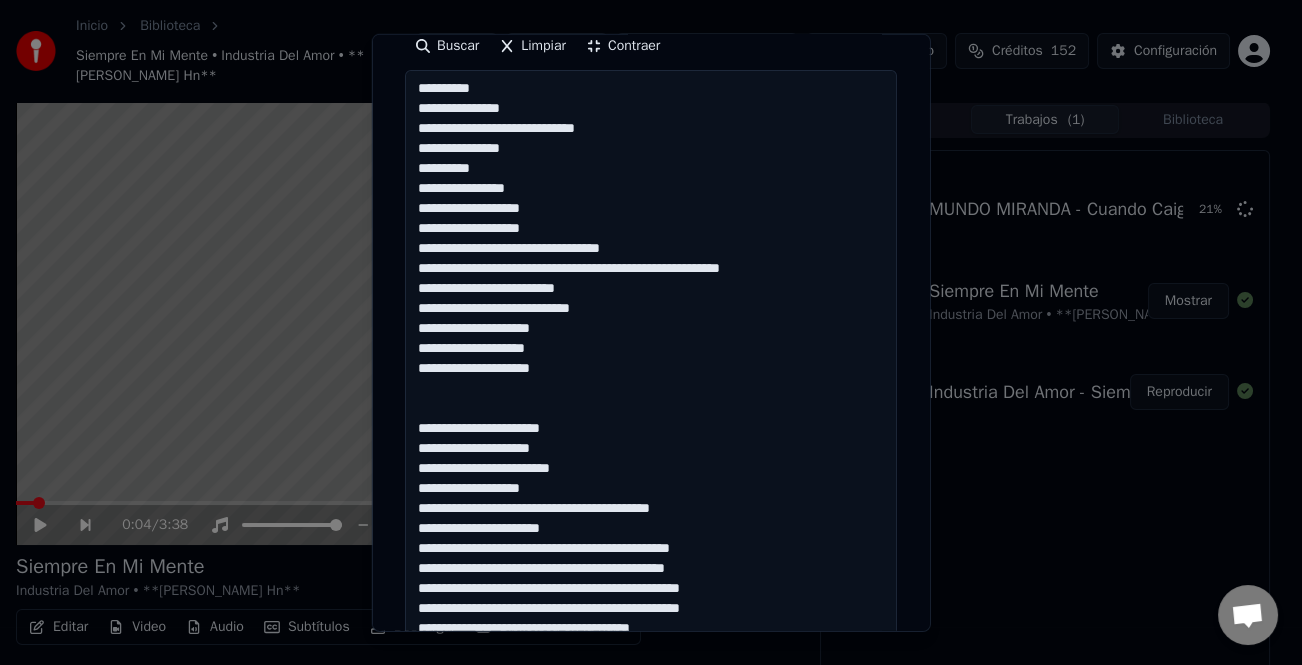 click at bounding box center [651, 368] 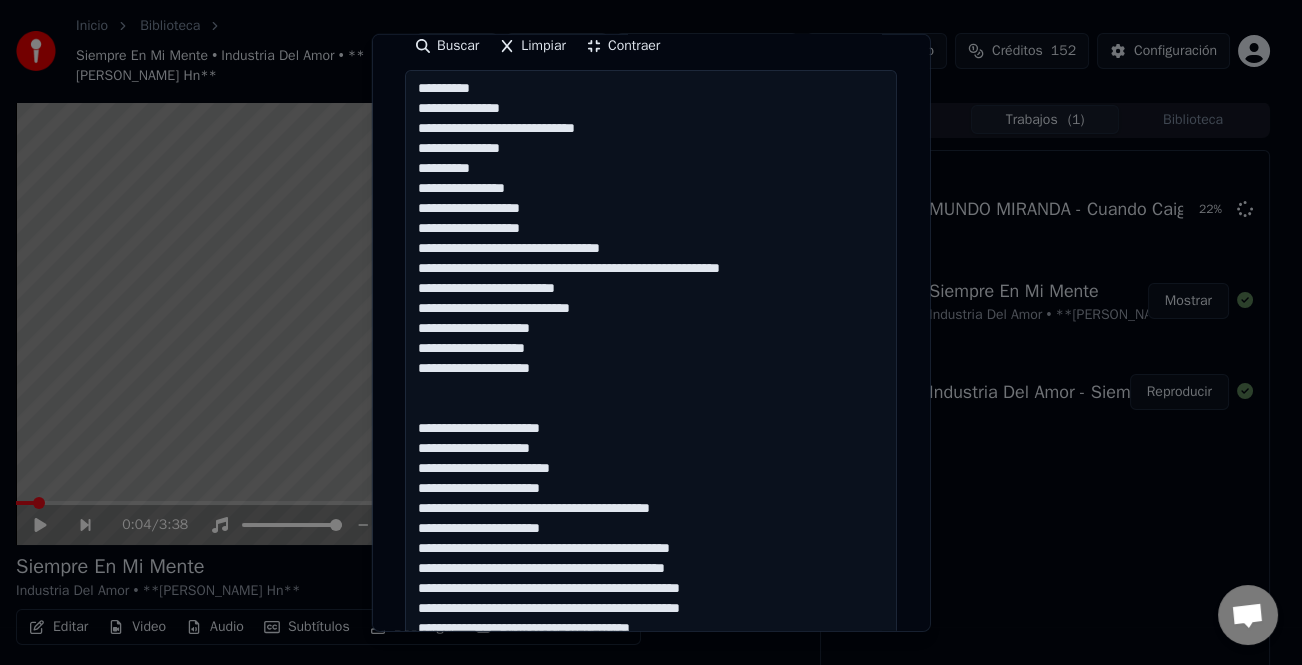 click at bounding box center (651, 368) 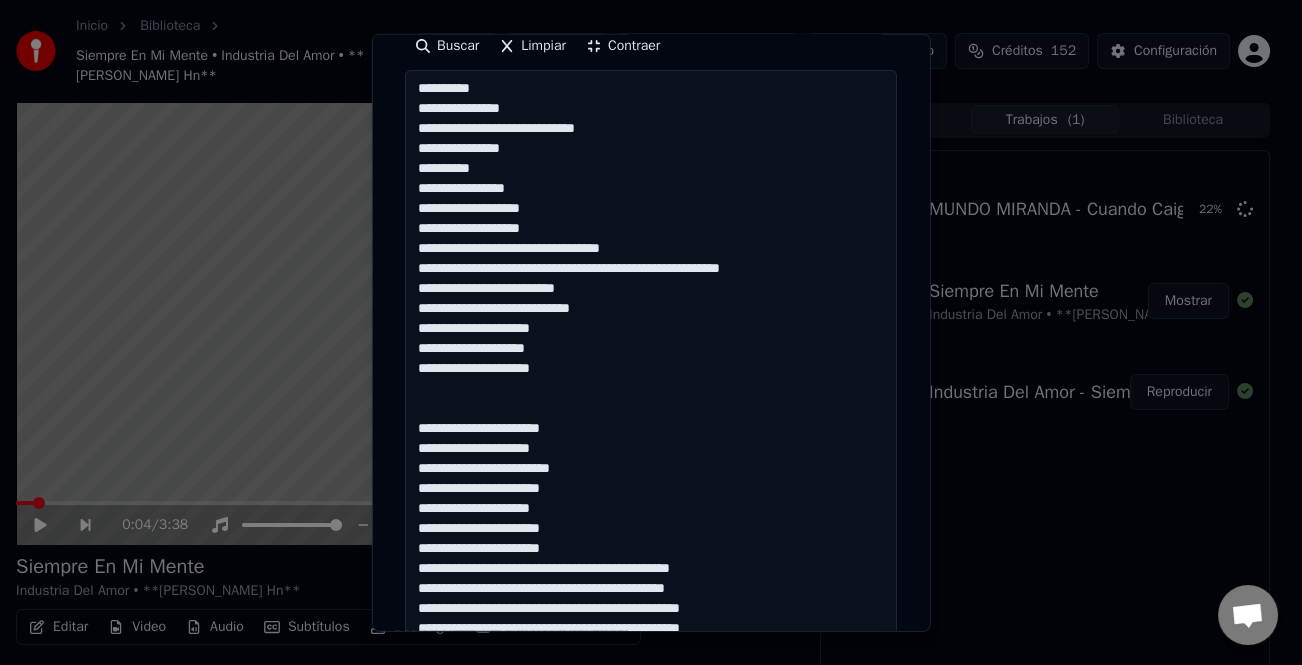click at bounding box center [651, 368] 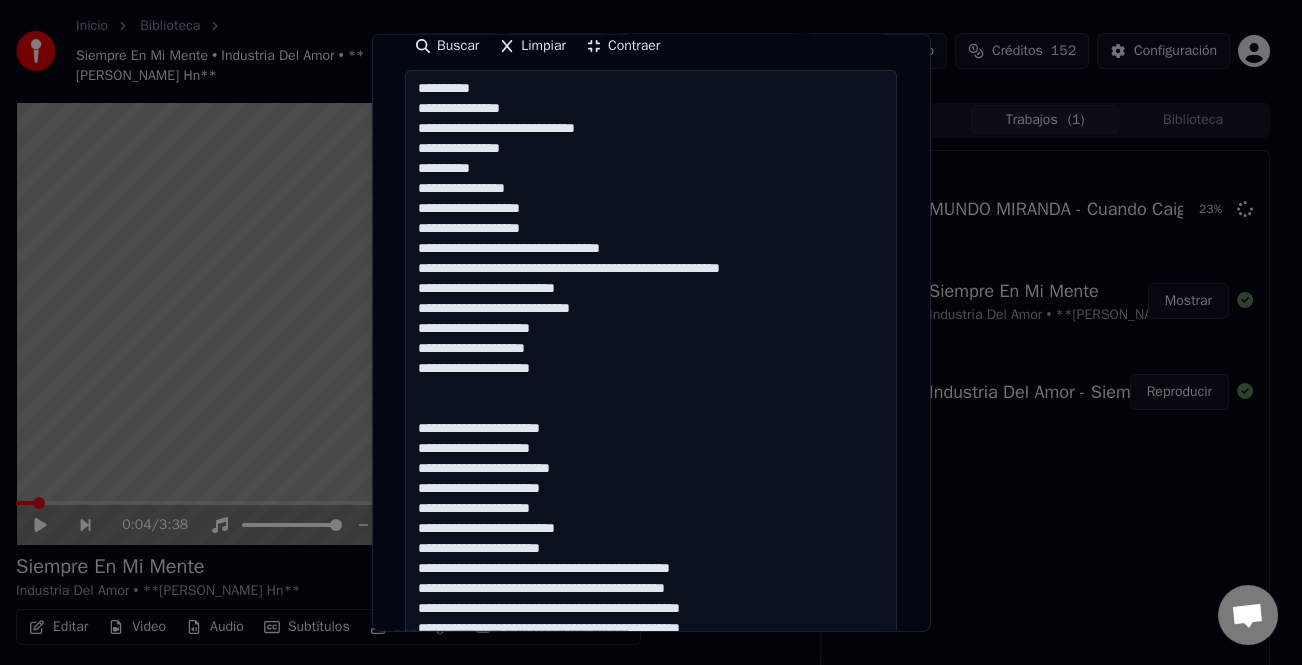 click at bounding box center (651, 368) 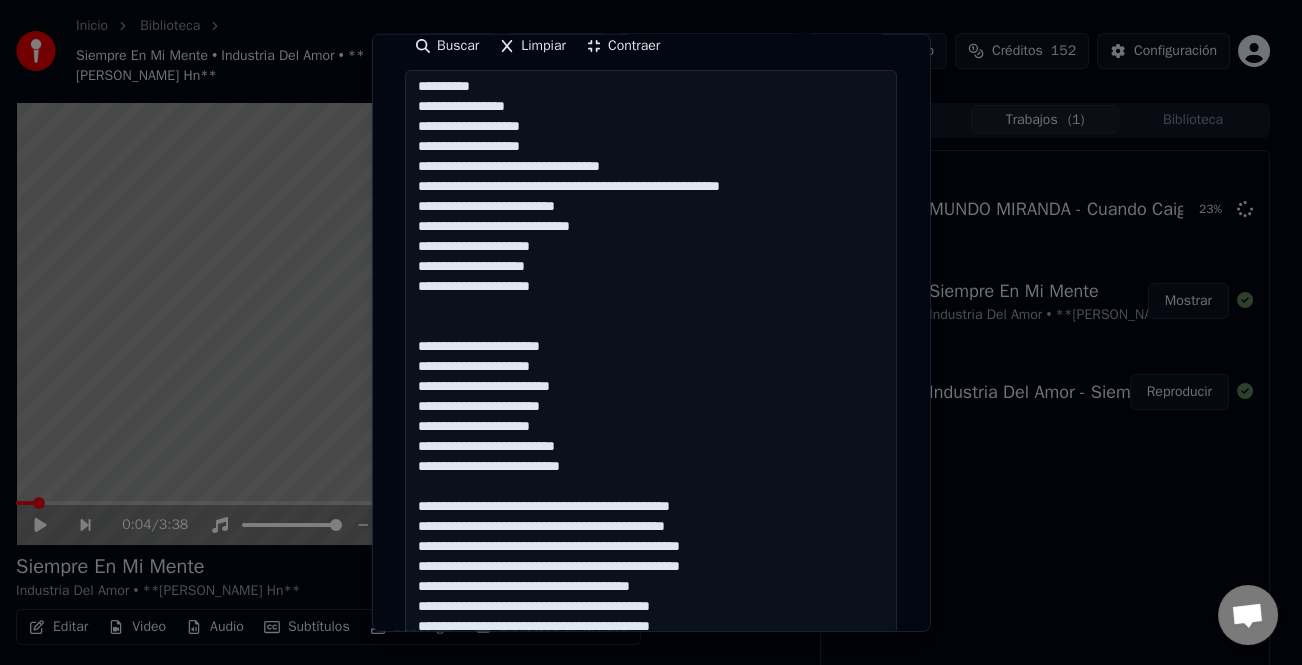 scroll, scrollTop: 161, scrollLeft: 0, axis: vertical 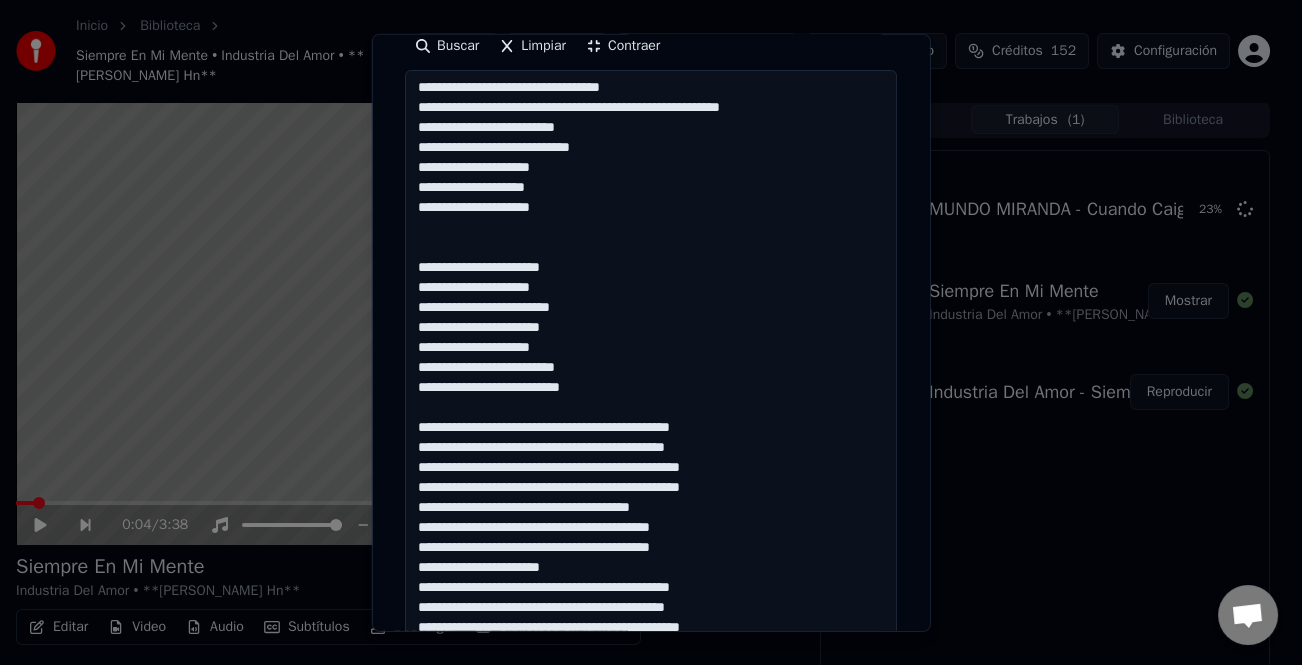 click at bounding box center [651, 368] 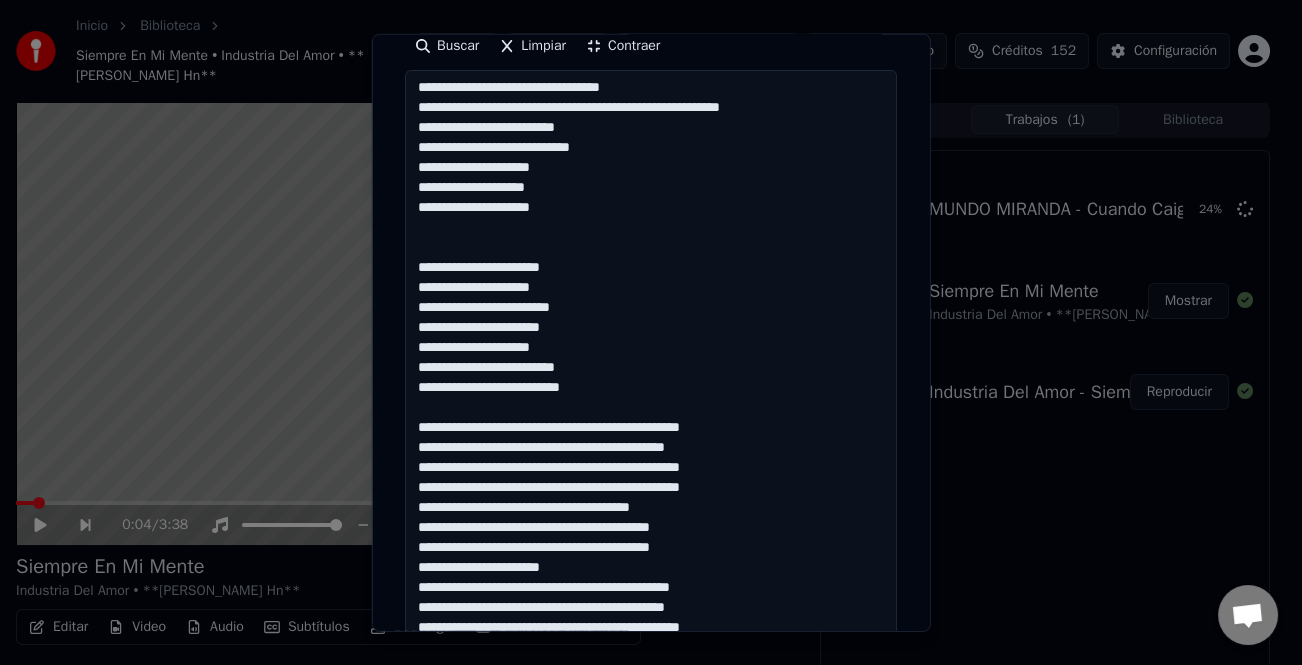 click at bounding box center [651, 368] 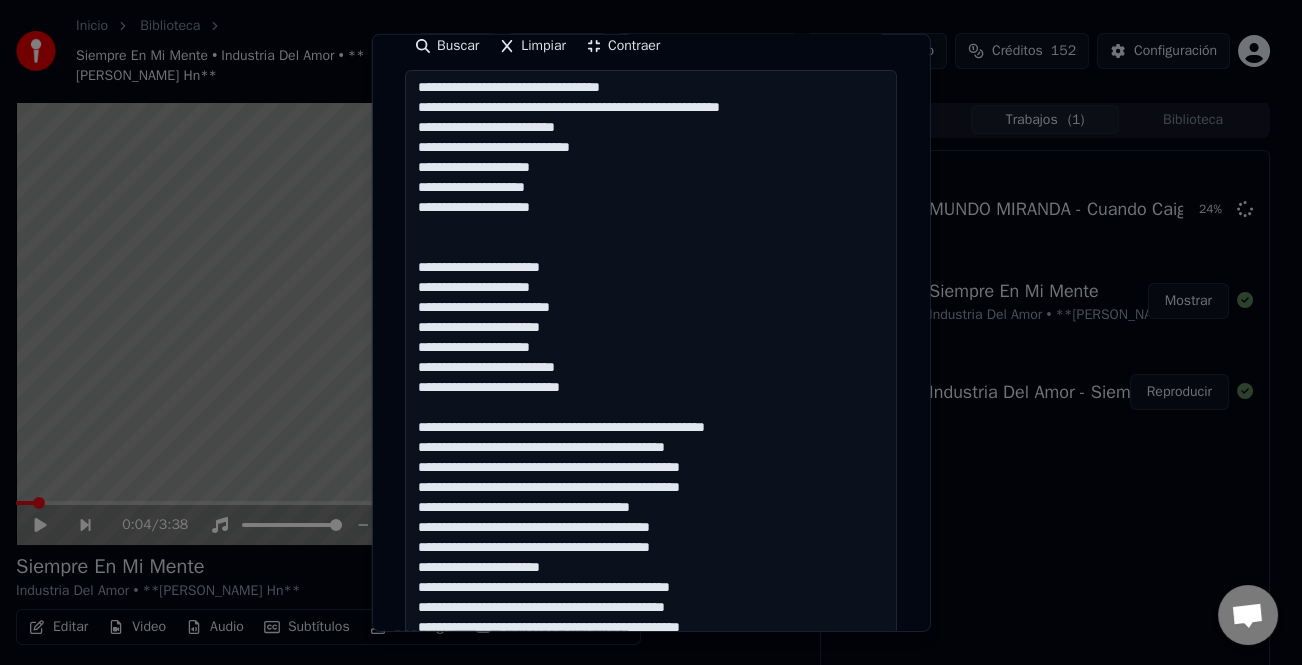 click at bounding box center [651, 368] 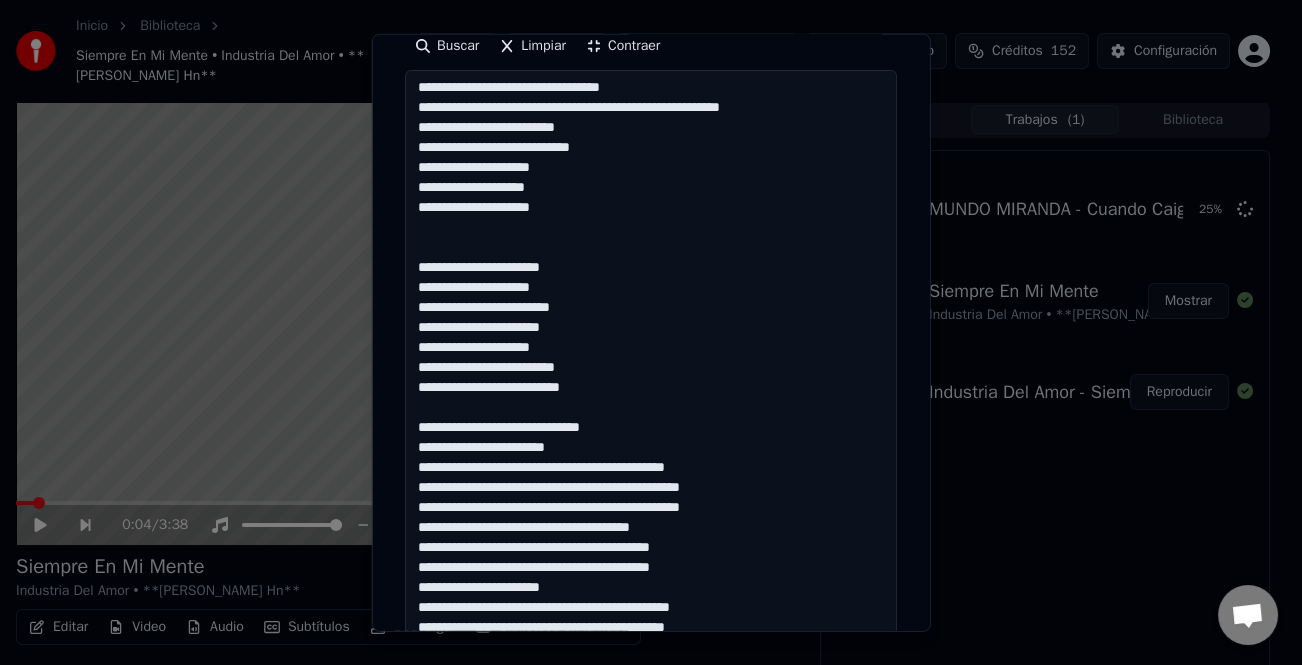 click at bounding box center [651, 368] 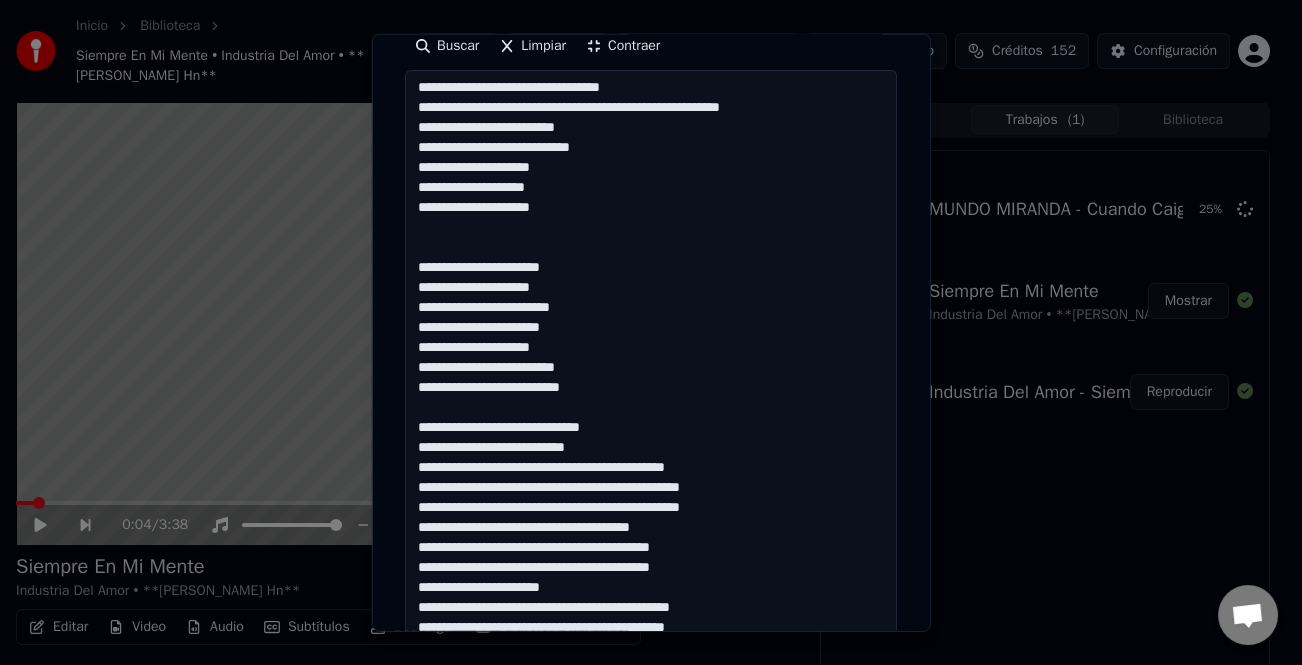 click at bounding box center (651, 368) 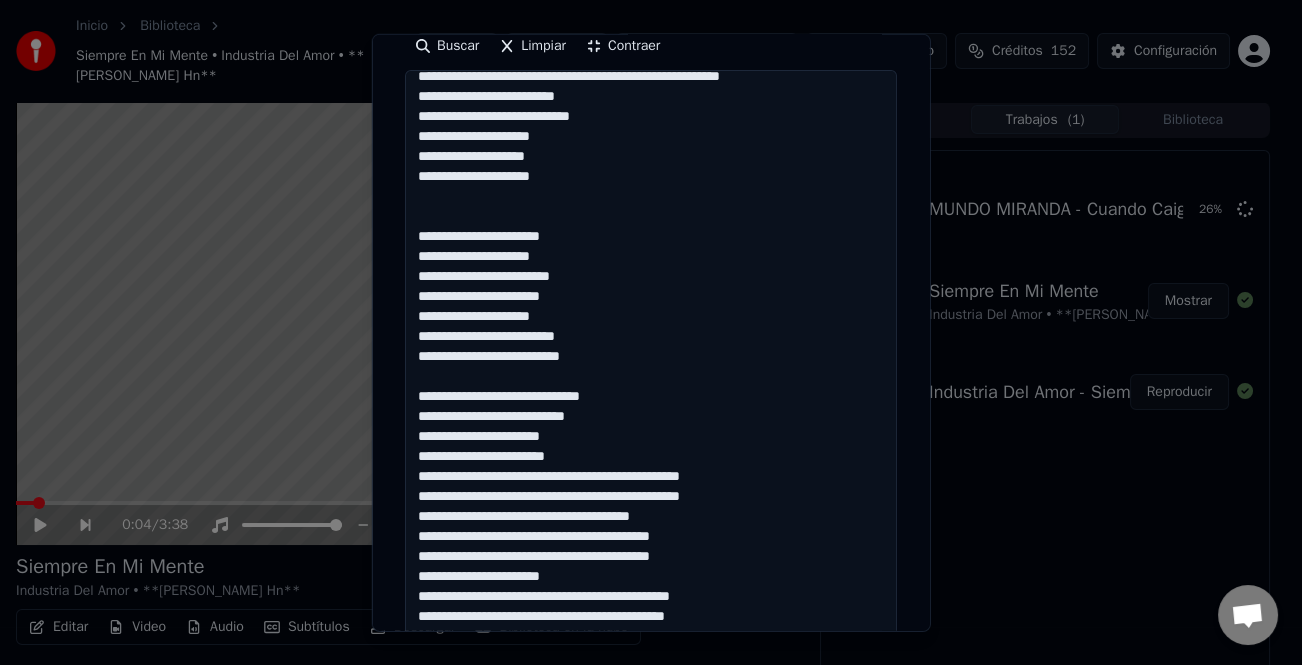 scroll, scrollTop: 201, scrollLeft: 0, axis: vertical 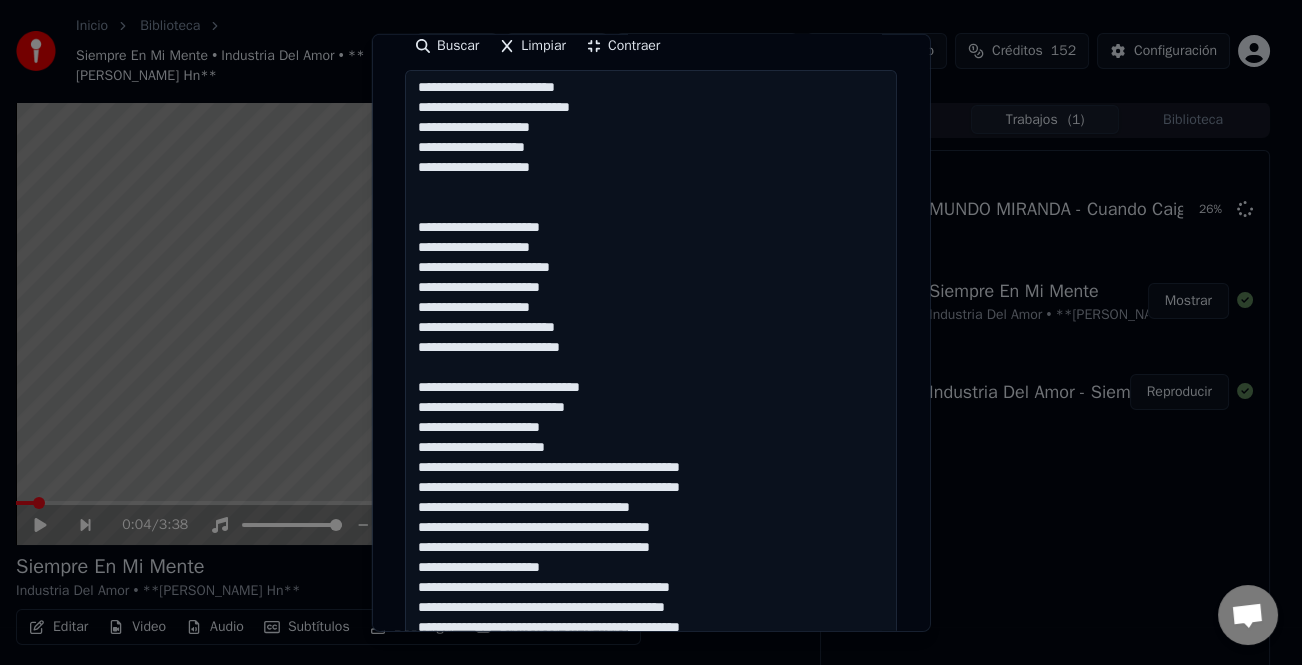 click at bounding box center [651, 368] 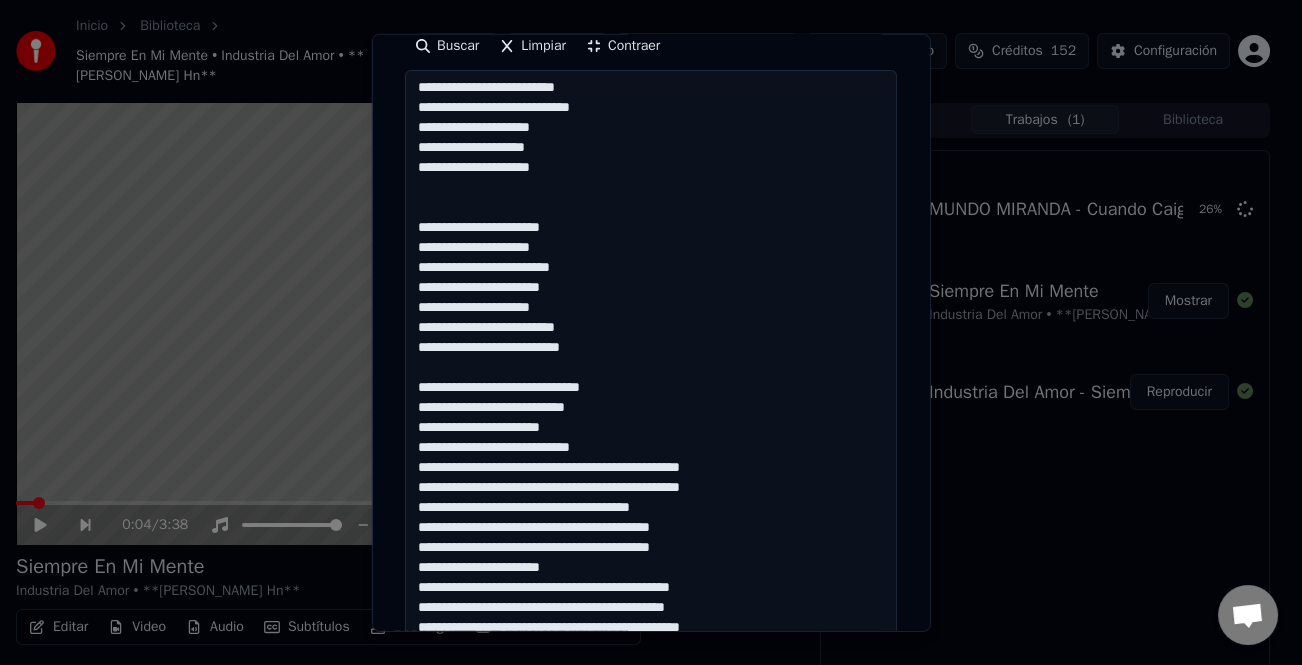 click at bounding box center [651, 368] 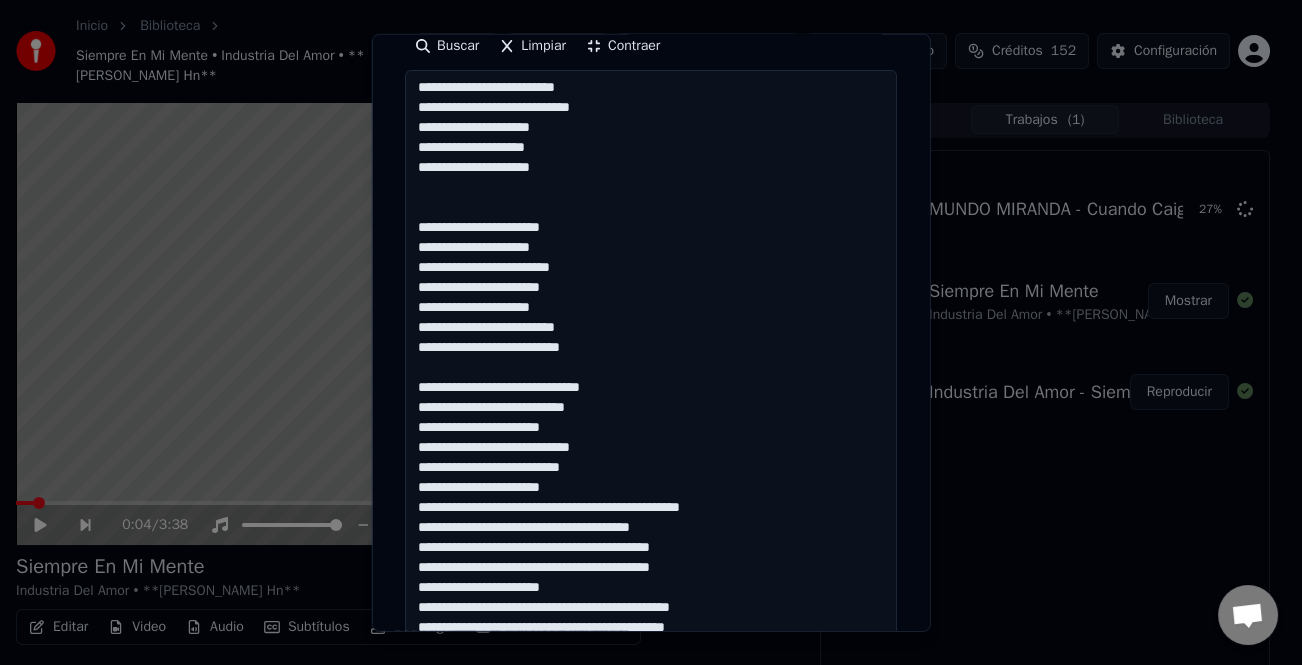 click at bounding box center [651, 368] 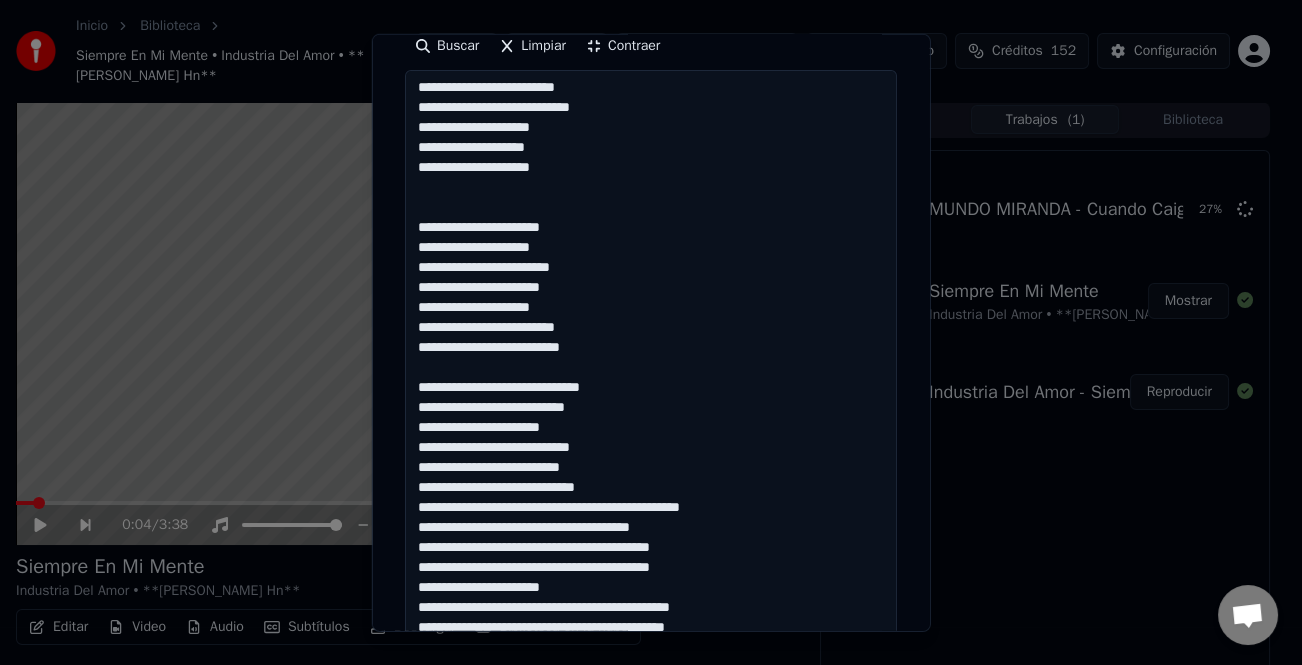 click at bounding box center [651, 368] 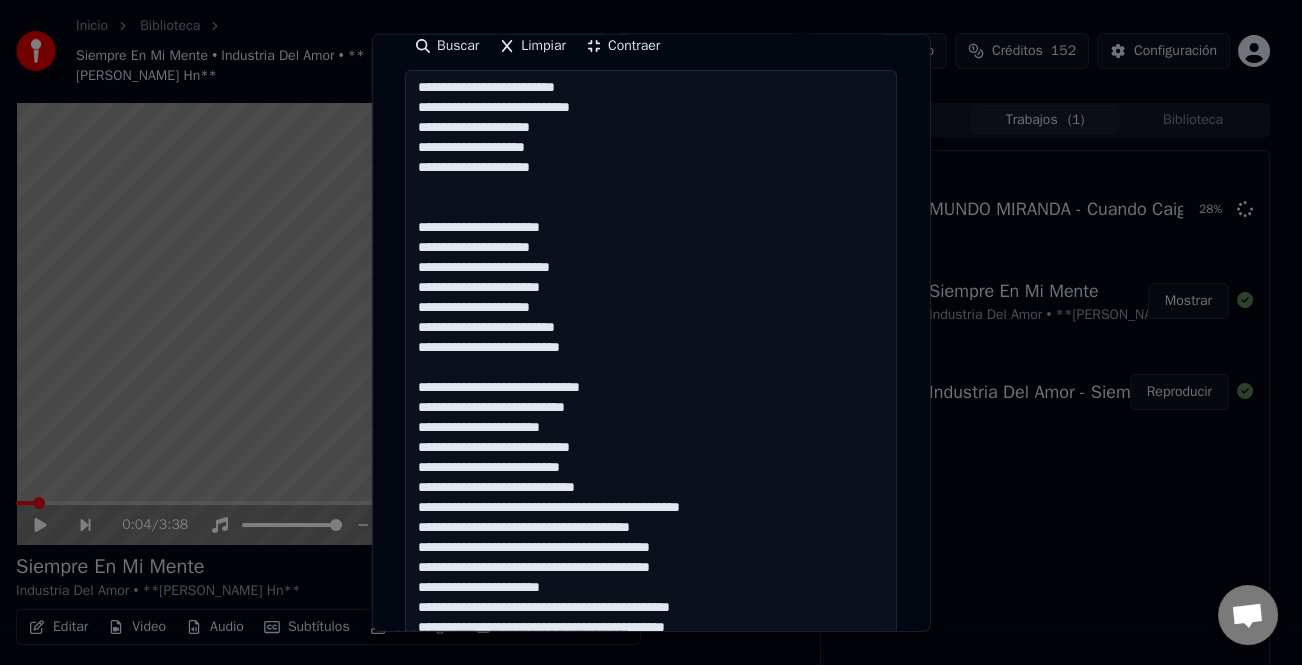 click at bounding box center (651, 368) 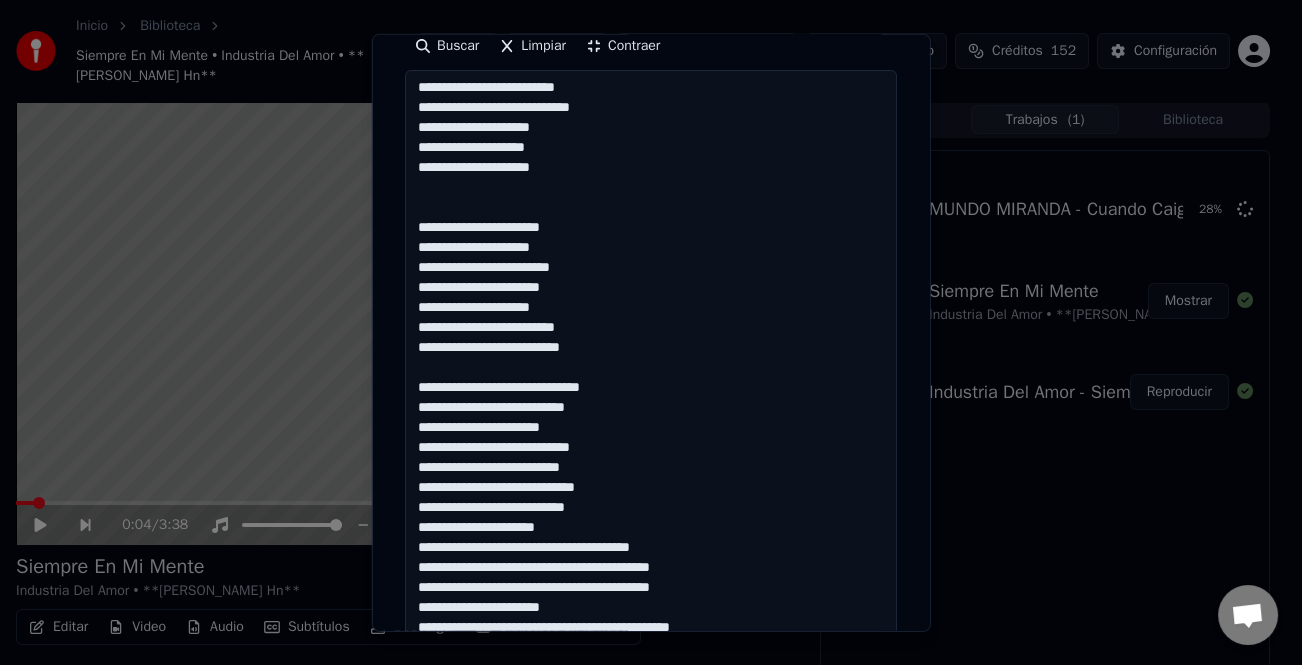 click at bounding box center (651, 368) 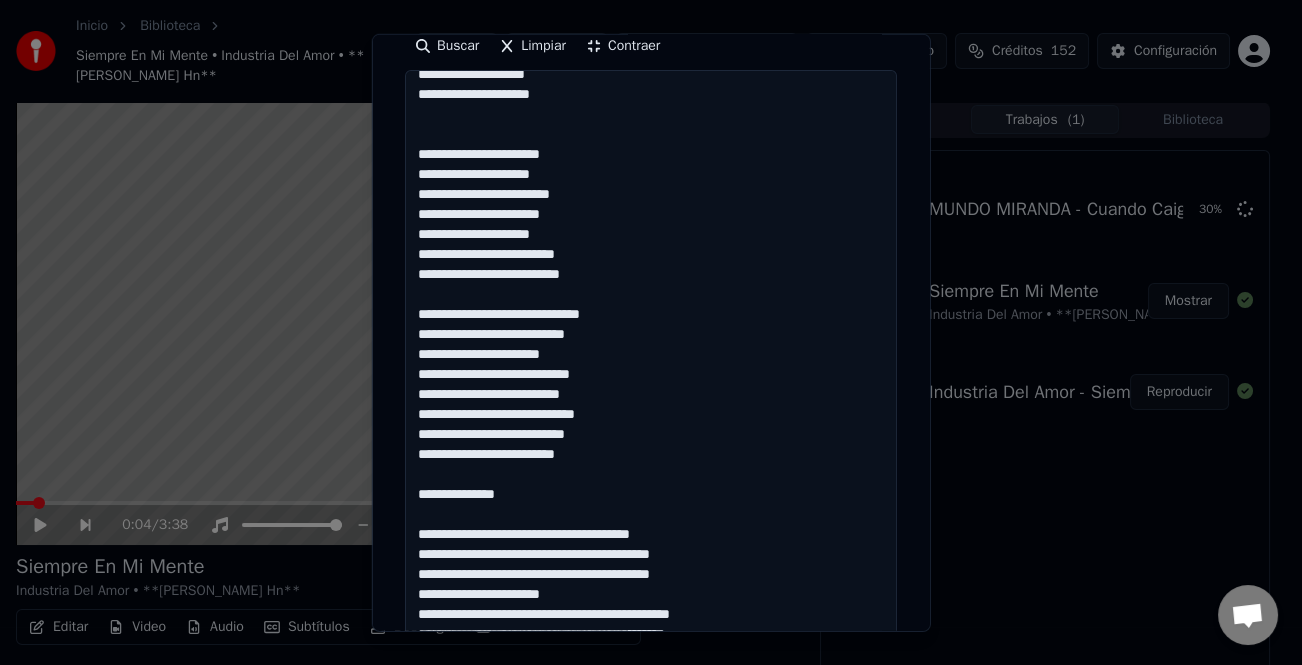 scroll, scrollTop: 301, scrollLeft: 0, axis: vertical 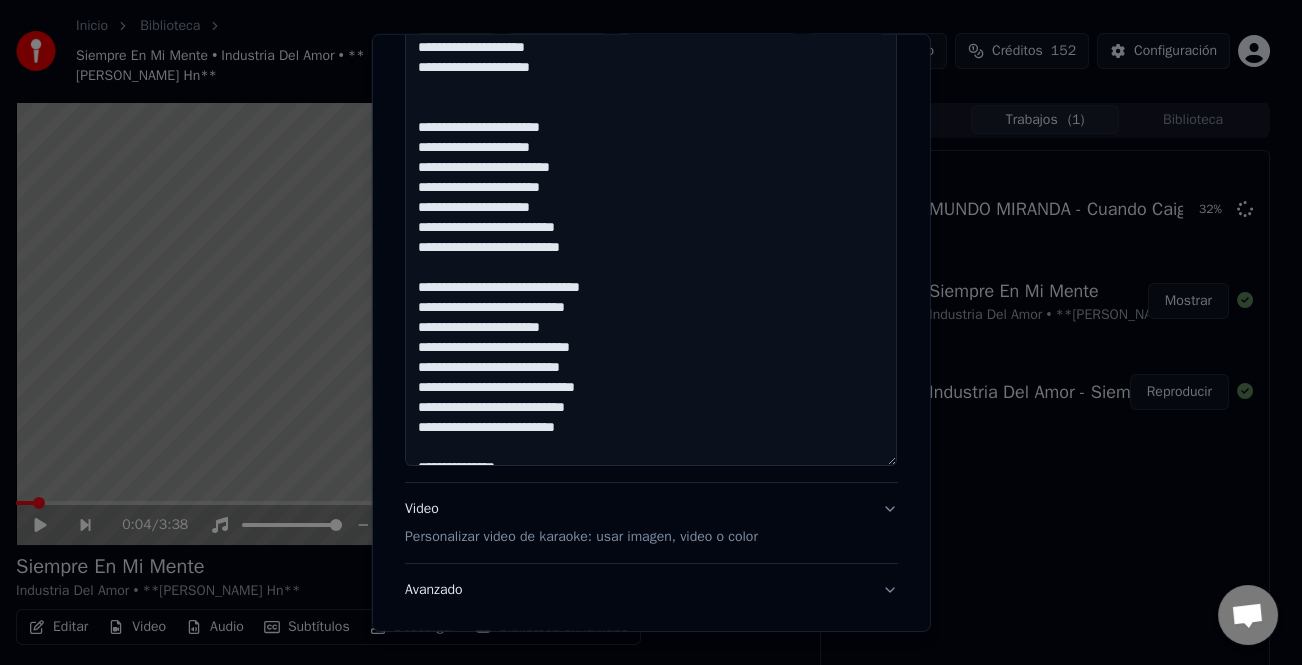 click at bounding box center (651, 168) 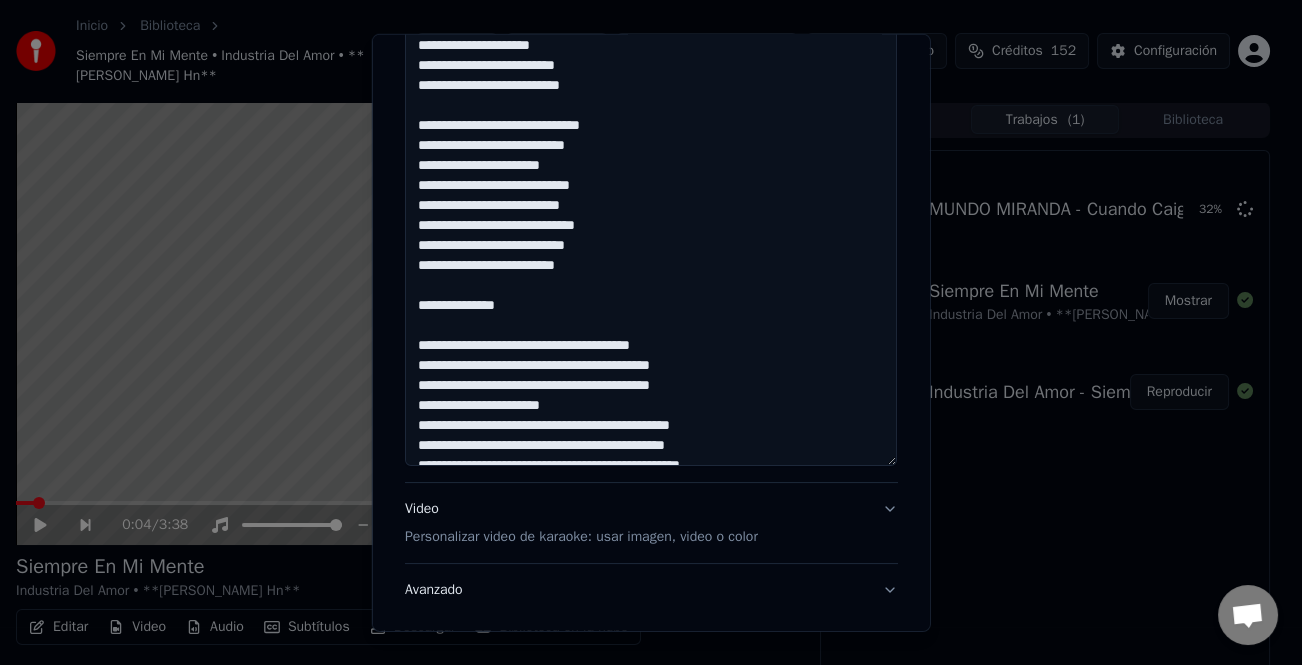 scroll, scrollTop: 301, scrollLeft: 0, axis: vertical 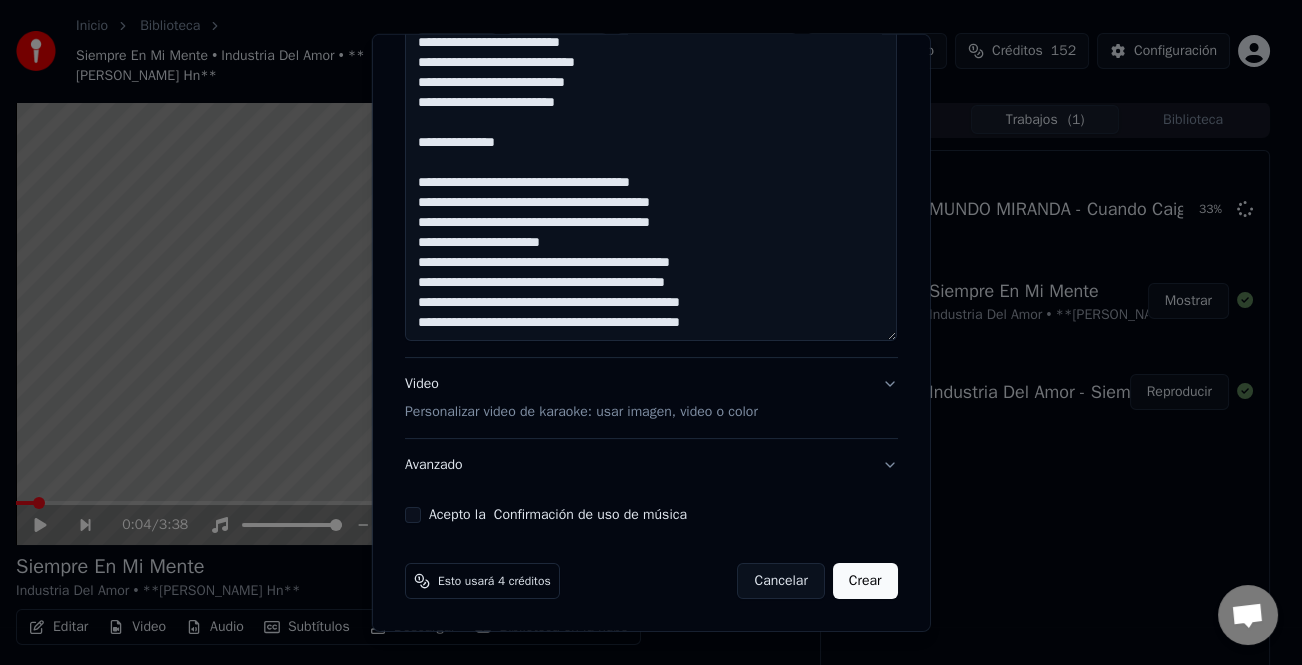 drag, startPoint x: 411, startPoint y: 176, endPoint x: 791, endPoint y: 325, distance: 408.16785 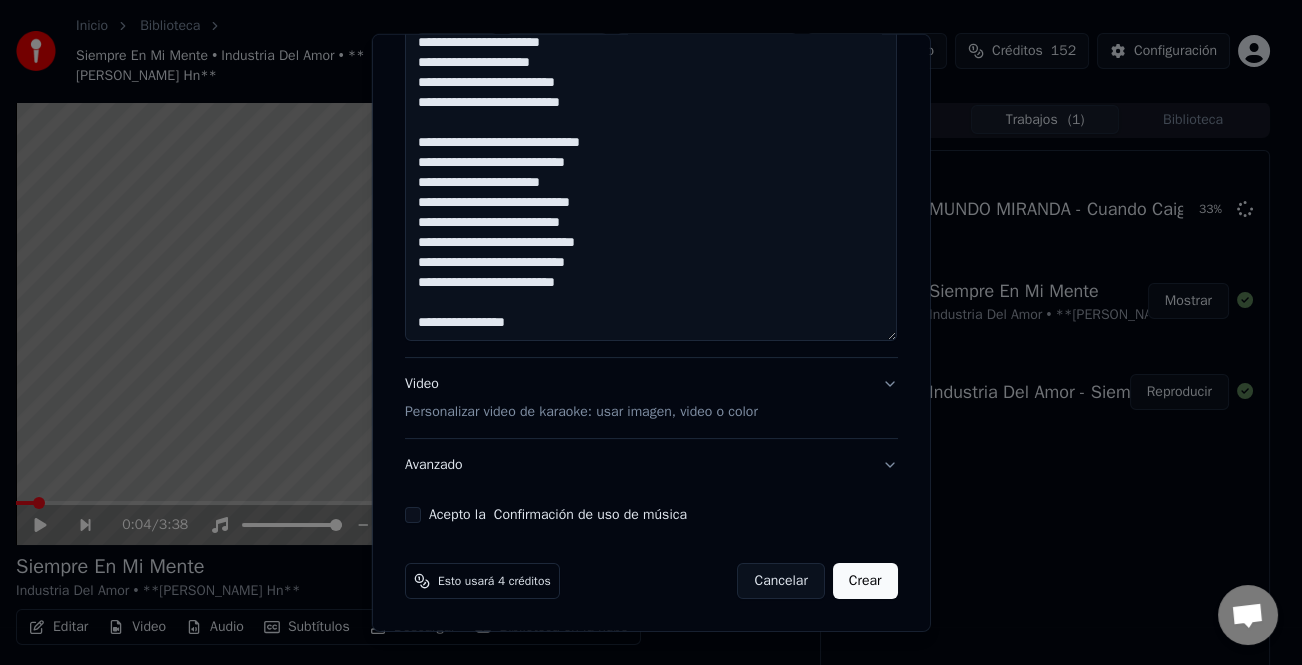 paste on "**********" 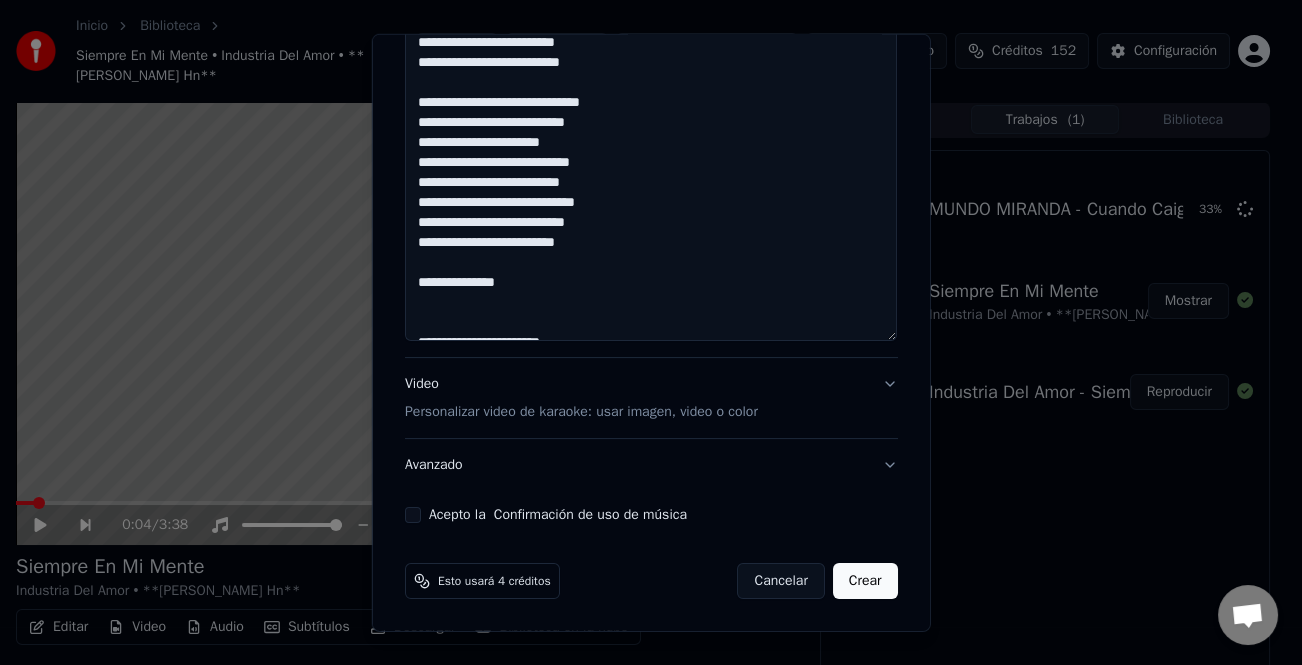 scroll, scrollTop: 493, scrollLeft: 0, axis: vertical 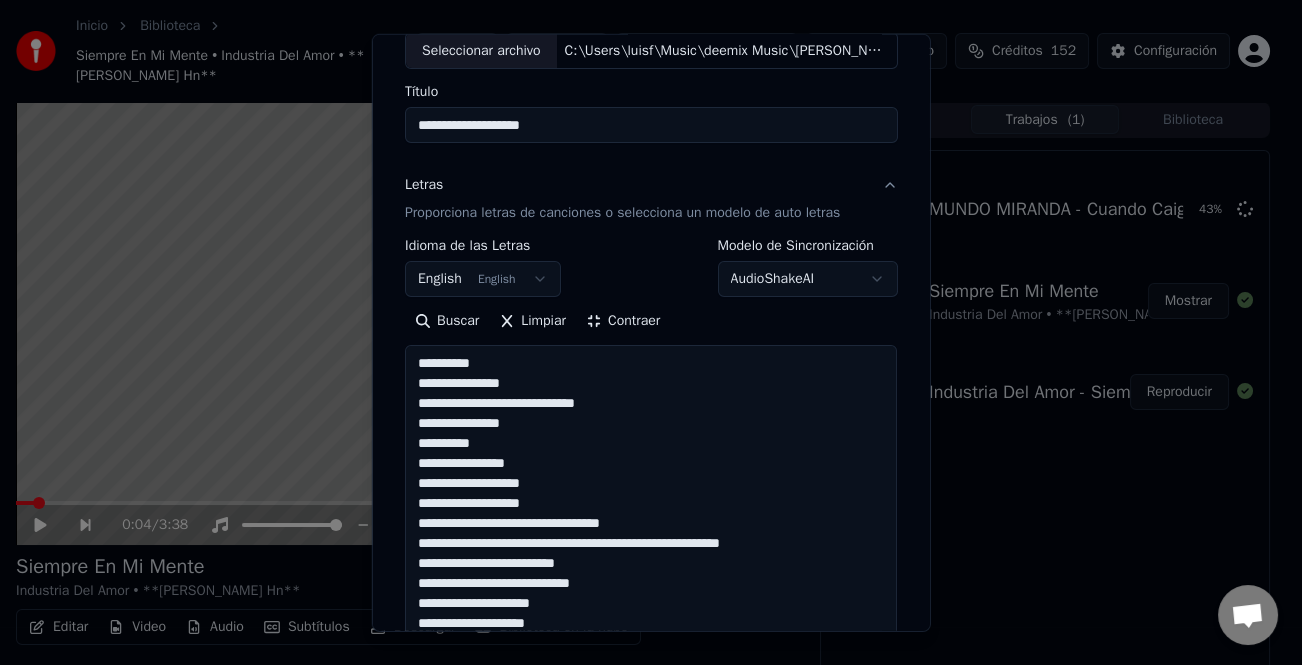click at bounding box center [651, 643] 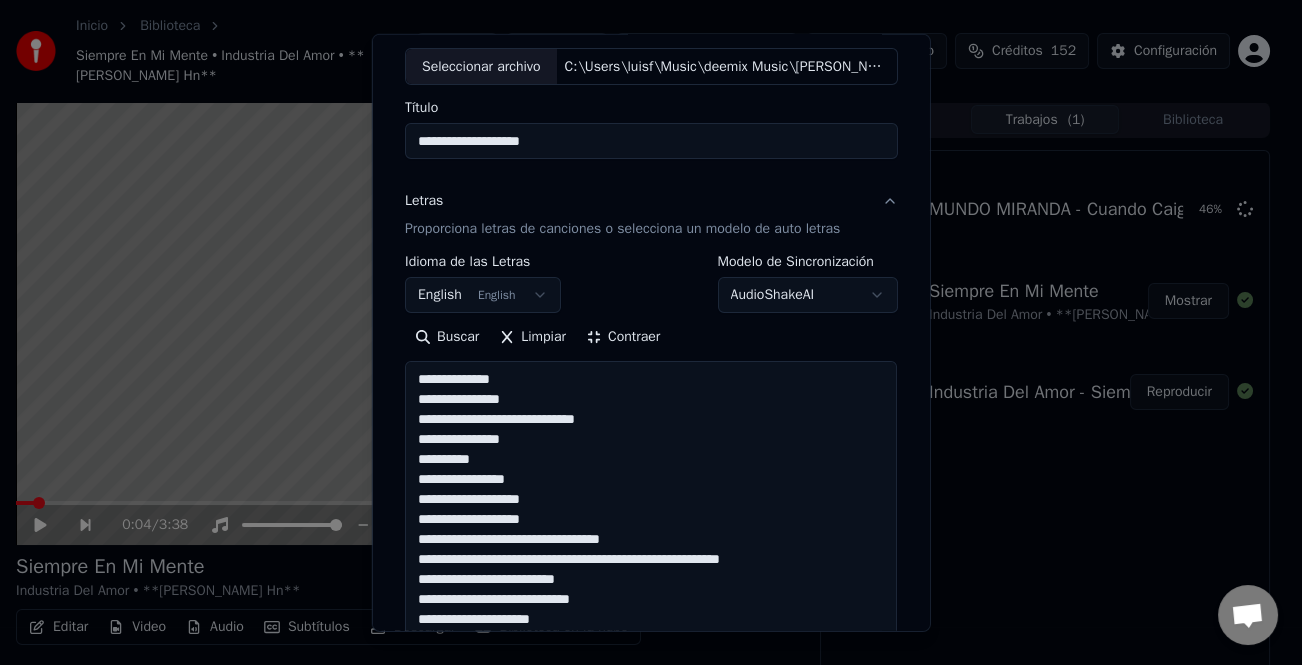 scroll, scrollTop: 125, scrollLeft: 0, axis: vertical 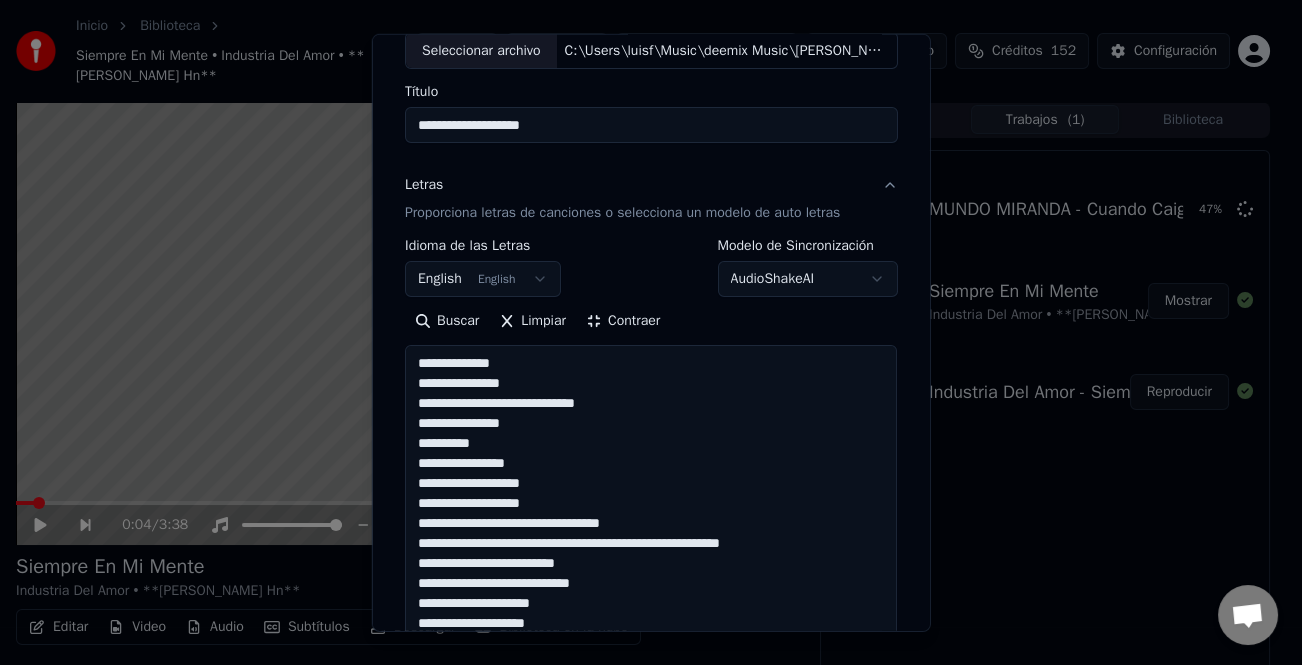click at bounding box center [651, 643] 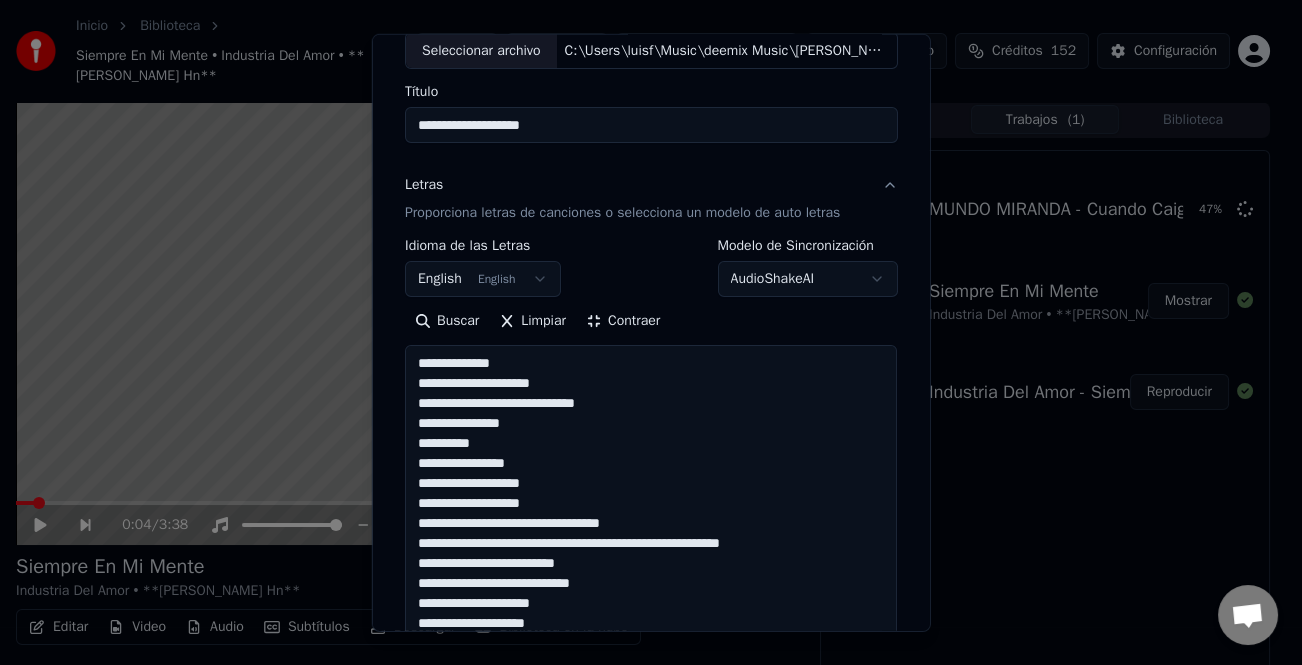 click at bounding box center [651, 643] 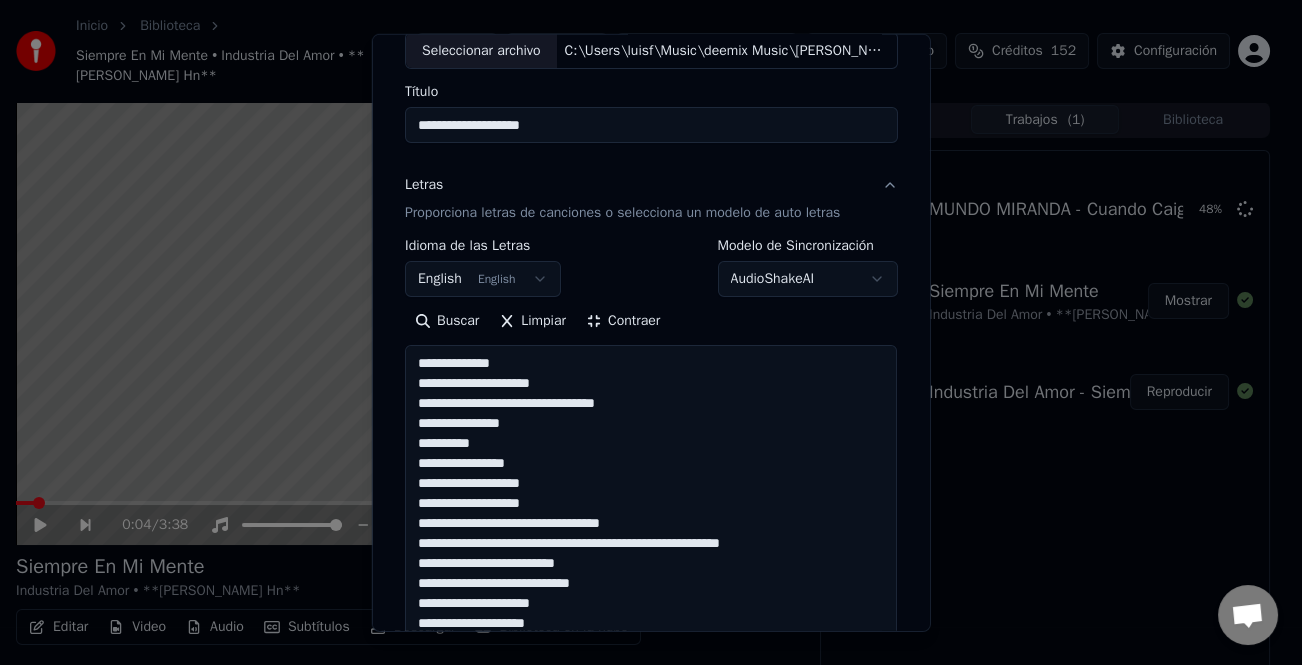 click at bounding box center (651, 643) 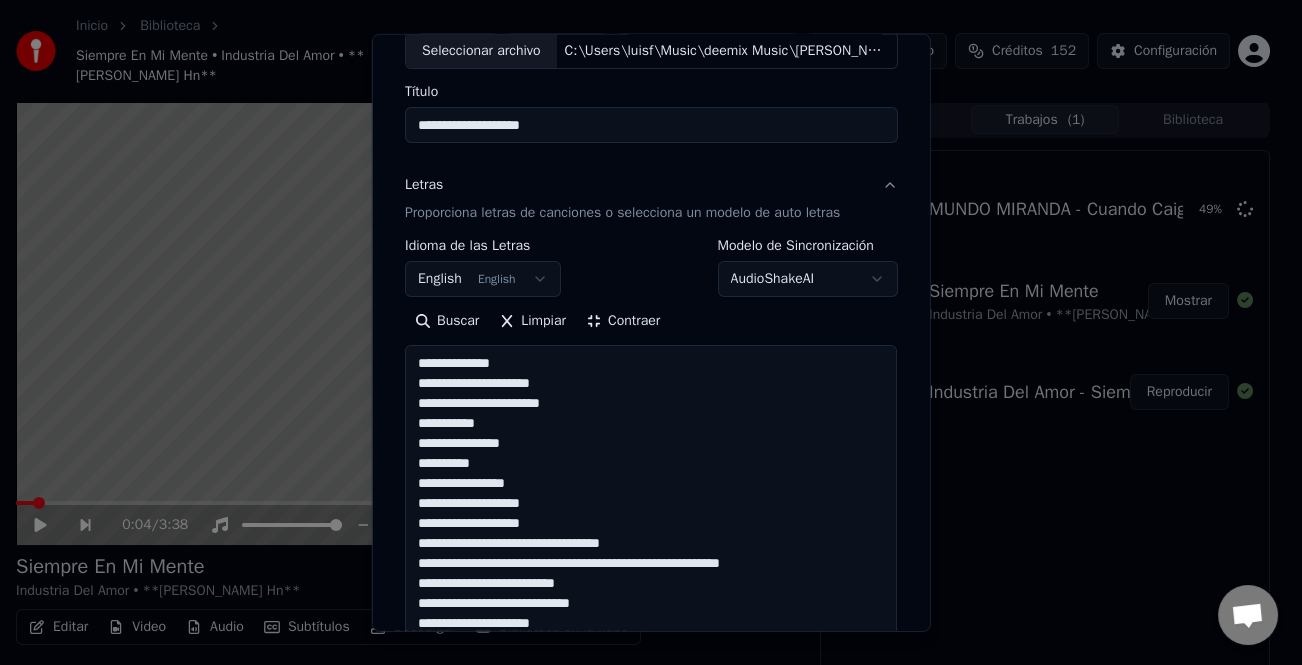 click at bounding box center [651, 643] 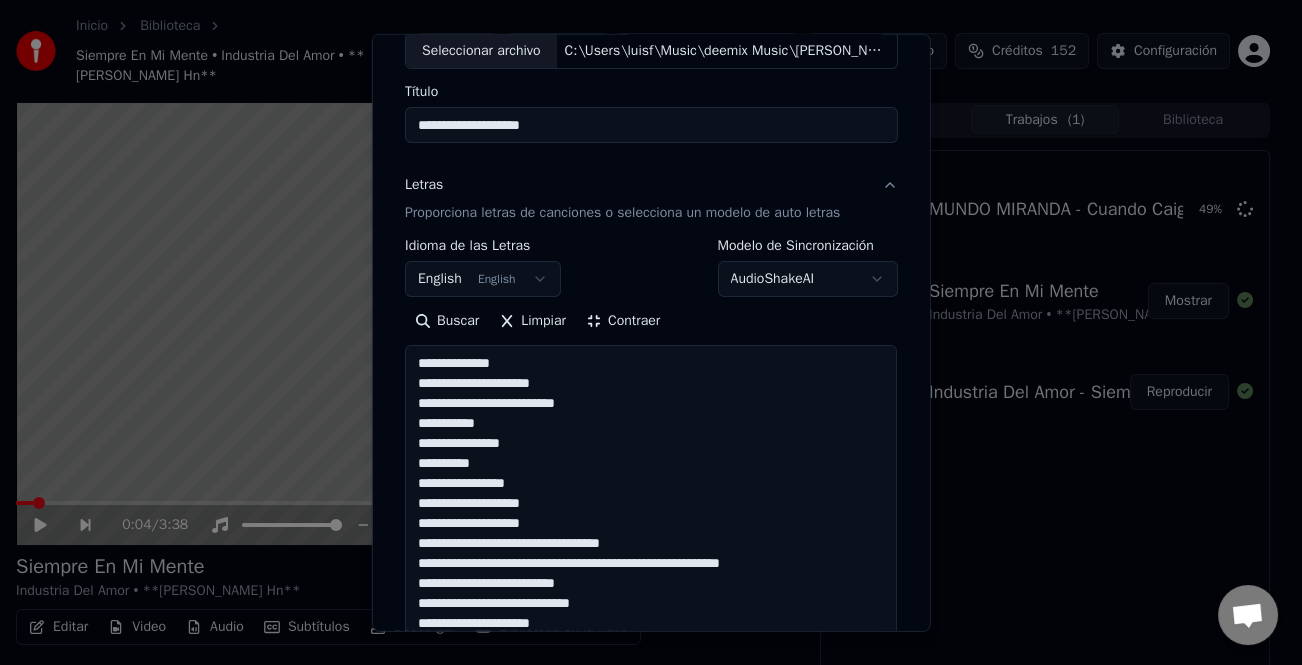 click at bounding box center [651, 643] 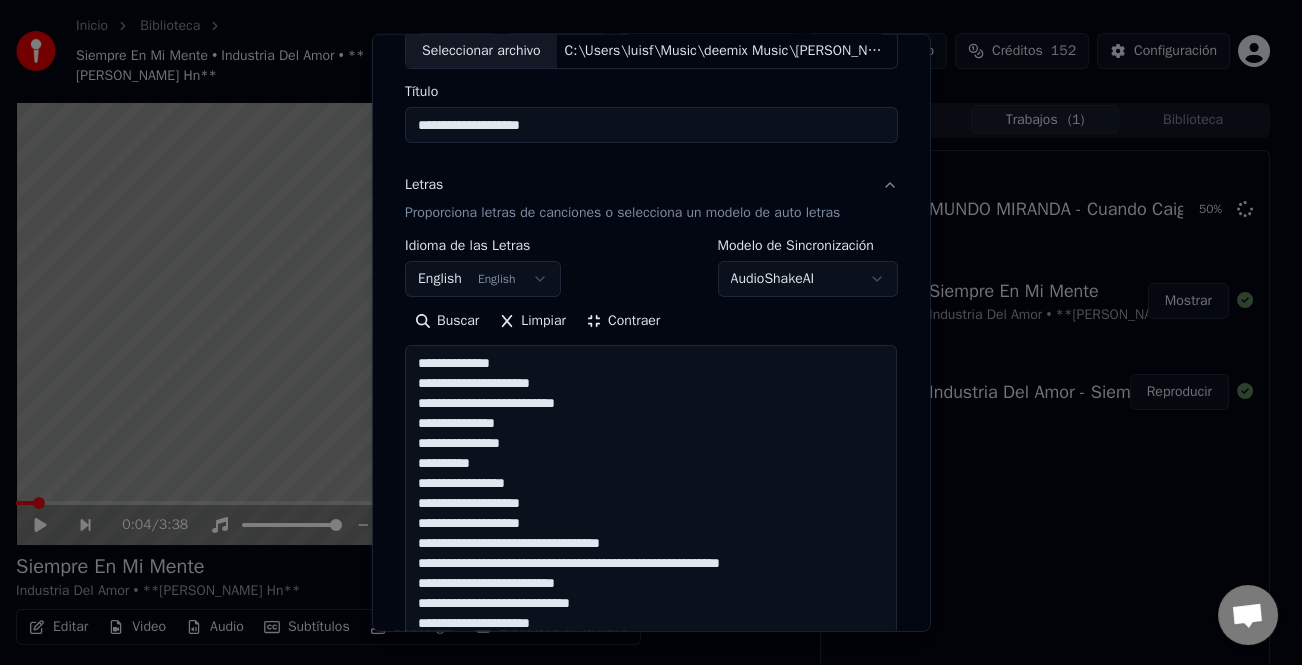 click at bounding box center [651, 643] 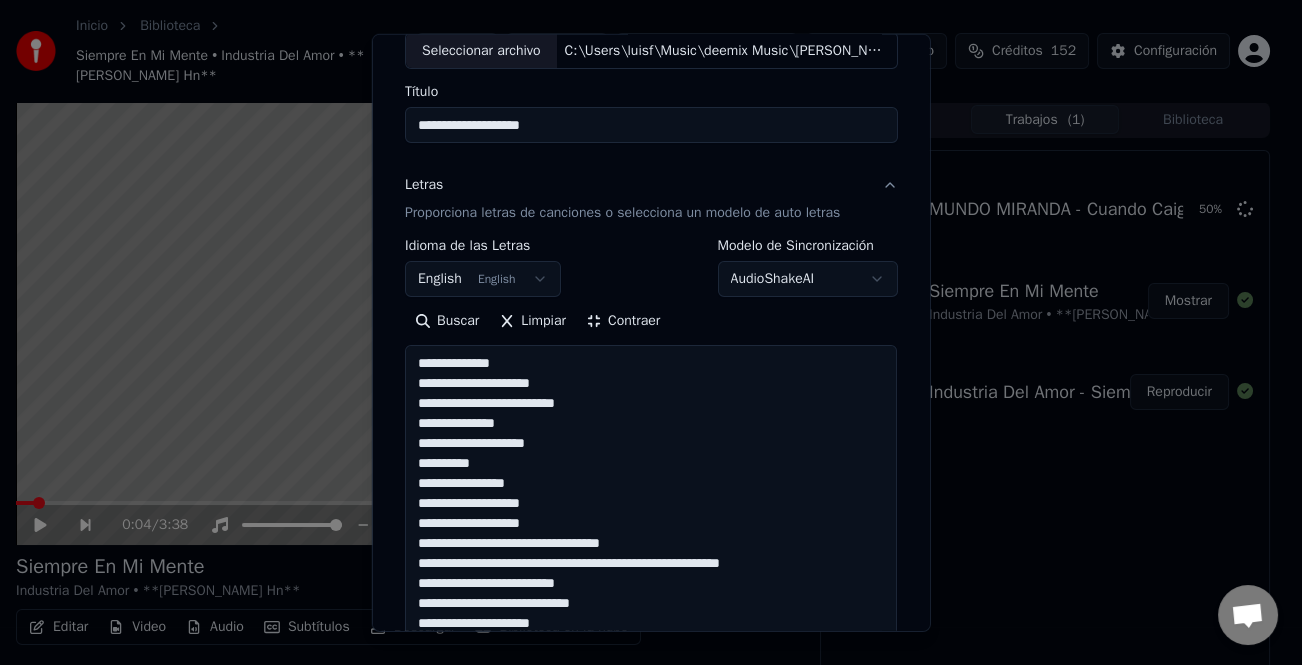 click at bounding box center [651, 643] 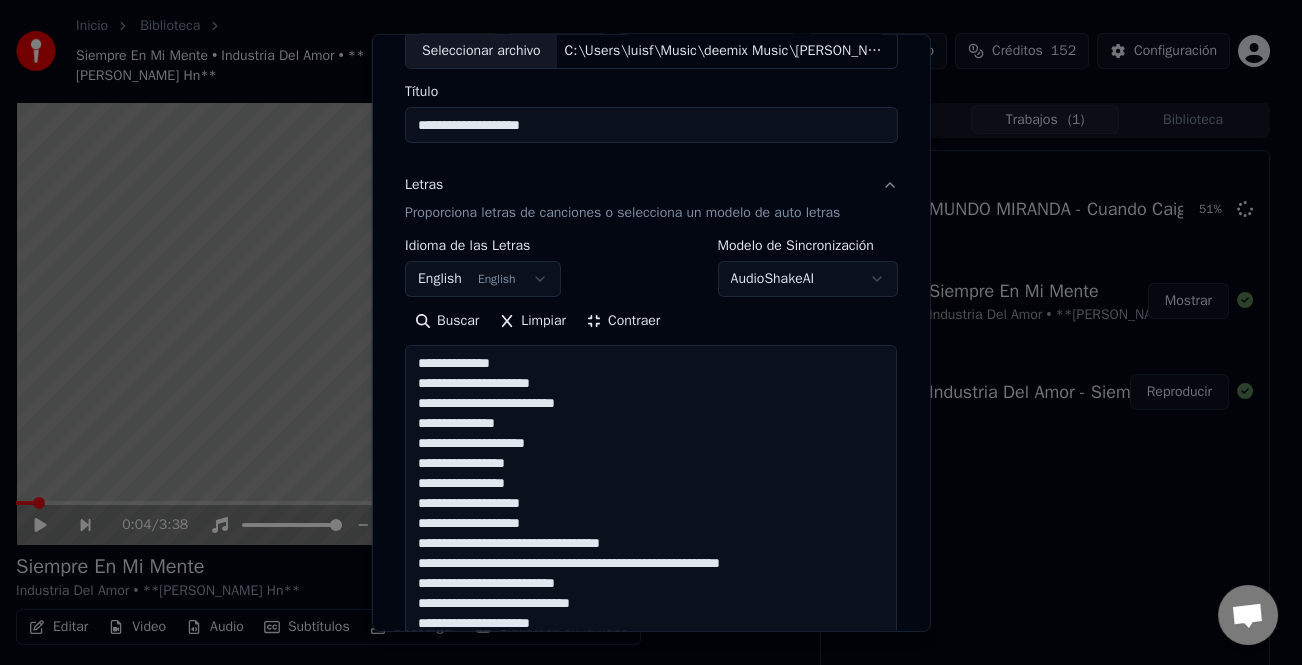 scroll, scrollTop: 0, scrollLeft: 0, axis: both 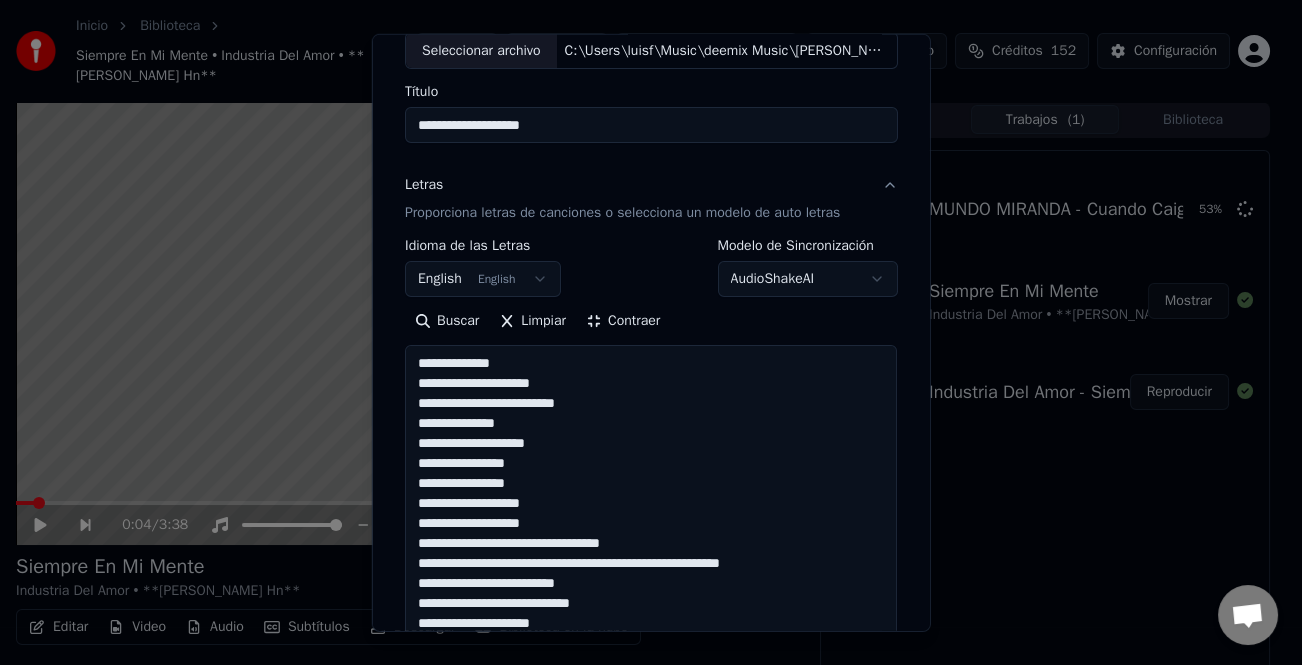 click at bounding box center (651, 643) 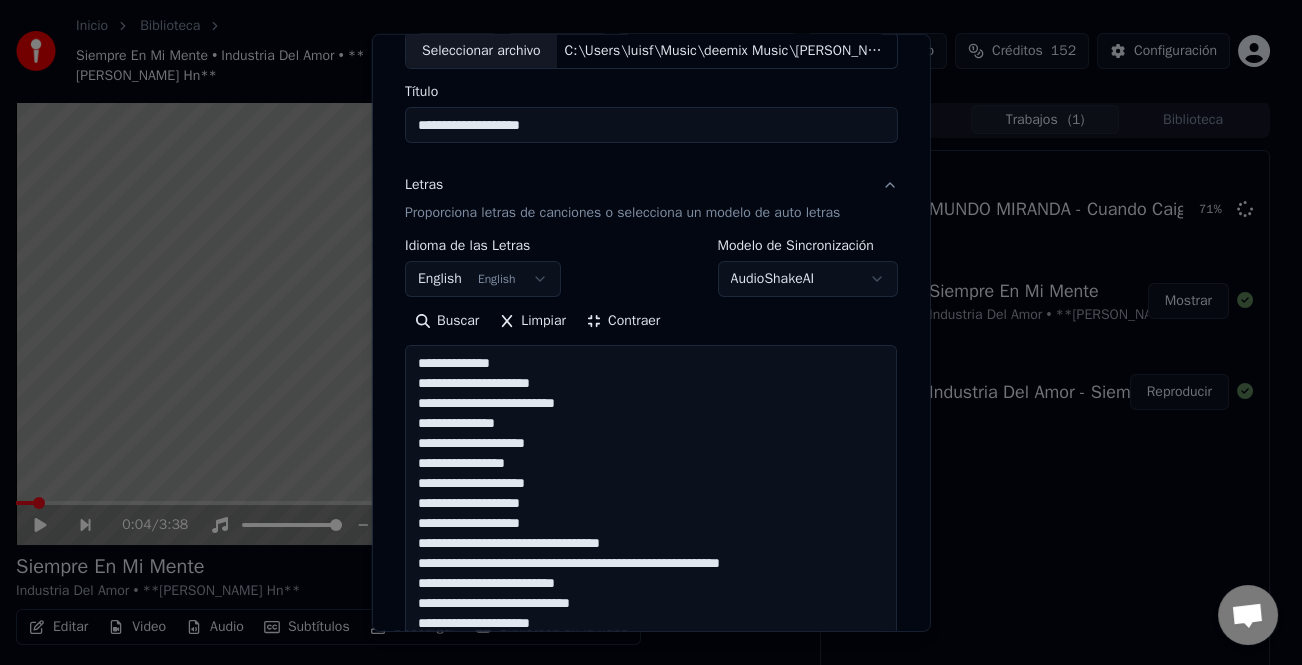 click at bounding box center (651, 643) 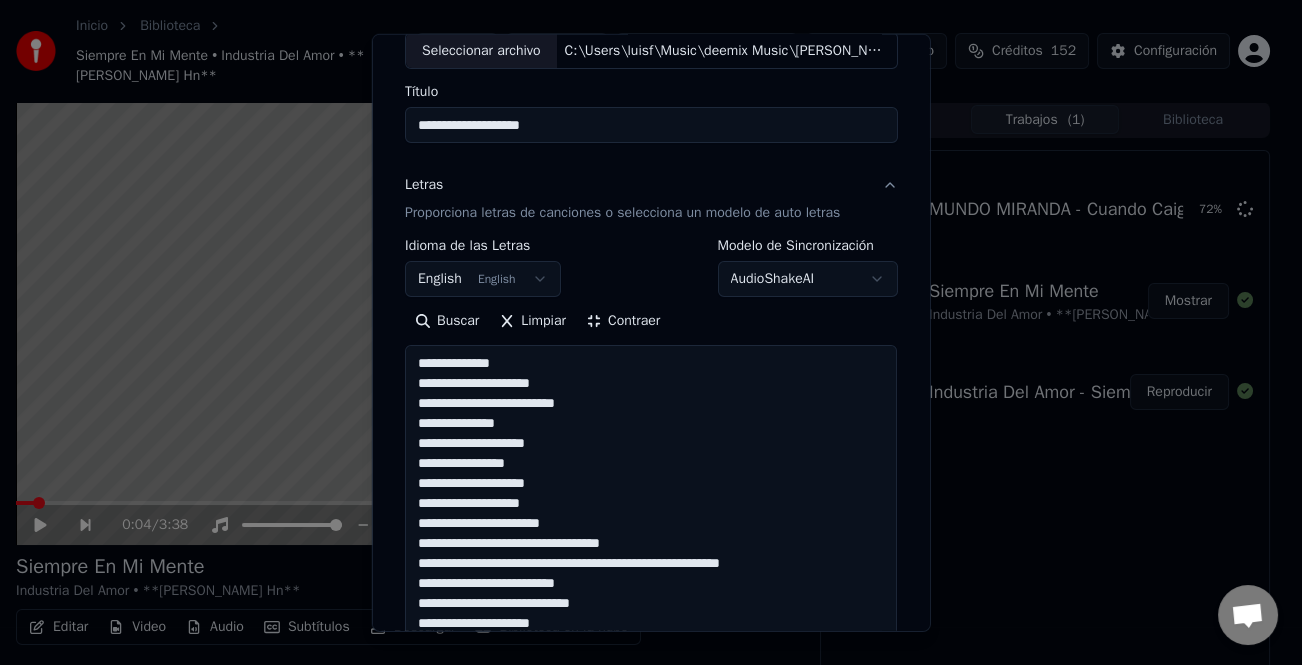click at bounding box center (651, 643) 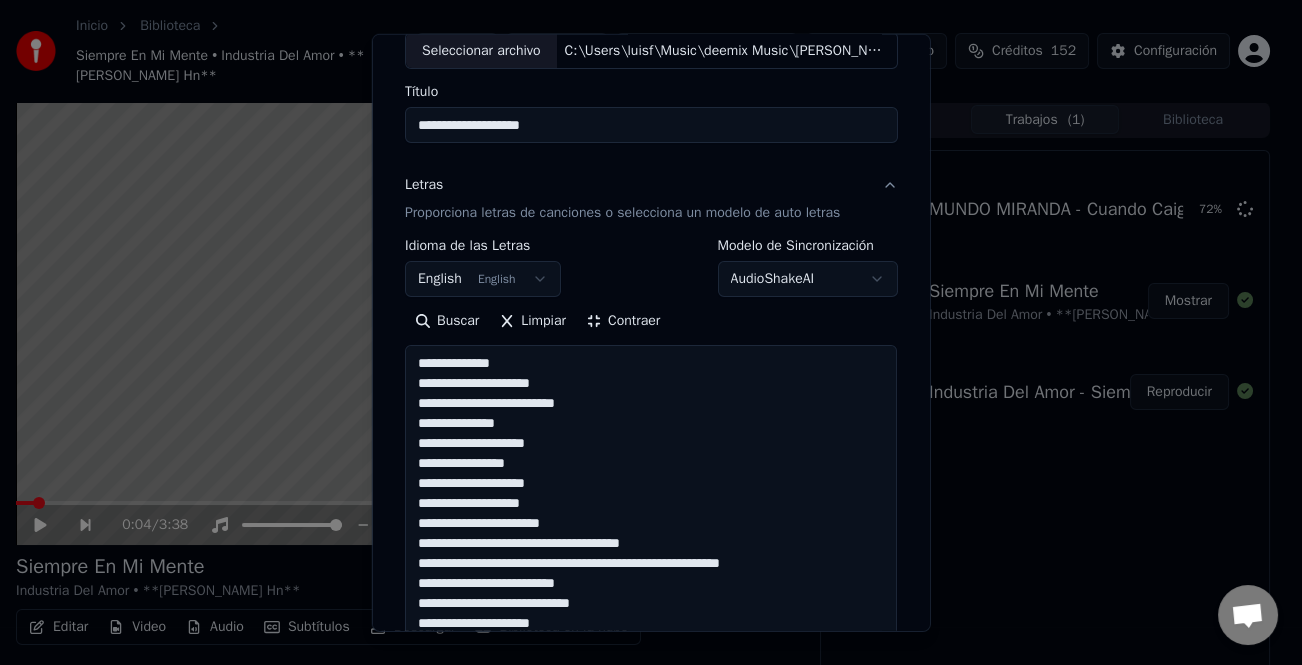 click at bounding box center [651, 643] 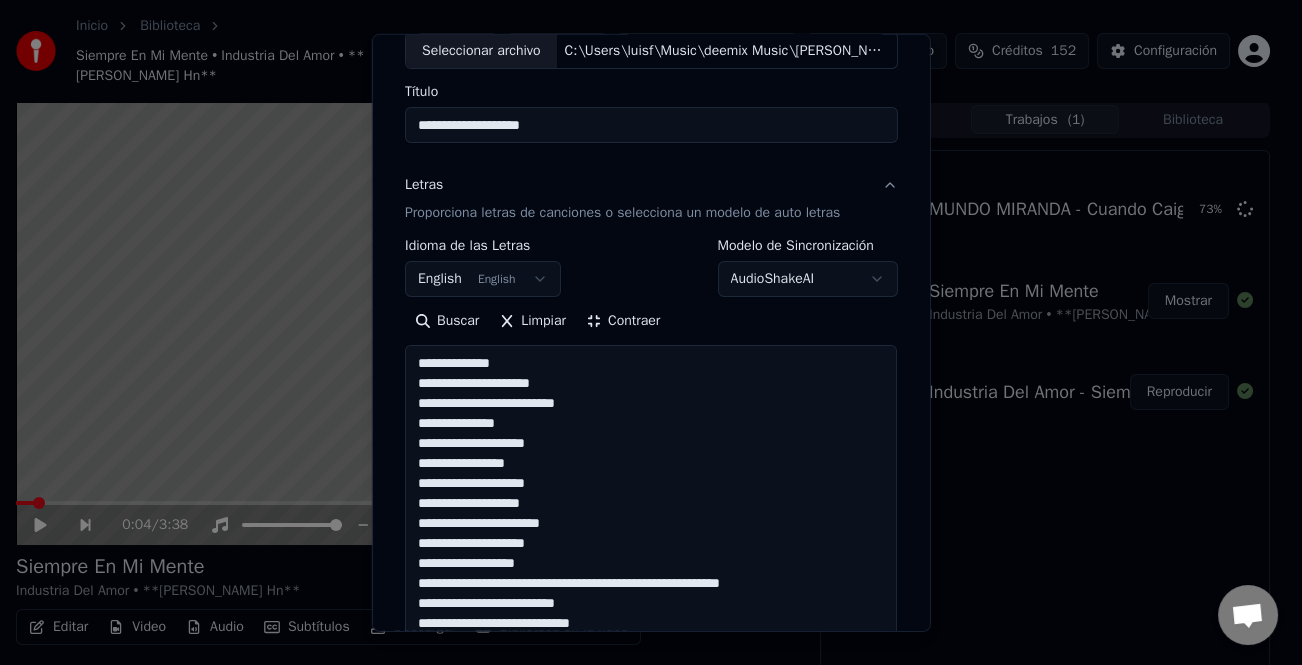 click at bounding box center [651, 643] 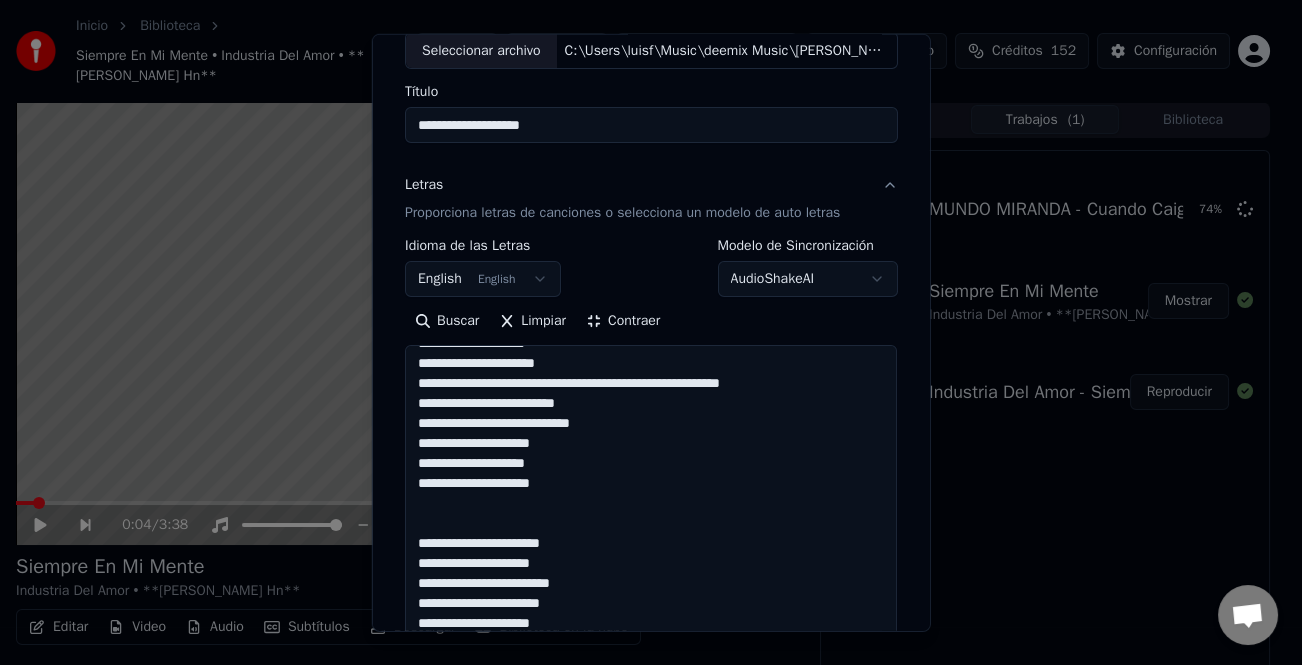 scroll, scrollTop: 100, scrollLeft: 0, axis: vertical 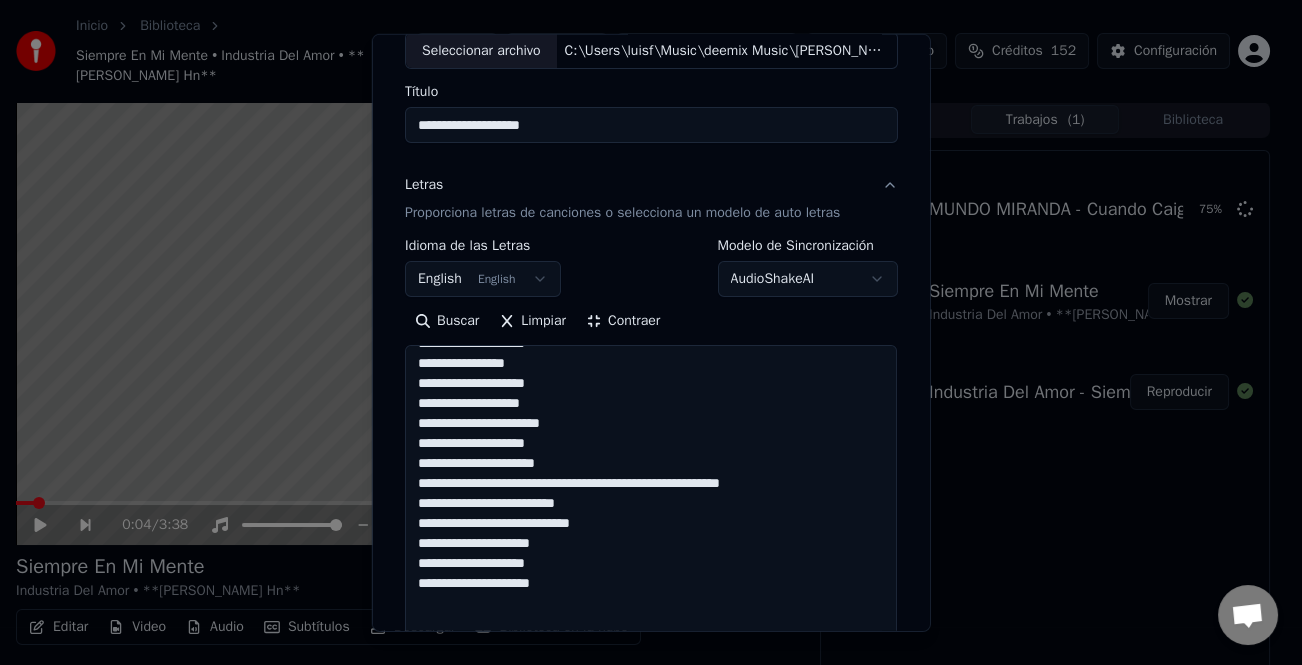 click at bounding box center [651, 643] 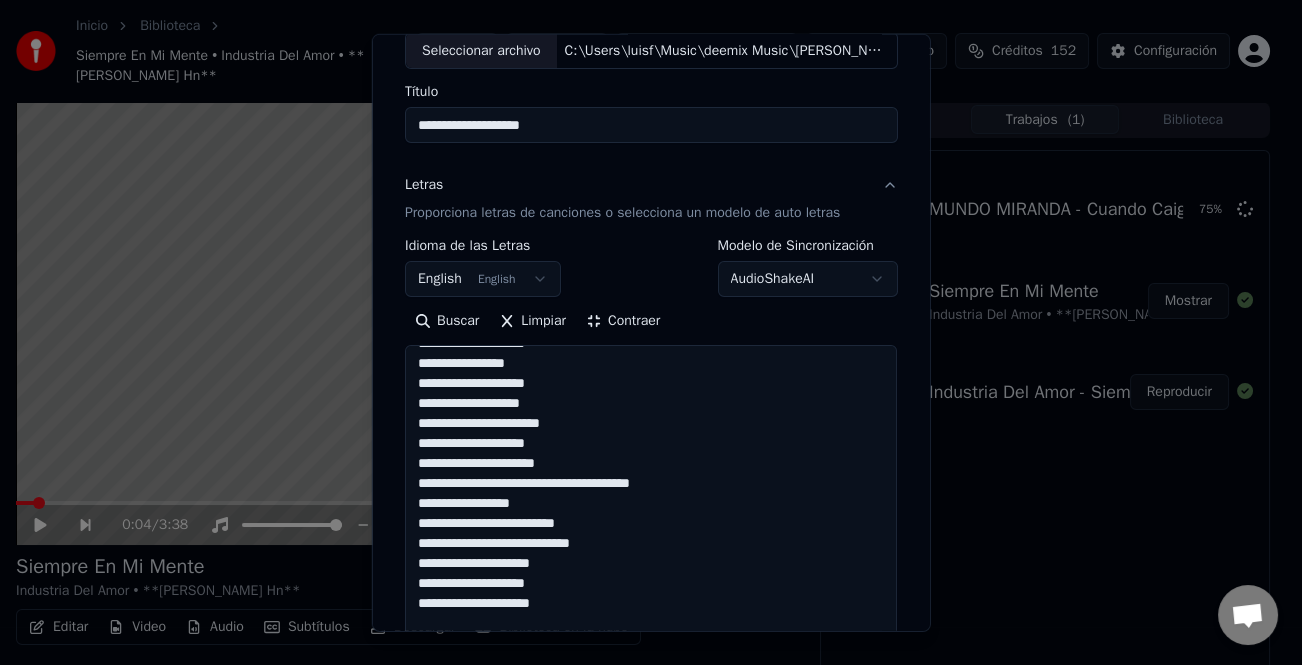 click at bounding box center [651, 643] 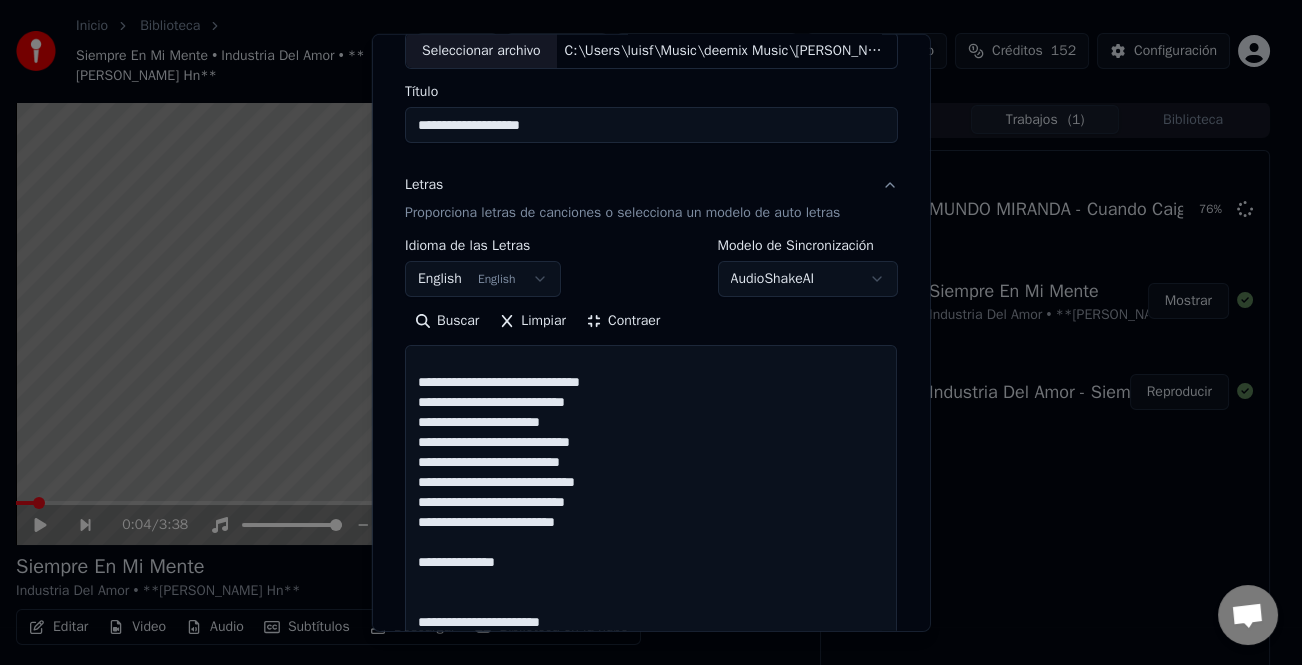 scroll, scrollTop: 561, scrollLeft: 0, axis: vertical 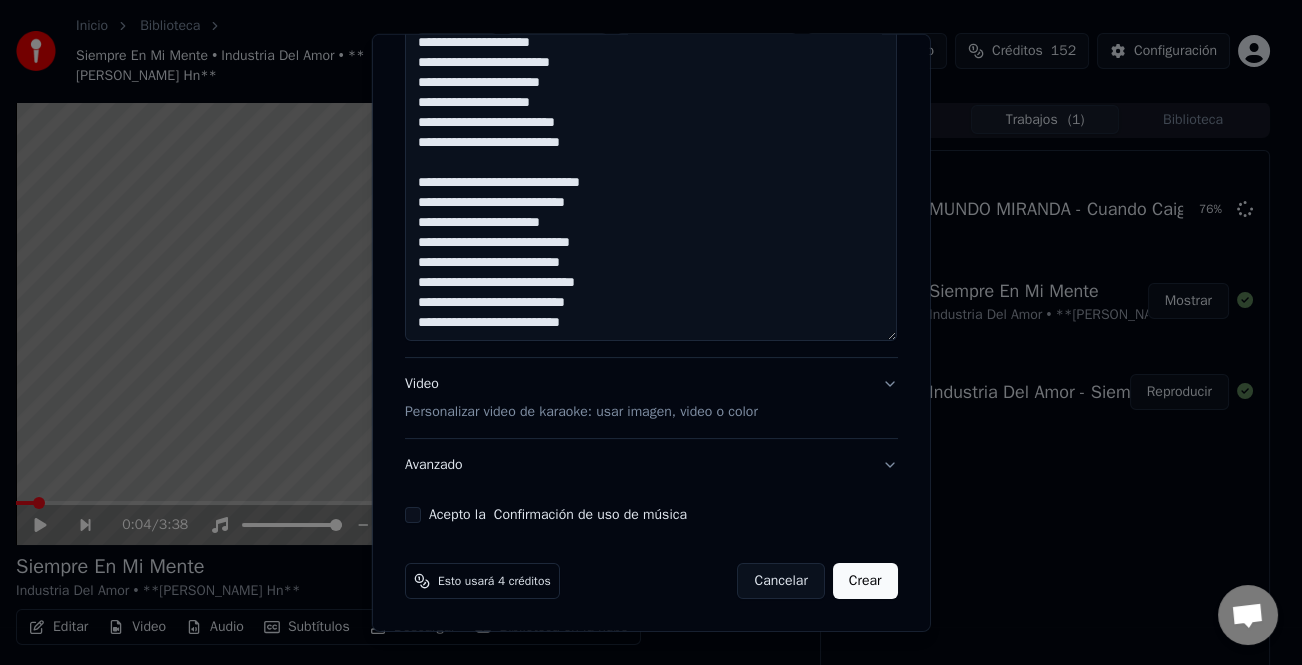 type on "**********" 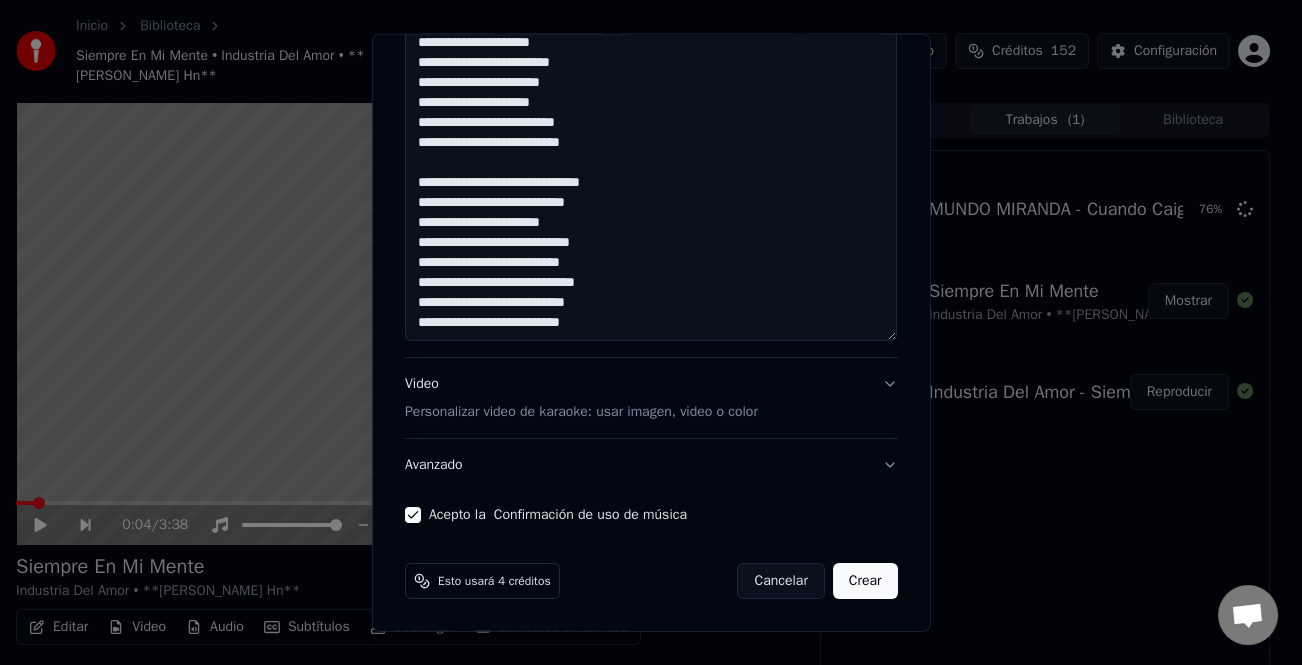 click on "Crear" at bounding box center [865, 581] 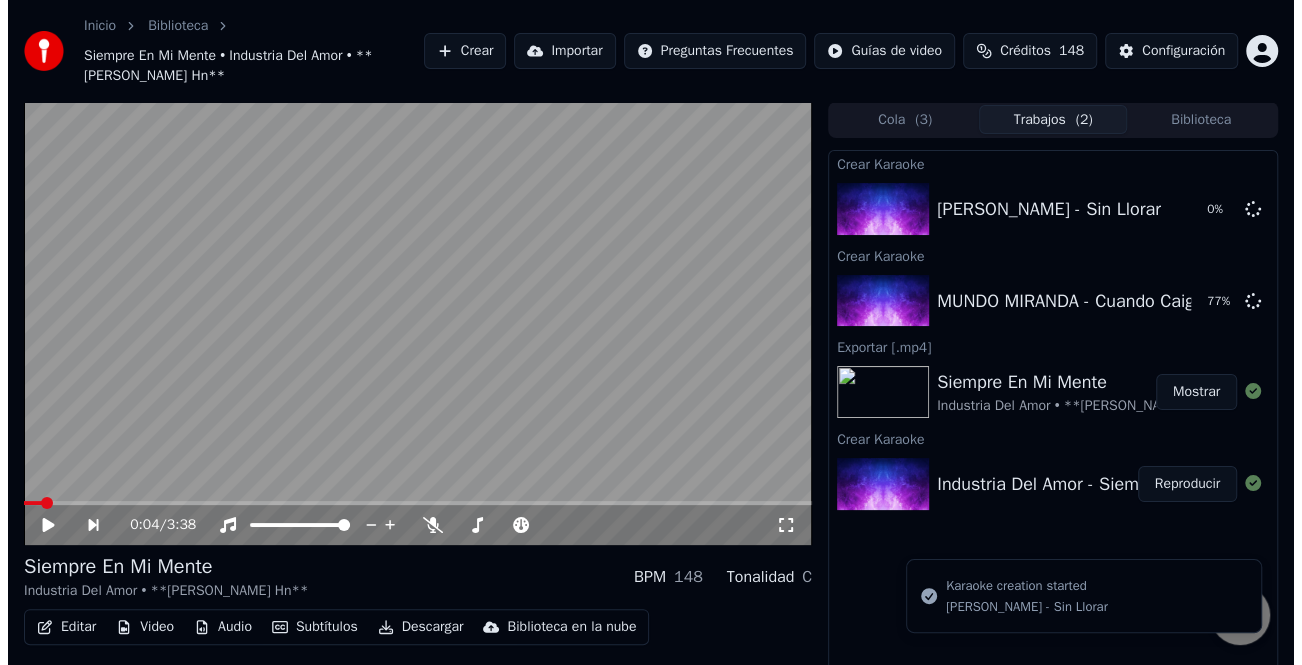 scroll, scrollTop: 0, scrollLeft: 0, axis: both 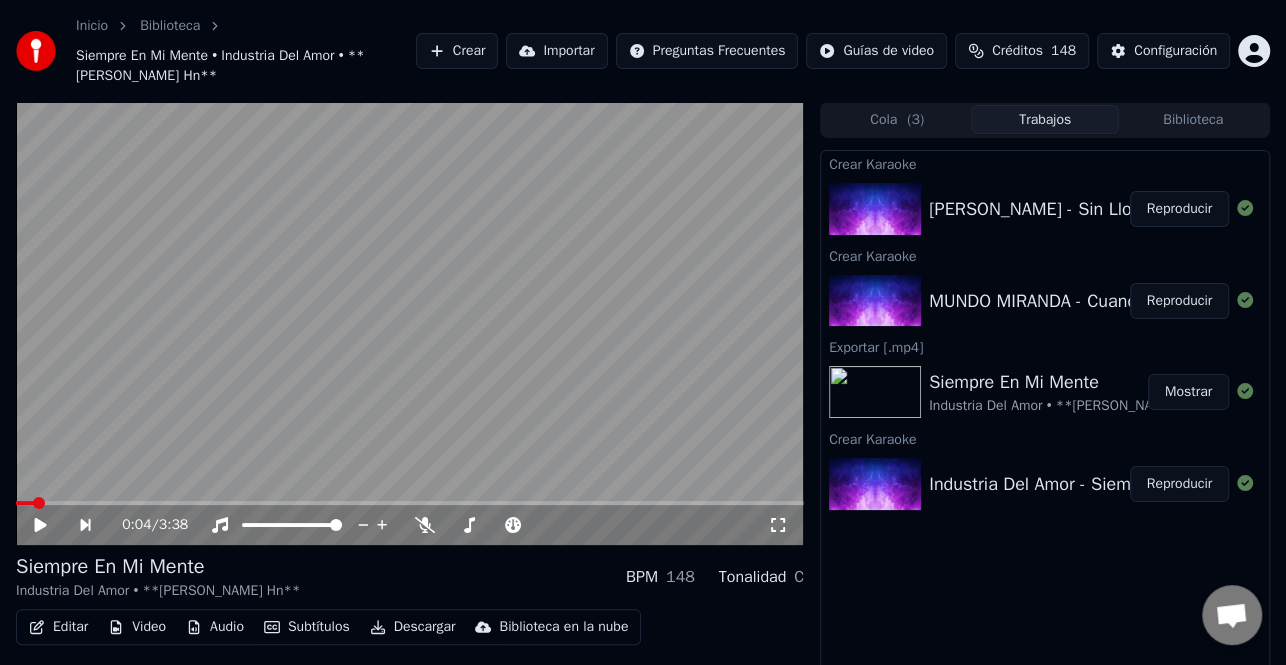 click on "Reproducir" at bounding box center (1179, 209) 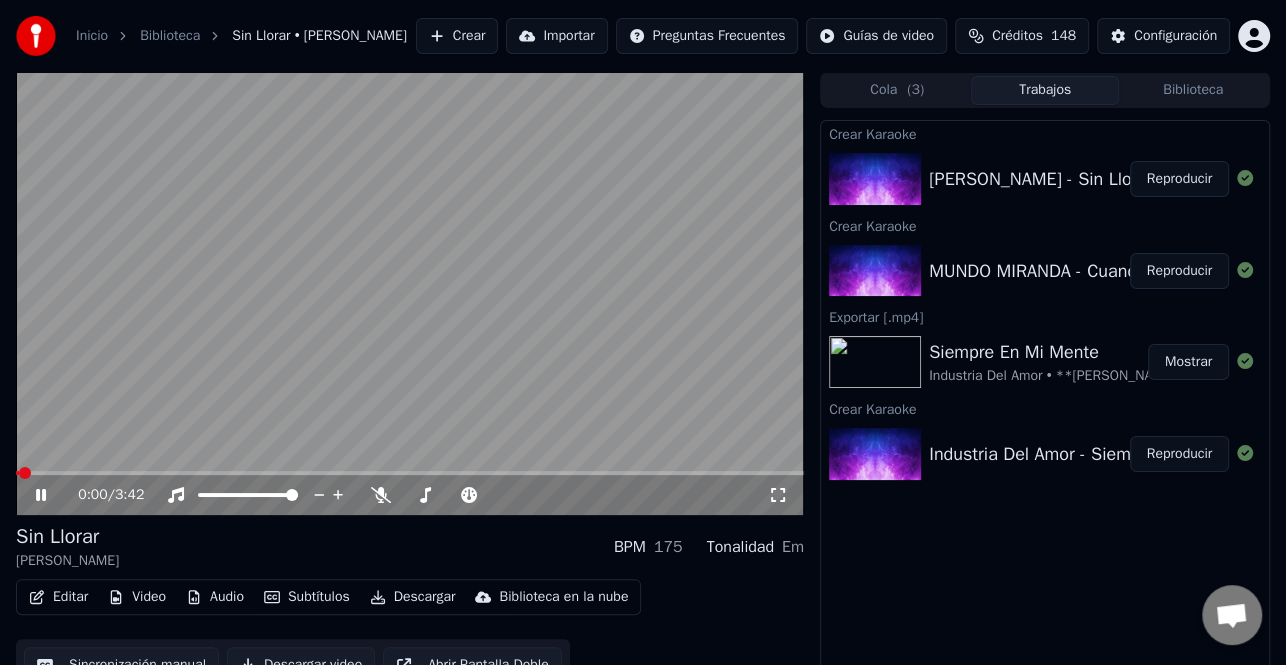 click 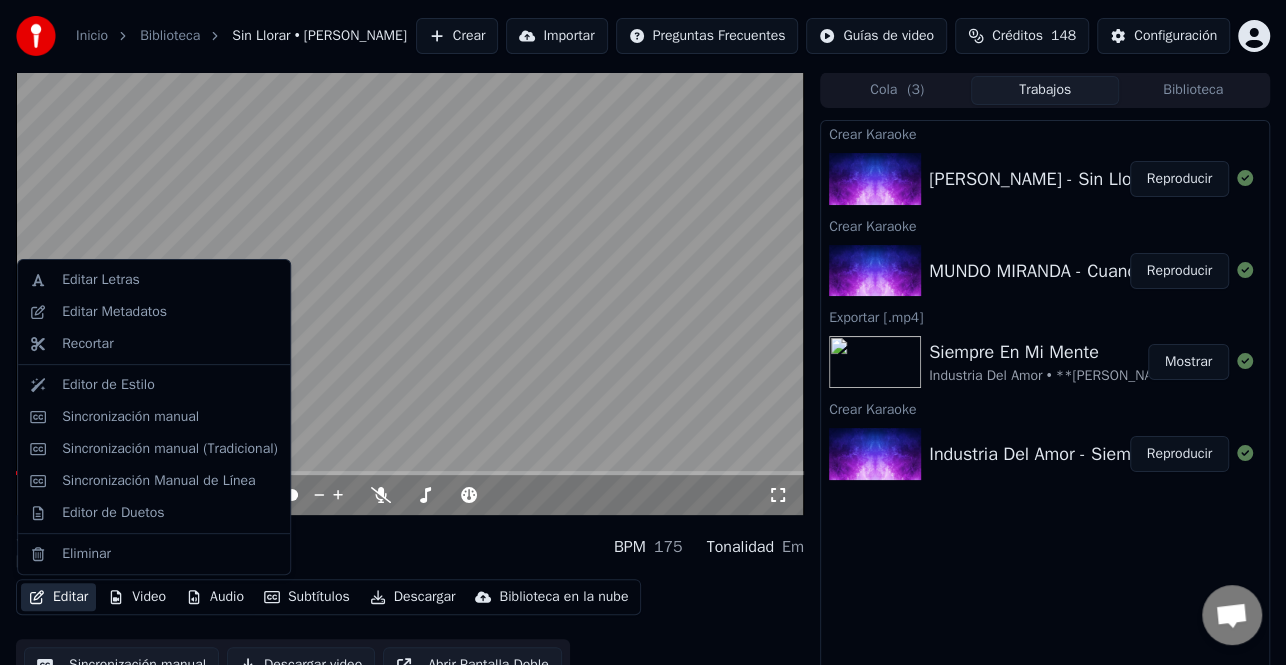 click on "Editar" at bounding box center (58, 597) 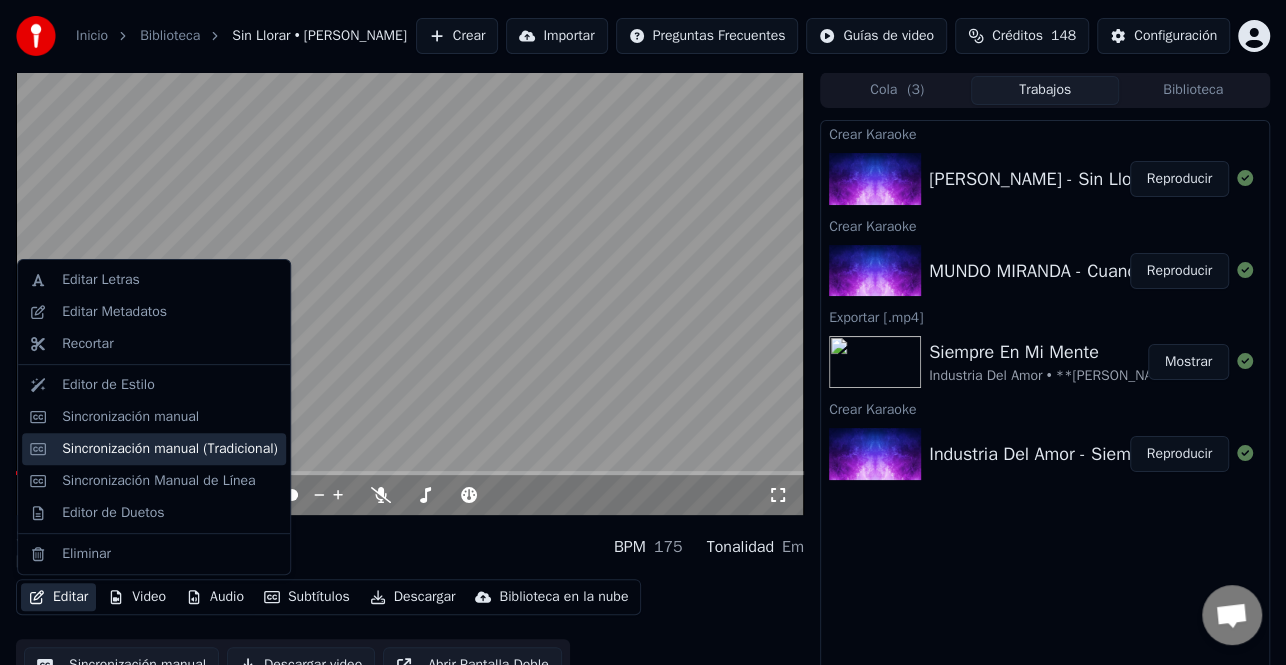 click on "Sincronización manual (Tradicional)" at bounding box center [170, 449] 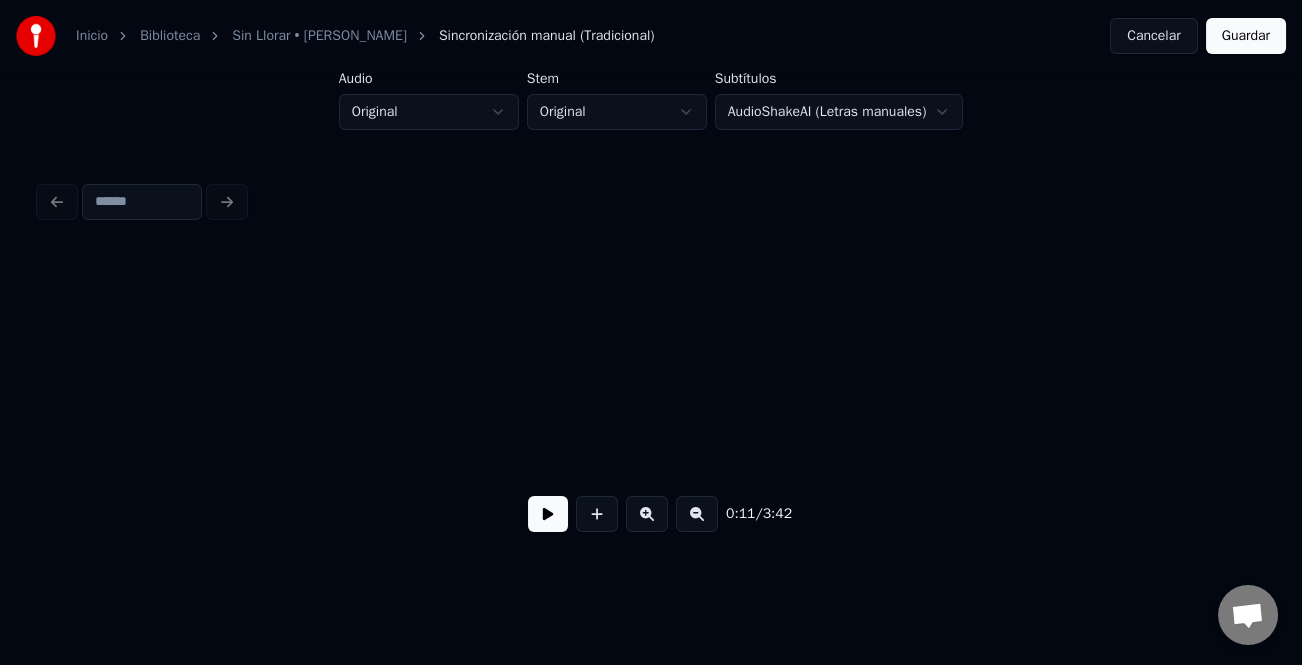 scroll, scrollTop: 0, scrollLeft: 3389, axis: horizontal 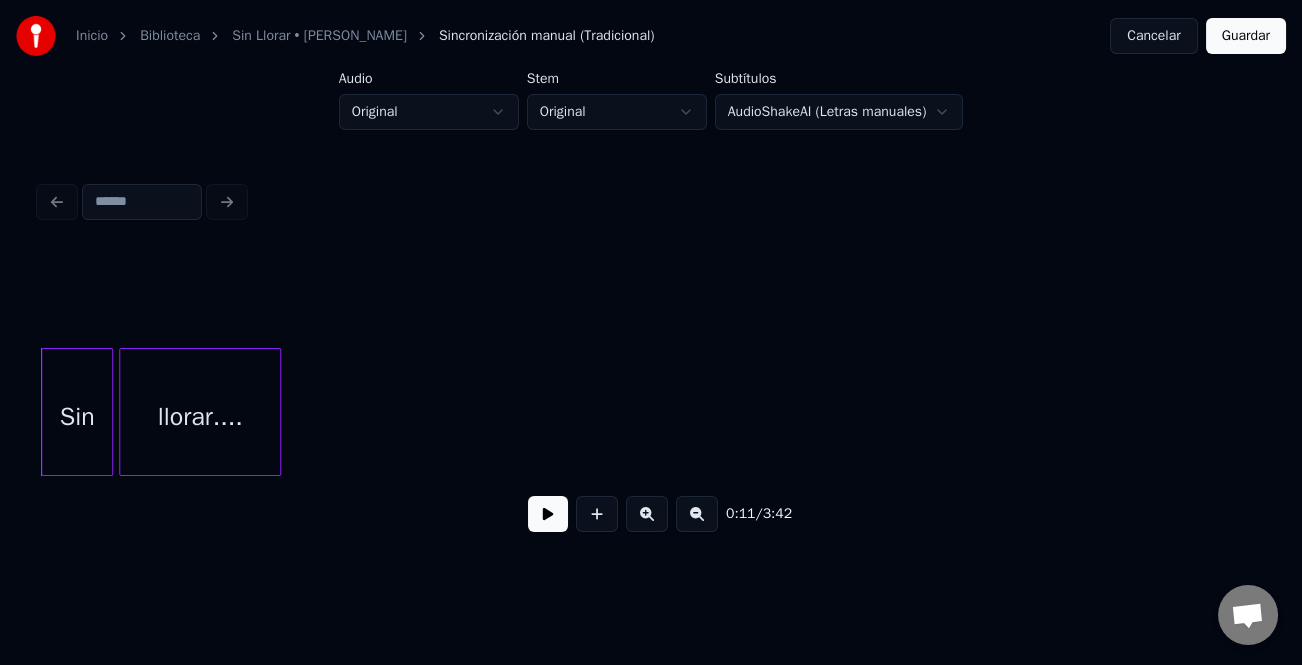 click at bounding box center [548, 514] 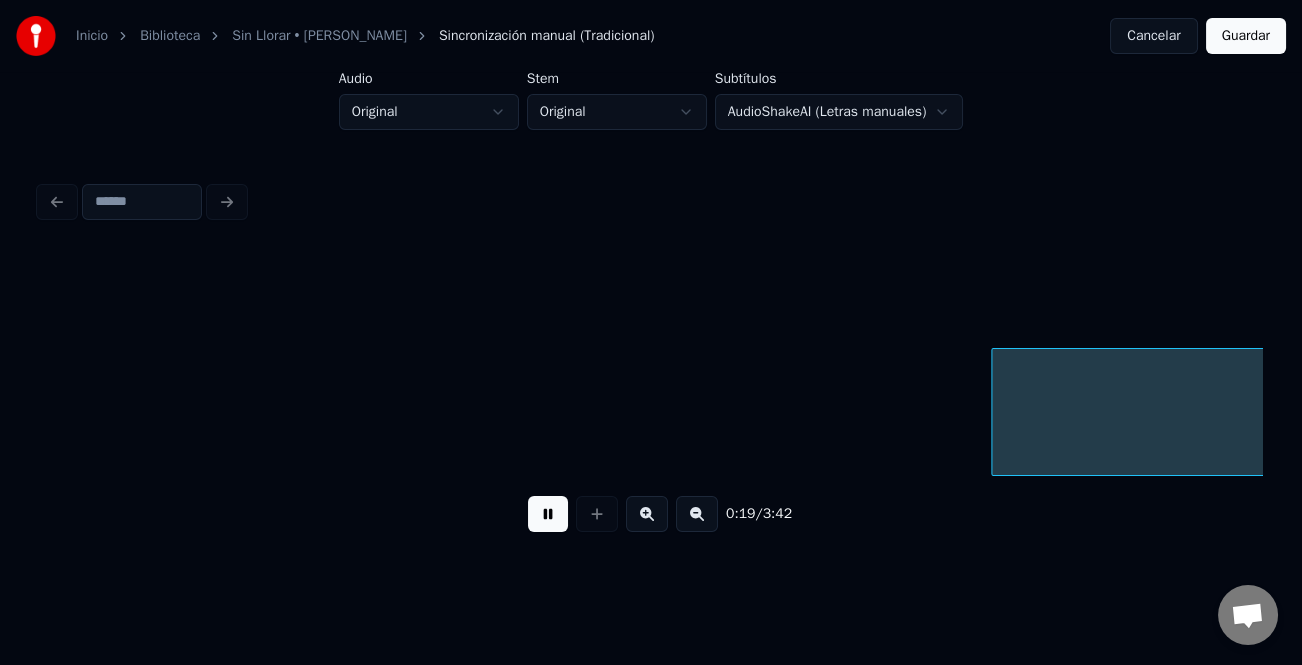 scroll, scrollTop: 0, scrollLeft: 5834, axis: horizontal 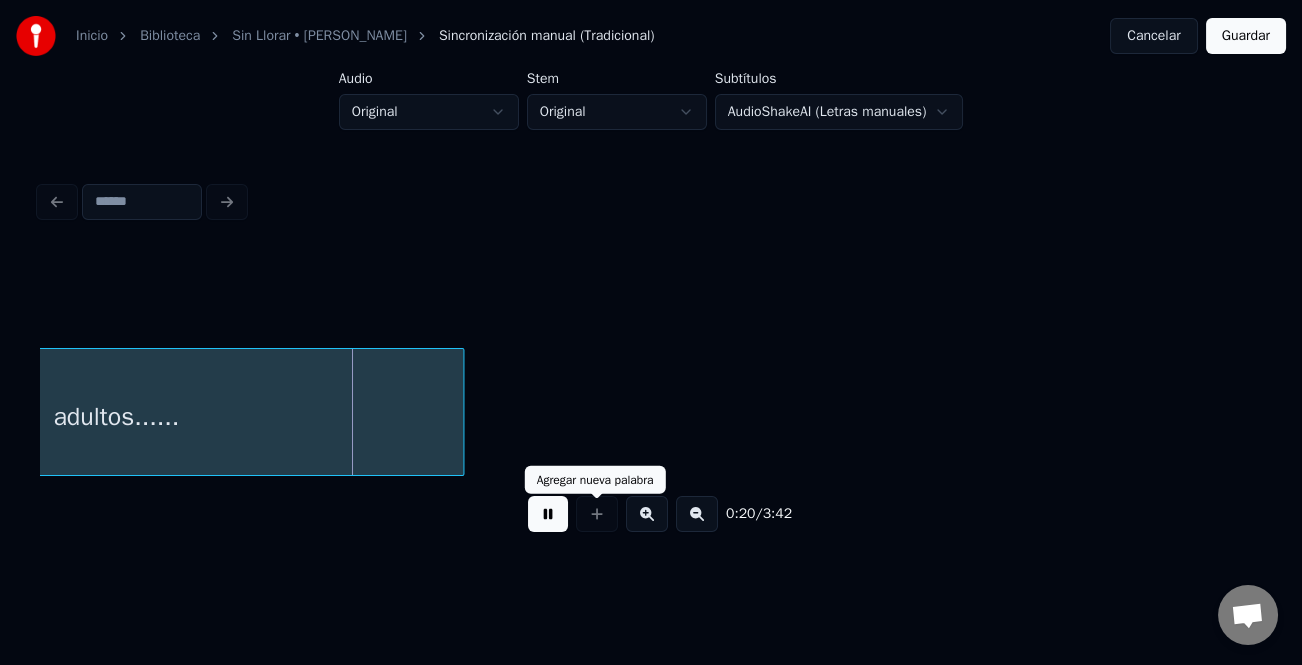 drag, startPoint x: 547, startPoint y: 530, endPoint x: 493, endPoint y: 487, distance: 69.02898 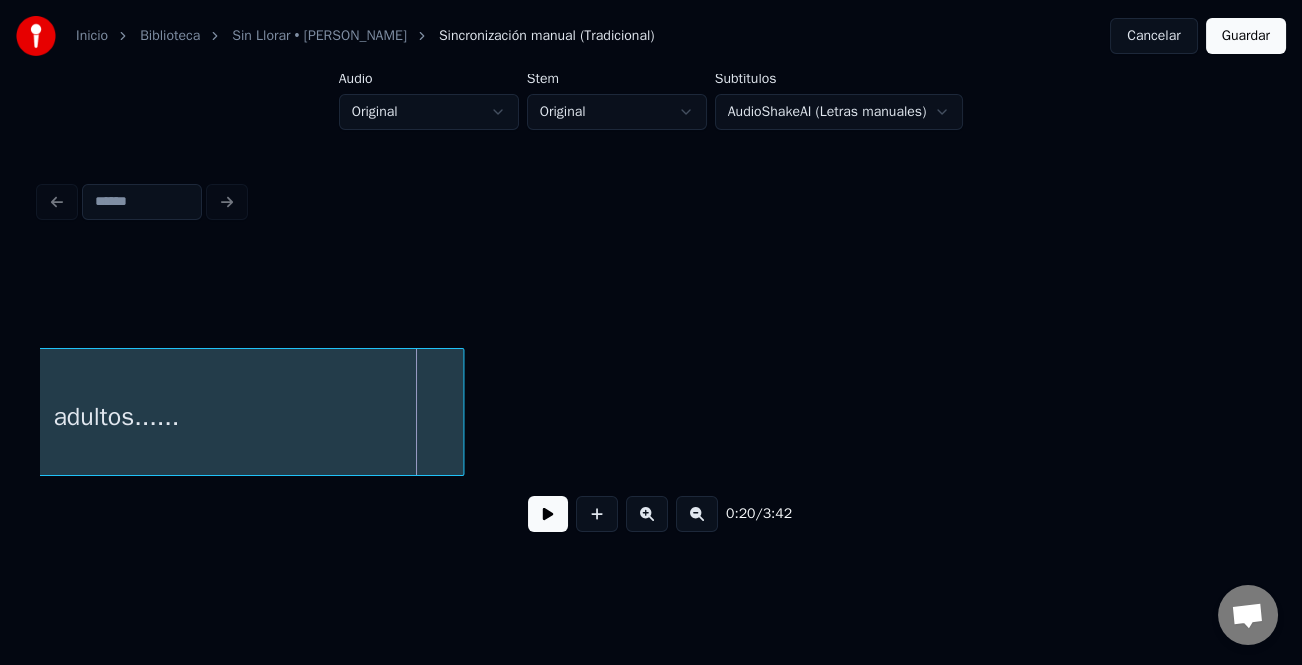click on "adultos......" at bounding box center [116, 417] 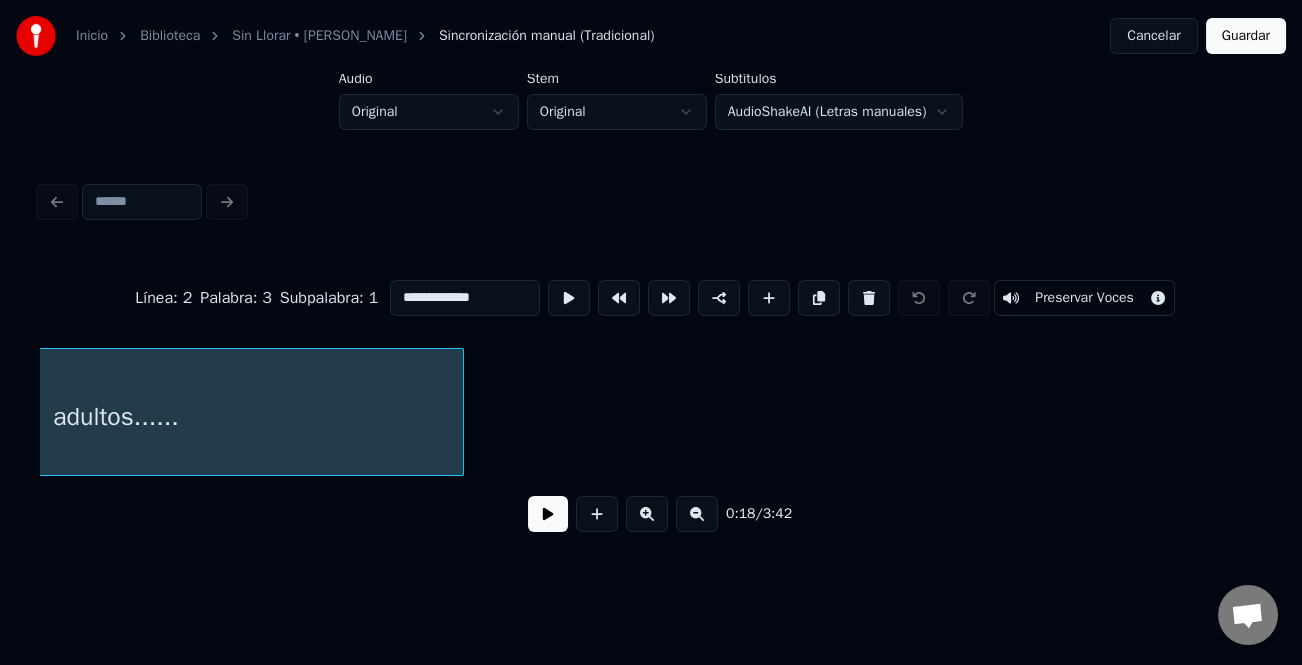 scroll, scrollTop: 0, scrollLeft: 5561, axis: horizontal 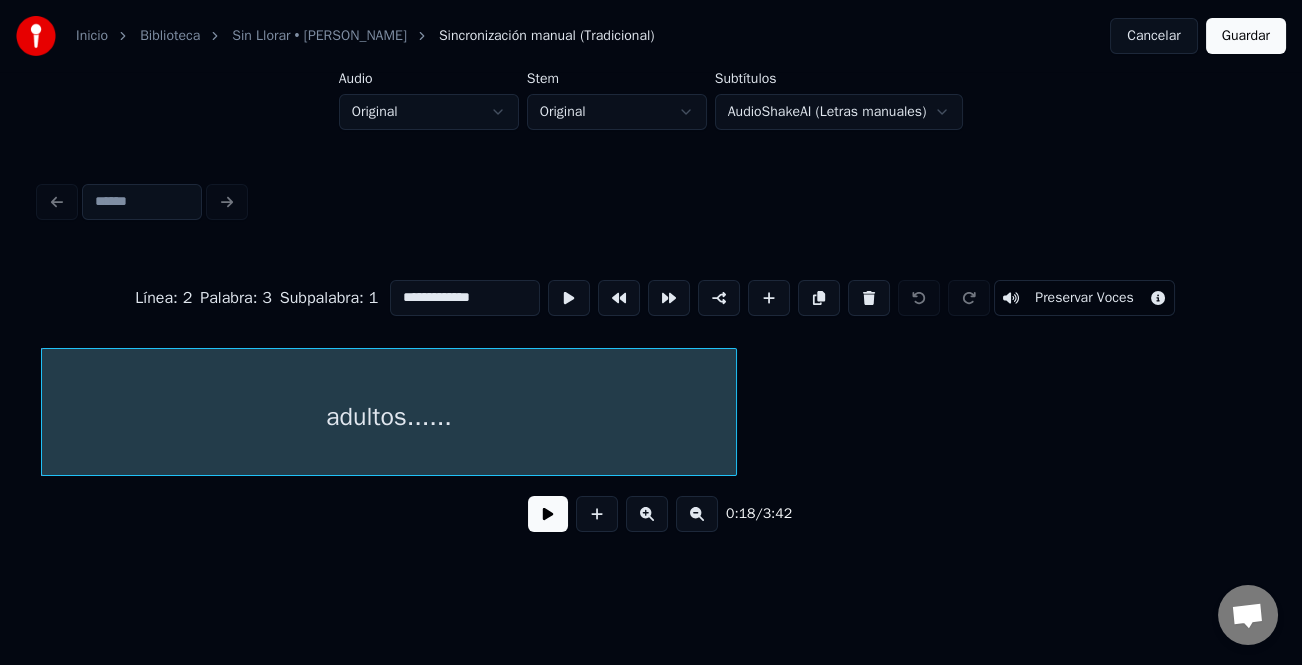 click on "**********" at bounding box center (465, 298) 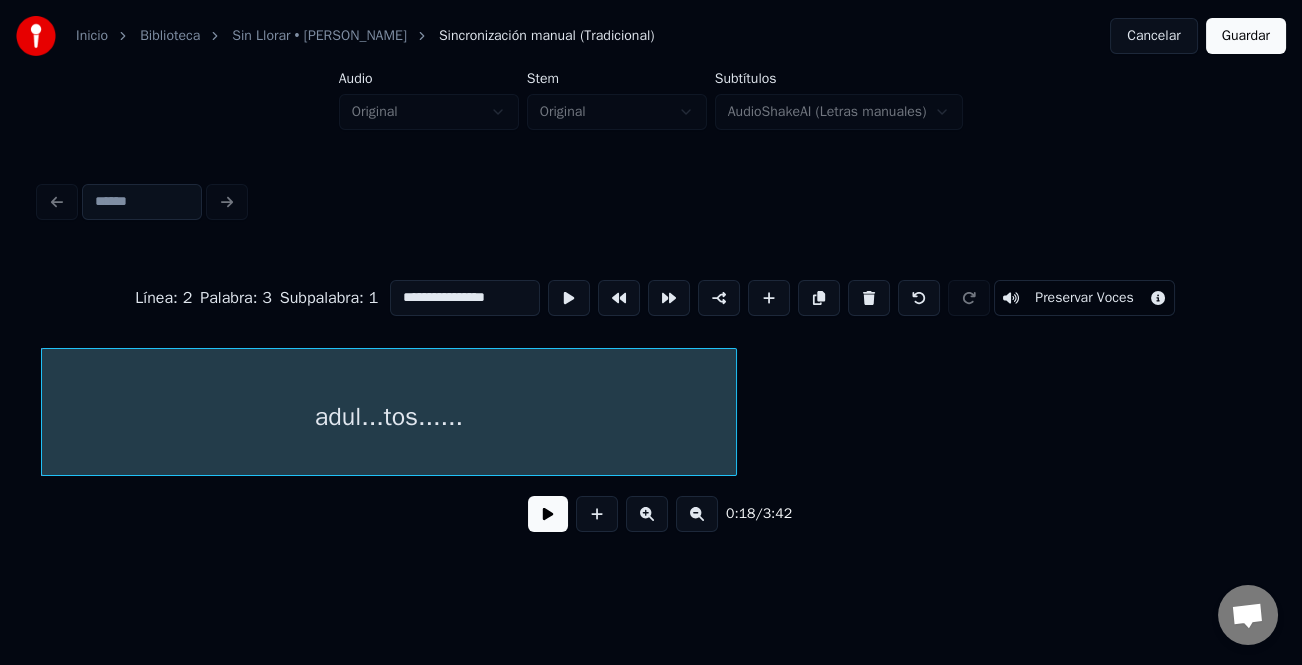 type on "**********" 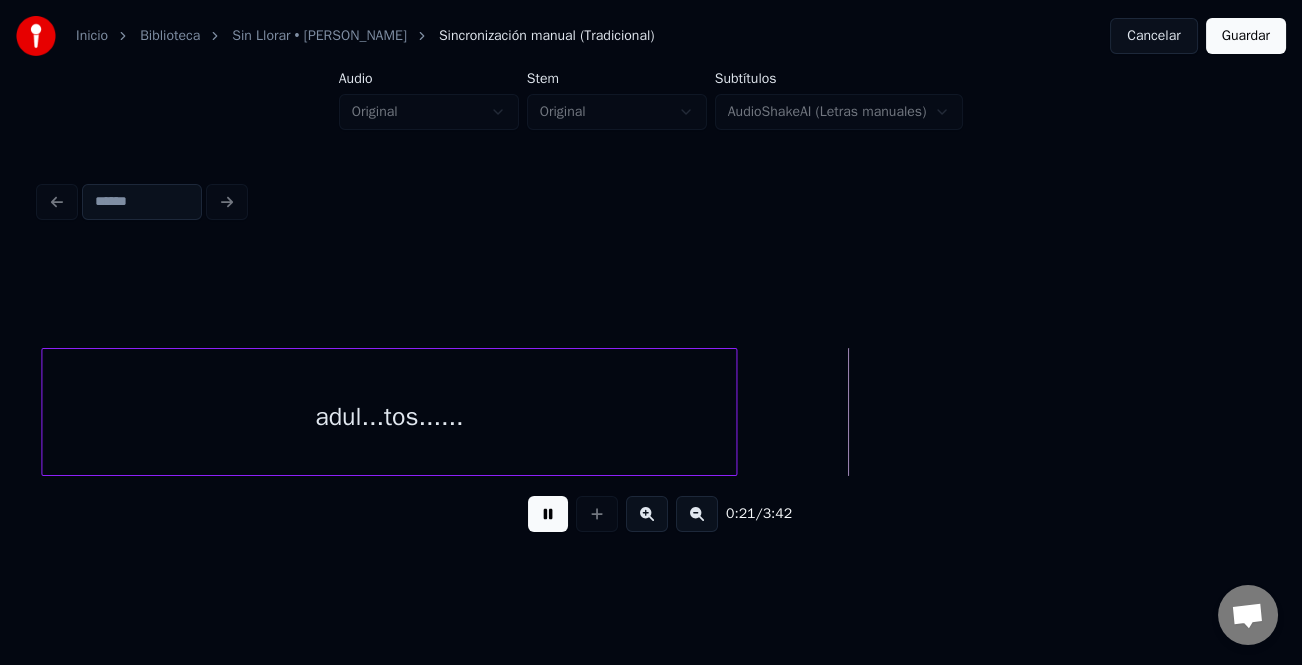 click on "adul...tos......" at bounding box center (27871, 412) 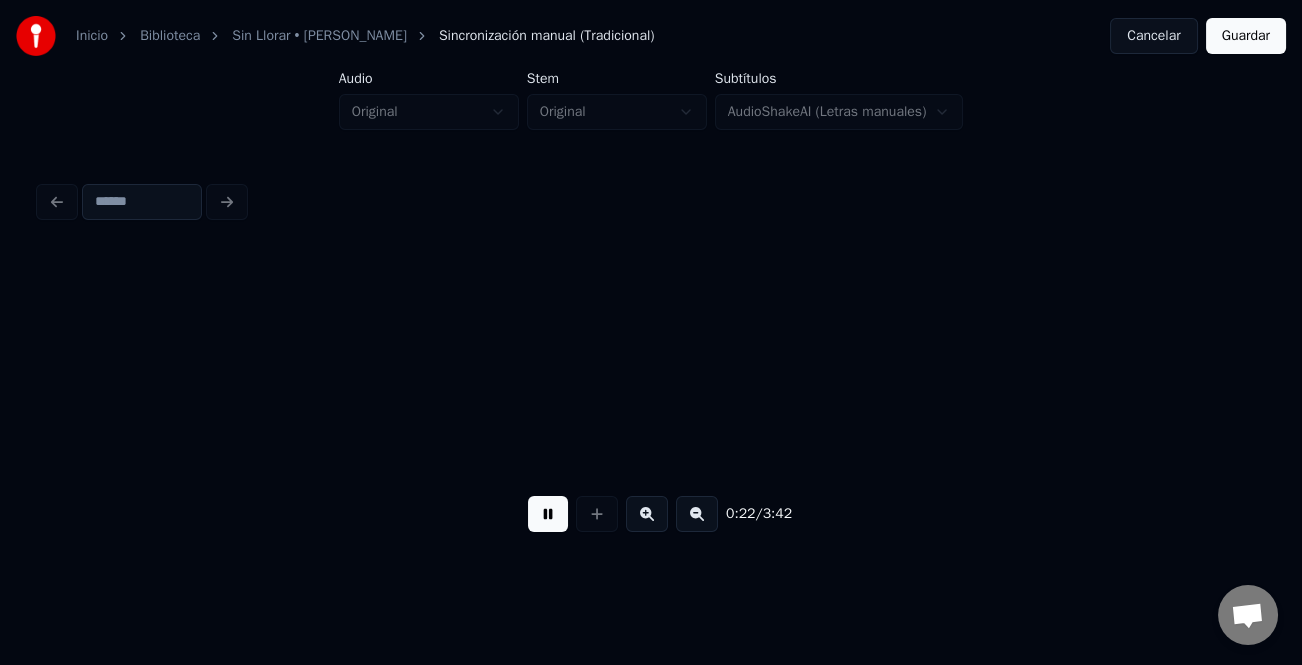 scroll, scrollTop: 0, scrollLeft: 6787, axis: horizontal 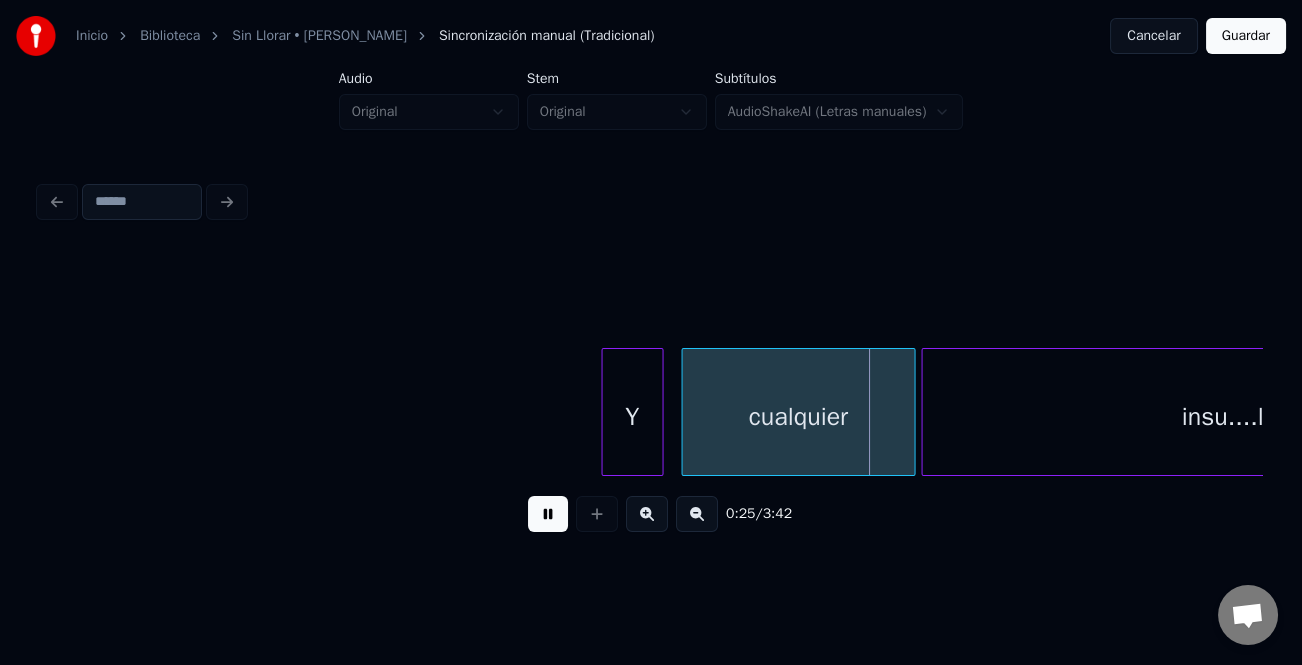 click at bounding box center (605, 412) 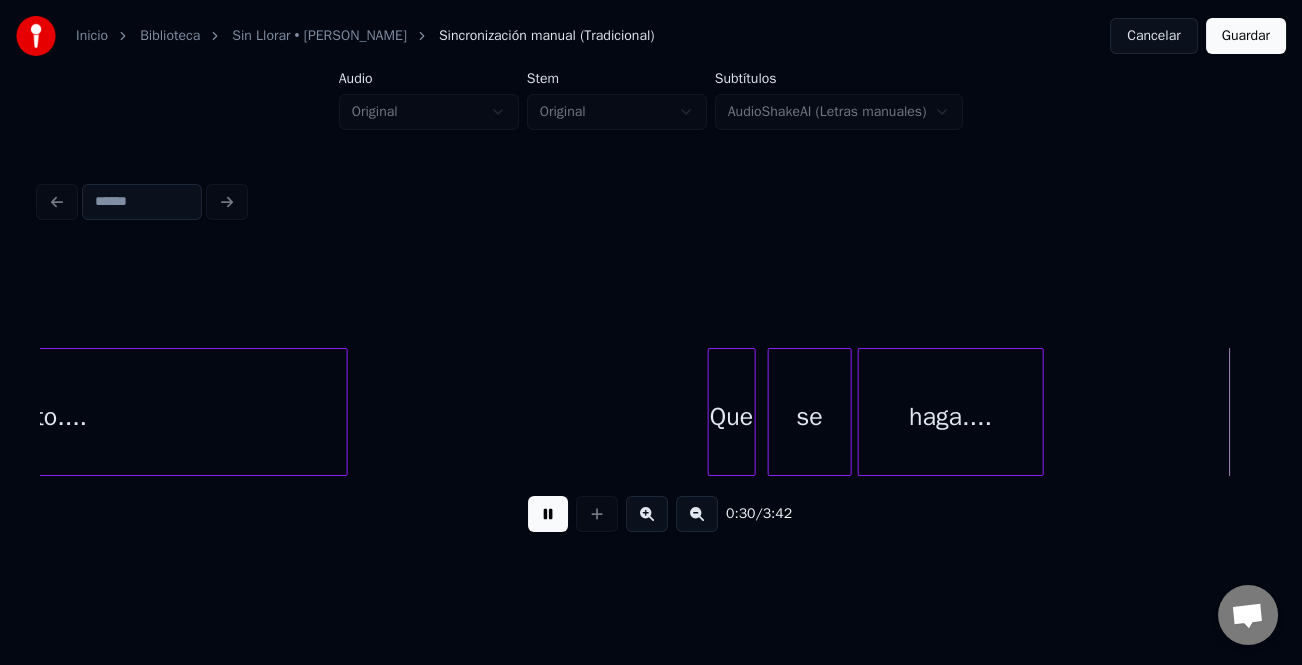 scroll, scrollTop: 0, scrollLeft: 9239, axis: horizontal 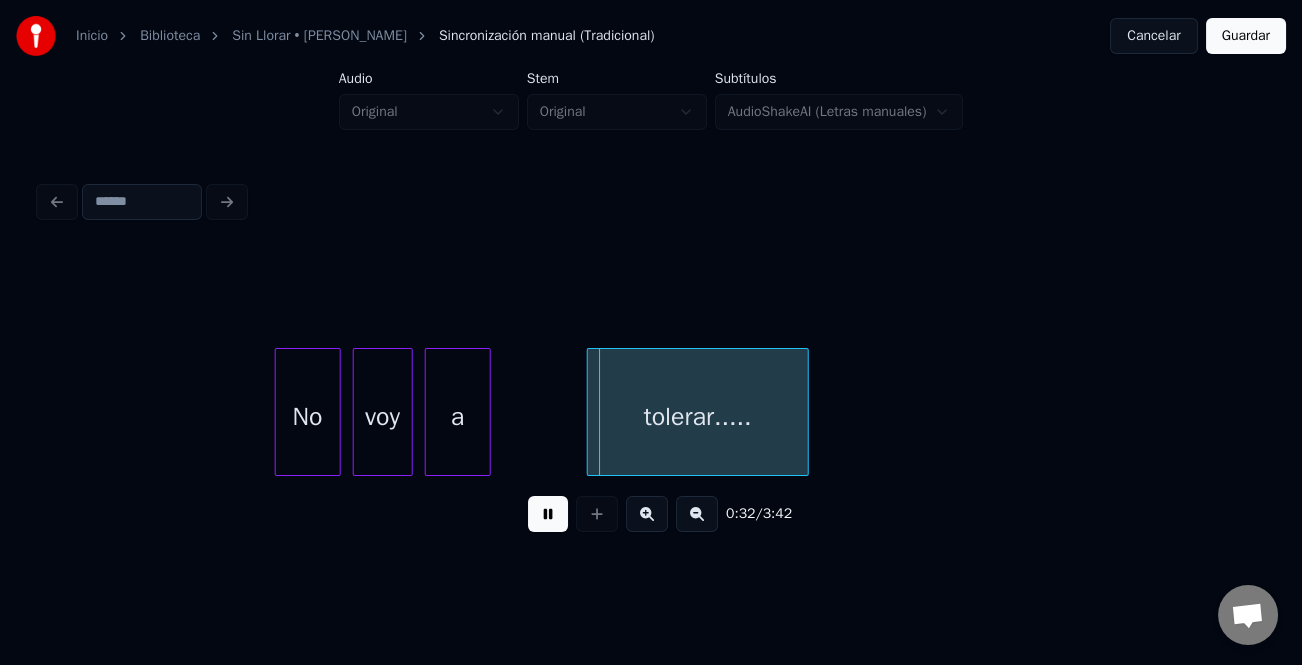click at bounding box center (279, 412) 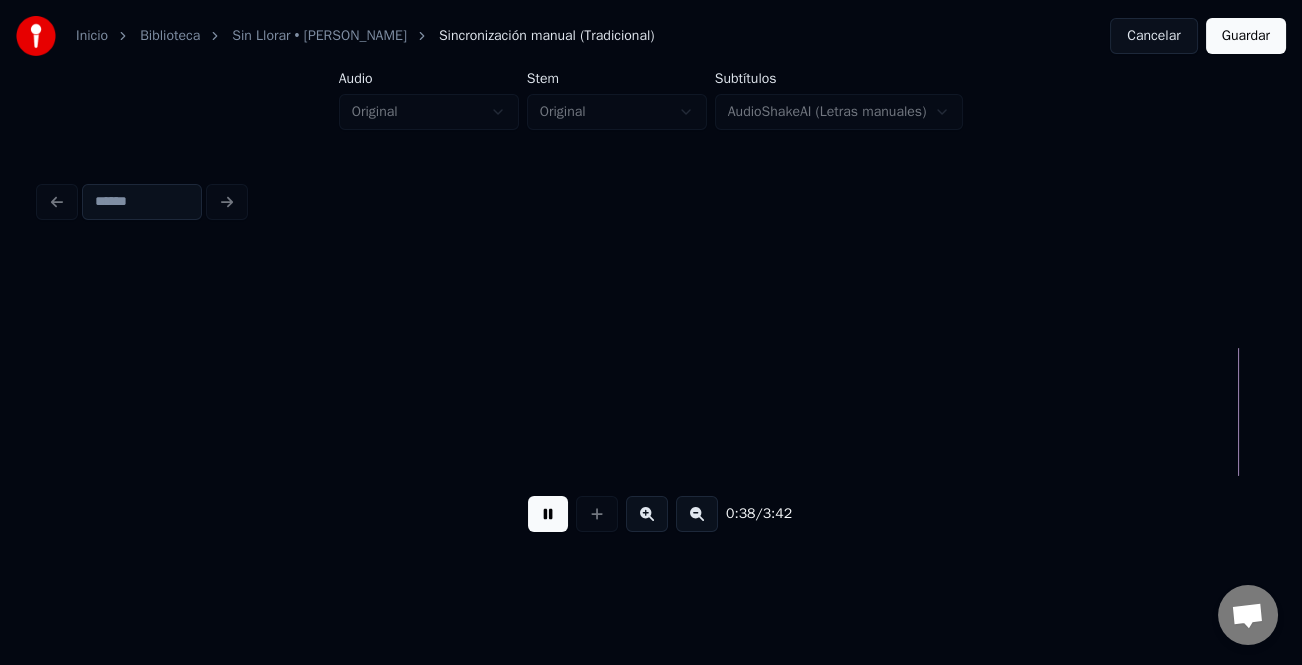 scroll, scrollTop: 0, scrollLeft: 11691, axis: horizontal 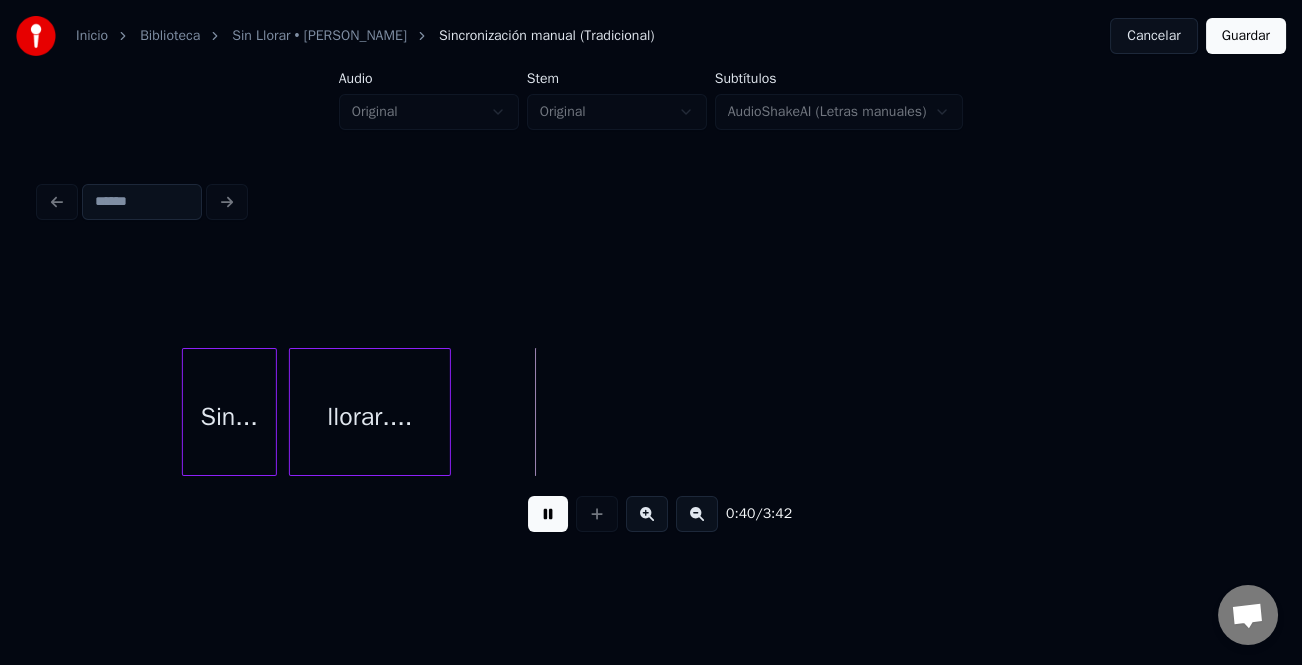 click at bounding box center [186, 412] 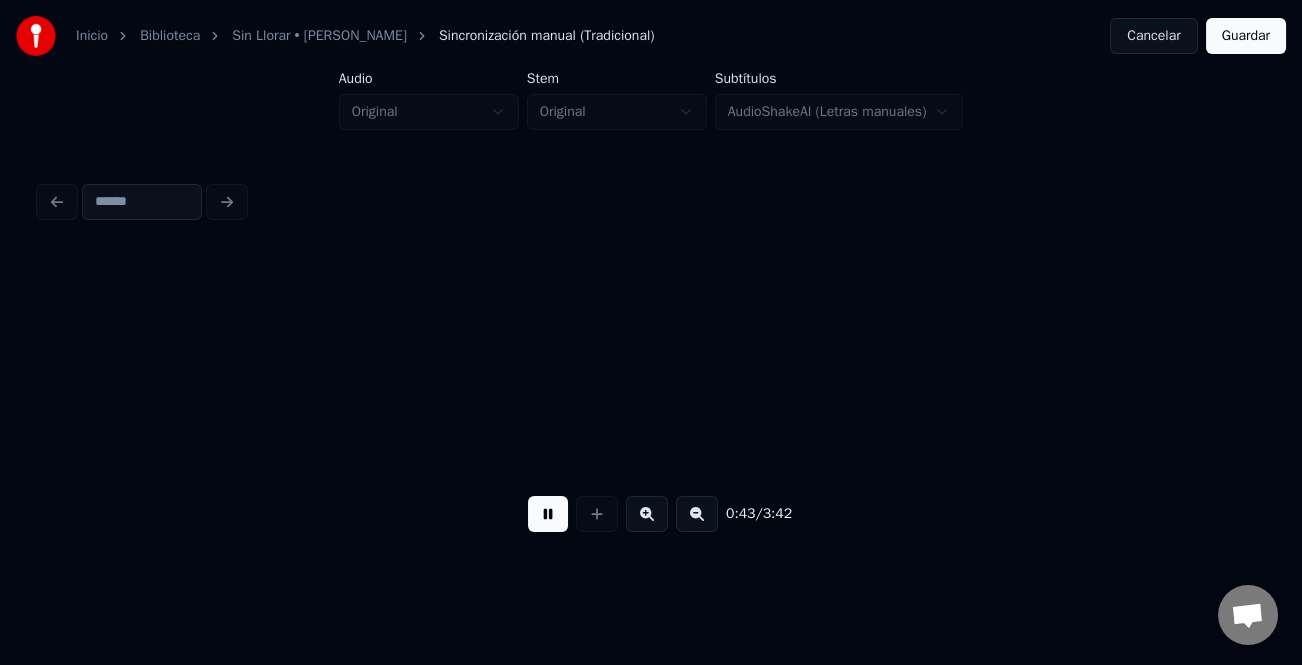 scroll, scrollTop: 0, scrollLeft: 12918, axis: horizontal 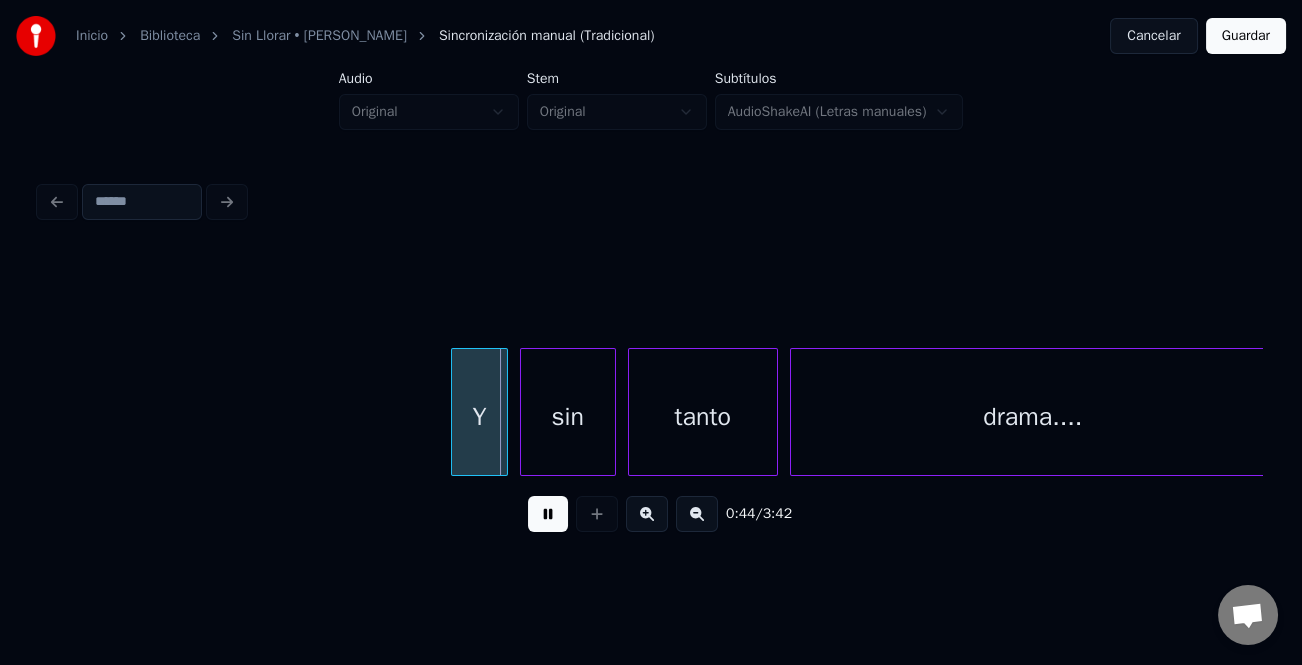 click at bounding box center (455, 412) 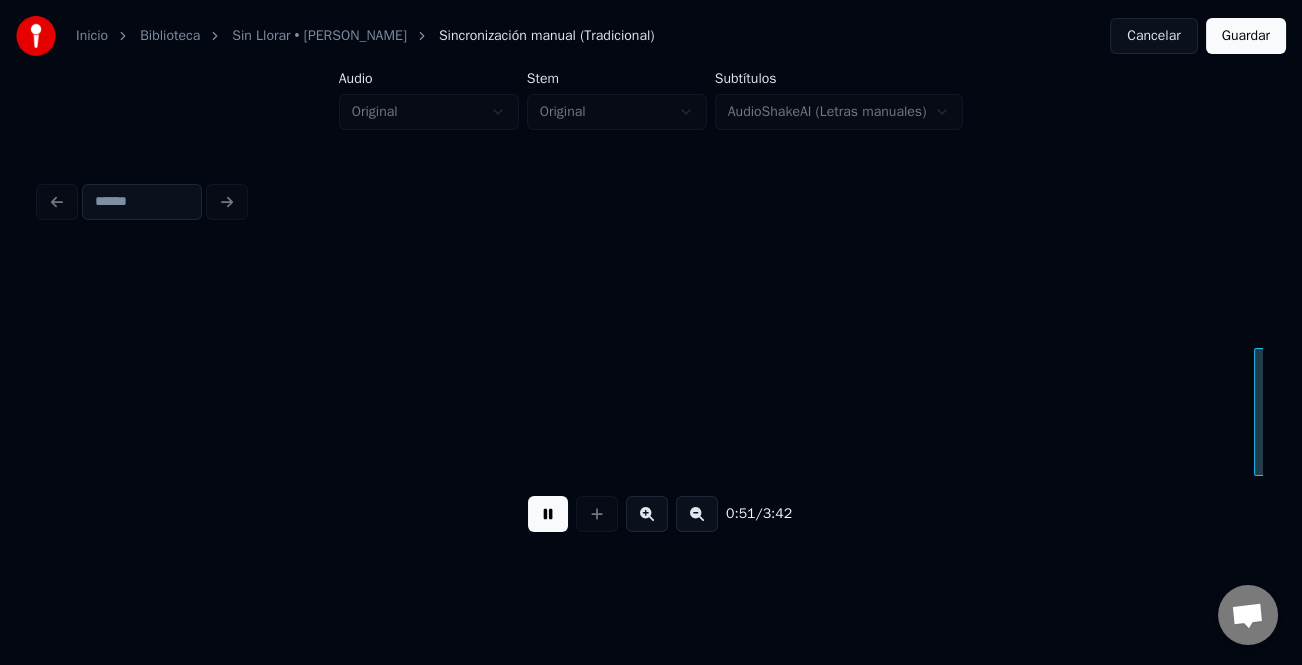 scroll, scrollTop: 0, scrollLeft: 15365, axis: horizontal 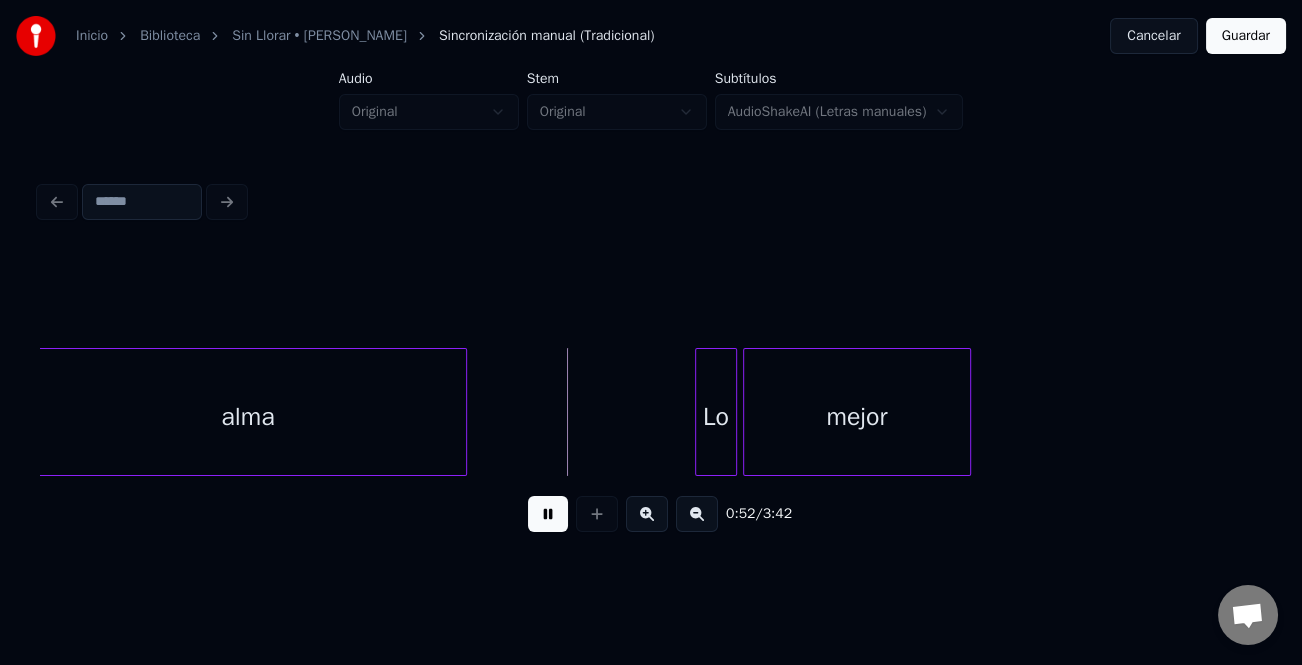 click at bounding box center (548, 514) 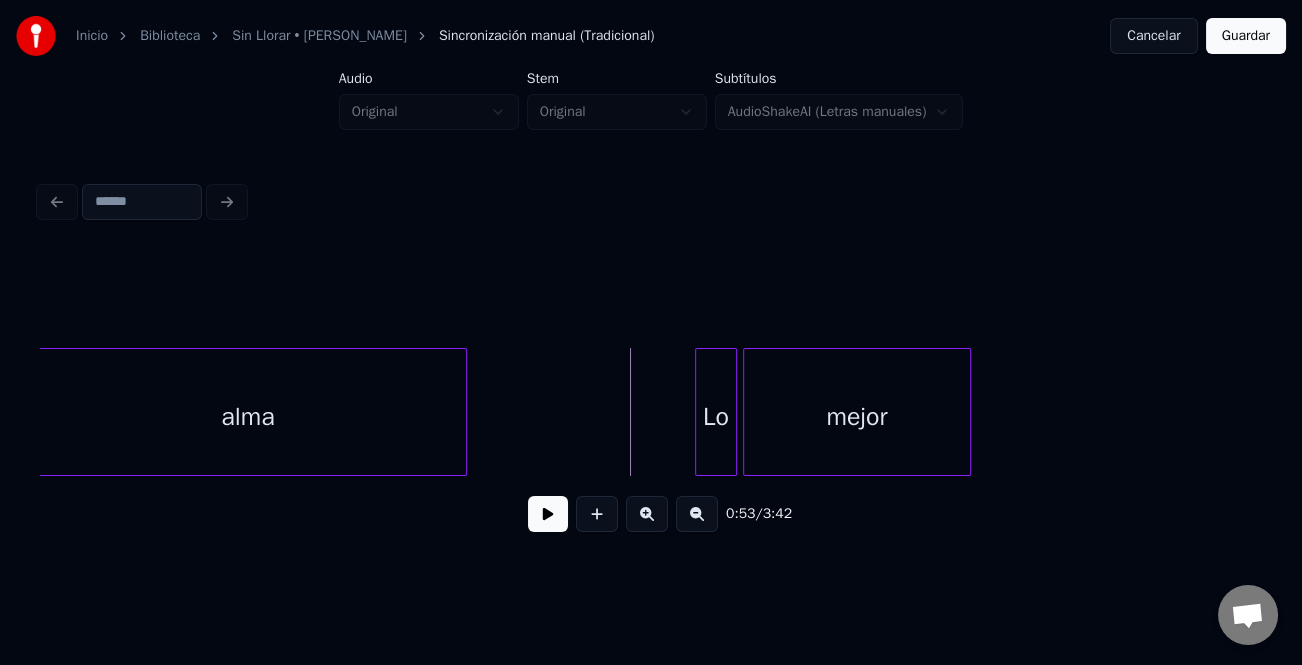 click on "alma" at bounding box center (248, 417) 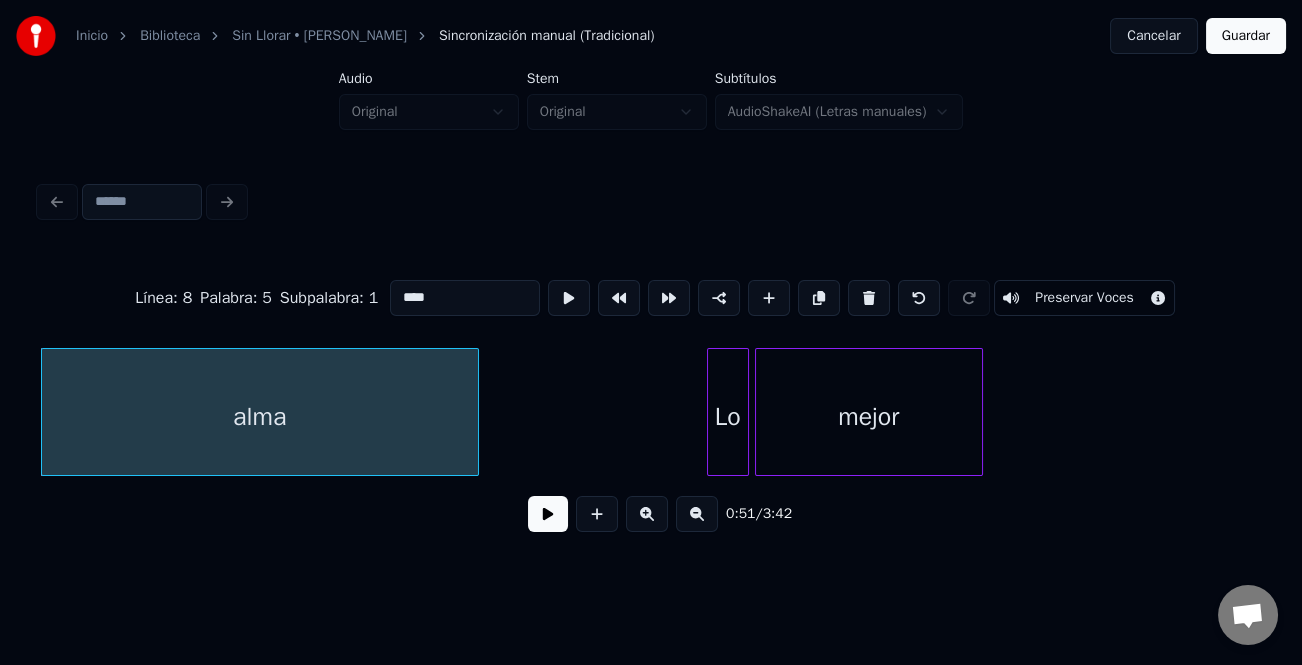 click on "****" at bounding box center [465, 298] 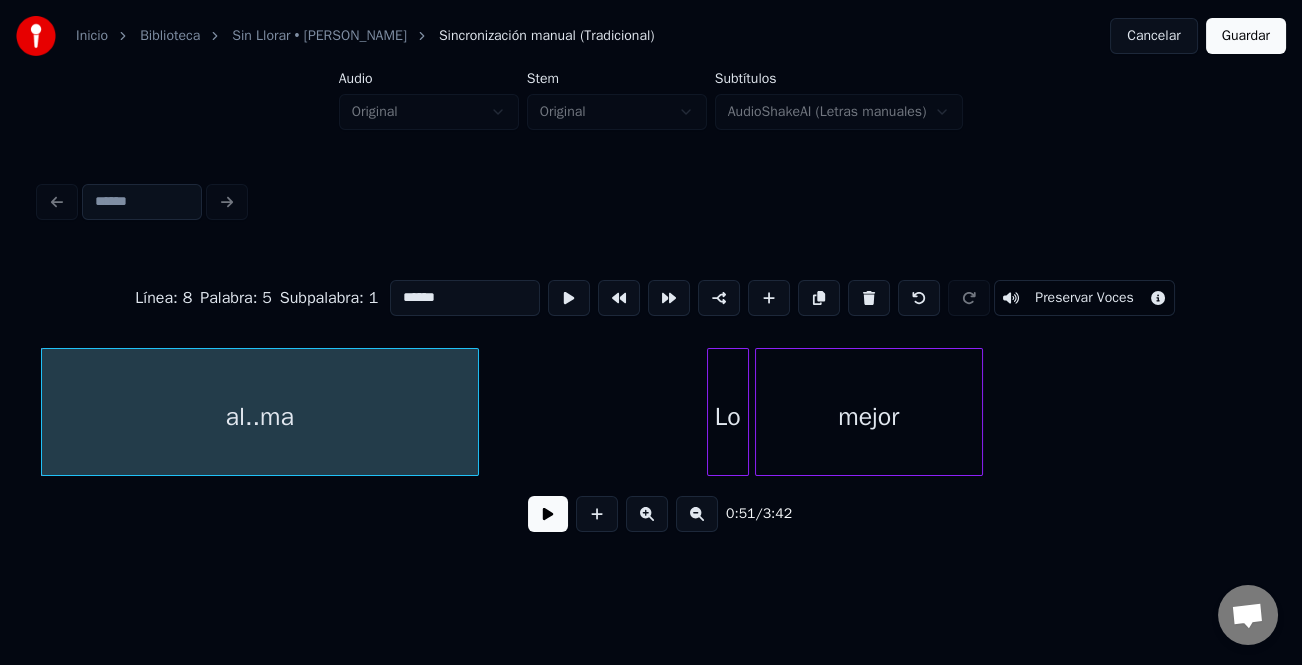 click on "******" at bounding box center (465, 298) 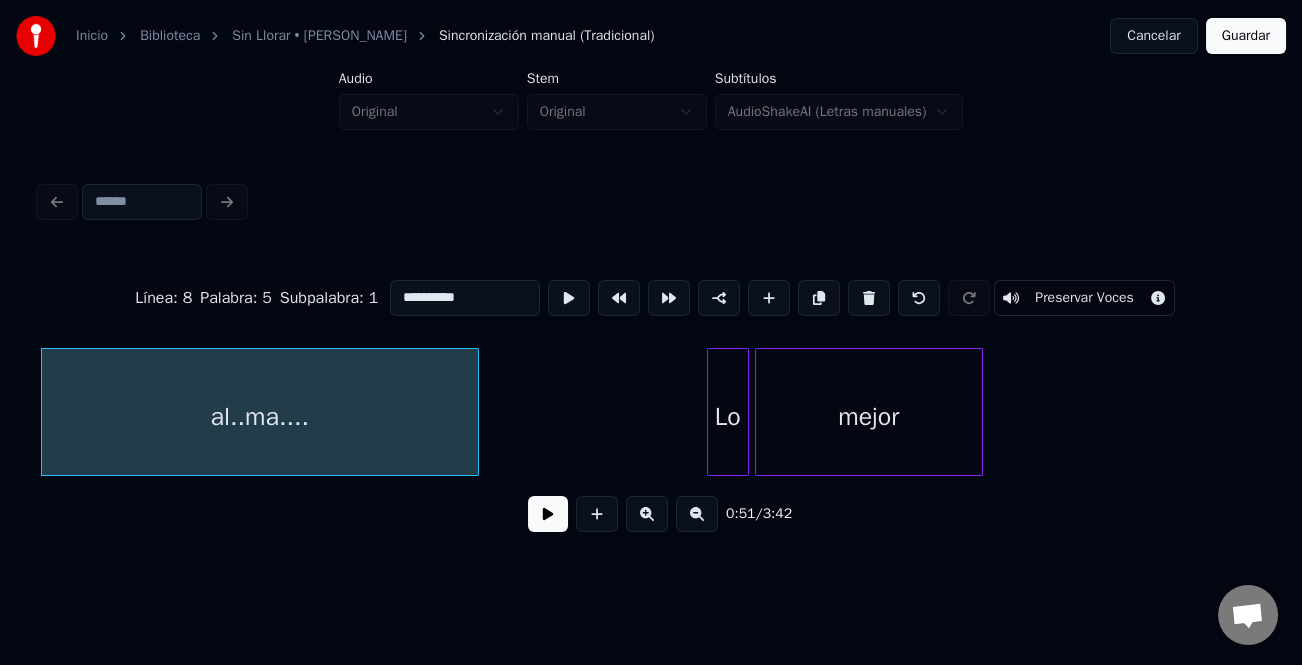 type on "**********" 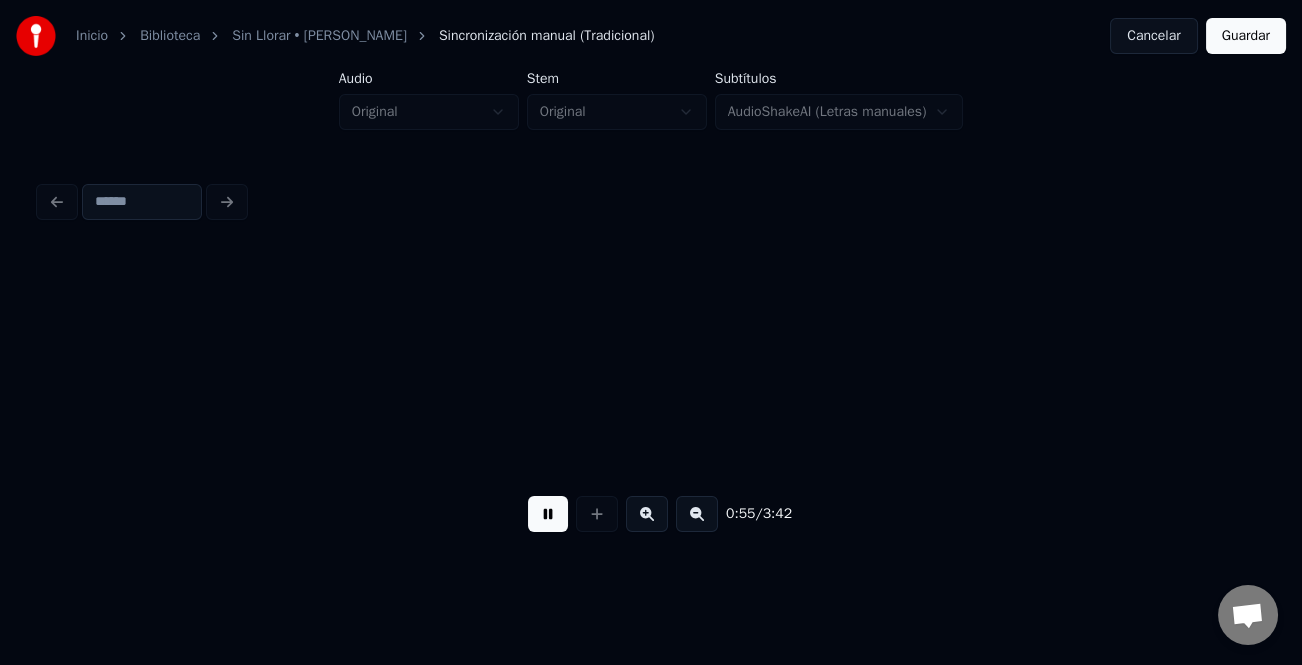 scroll, scrollTop: 0, scrollLeft: 16576, axis: horizontal 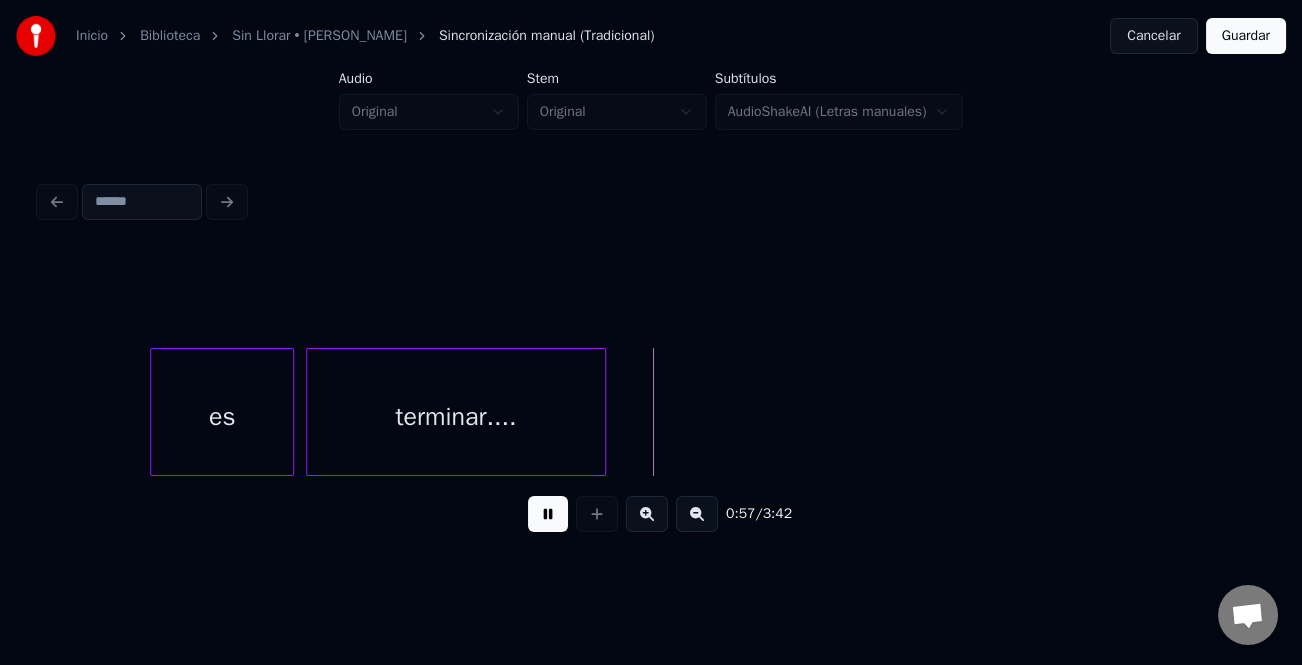 click at bounding box center [154, 412] 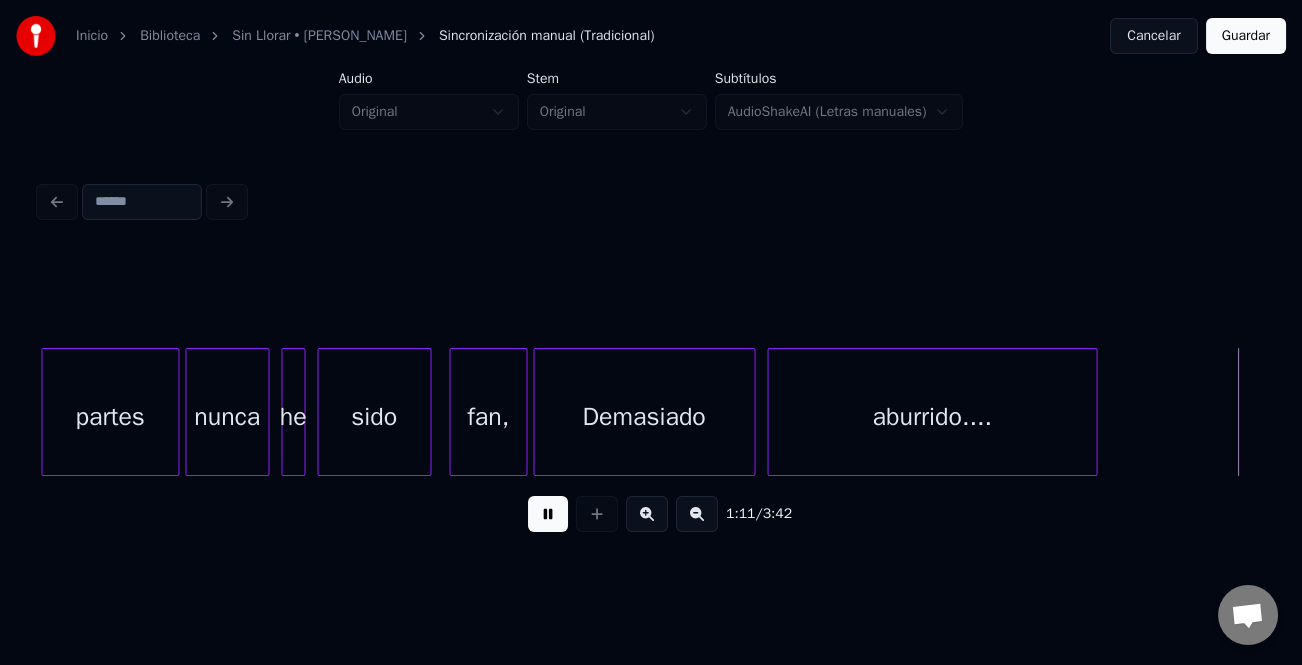 scroll, scrollTop: 0, scrollLeft: 21465, axis: horizontal 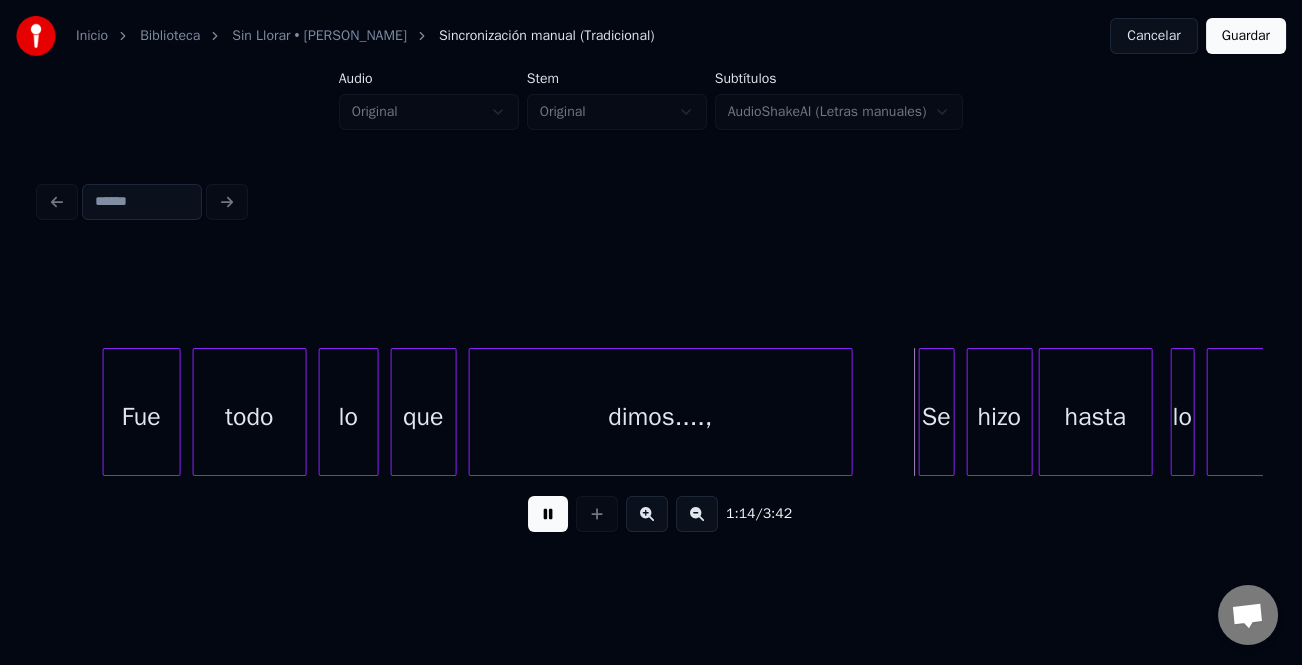 click at bounding box center (548, 514) 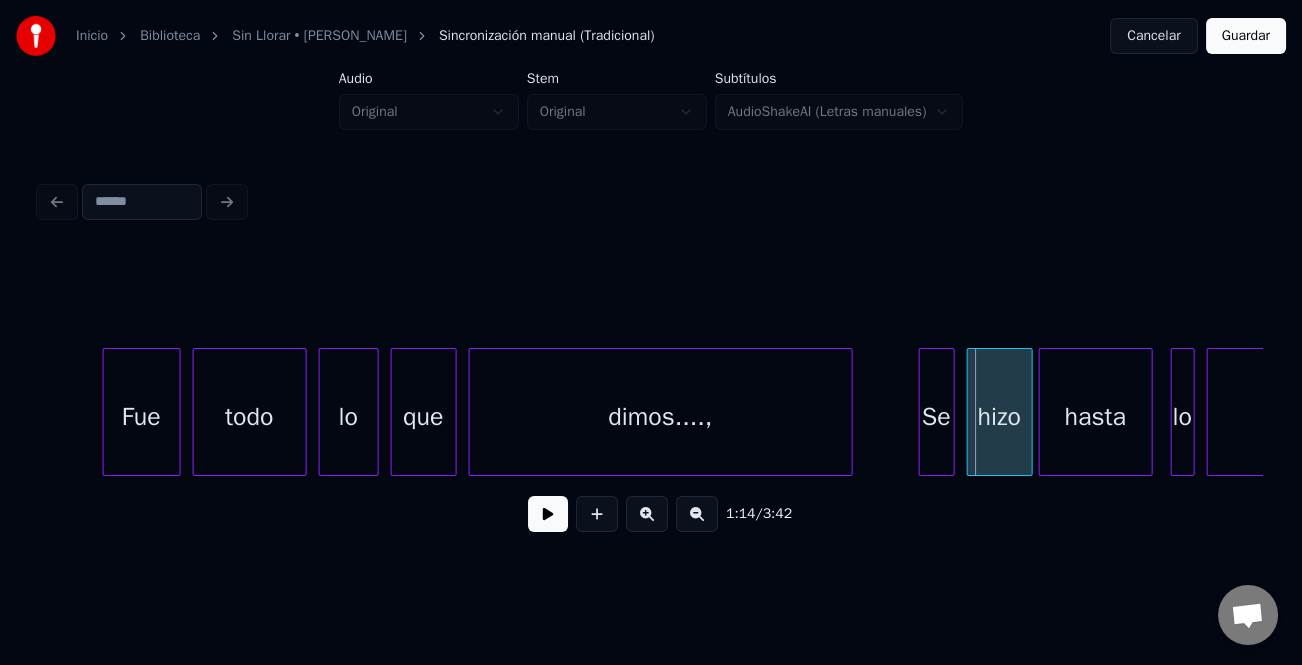 click on "dimos....," at bounding box center [661, 417] 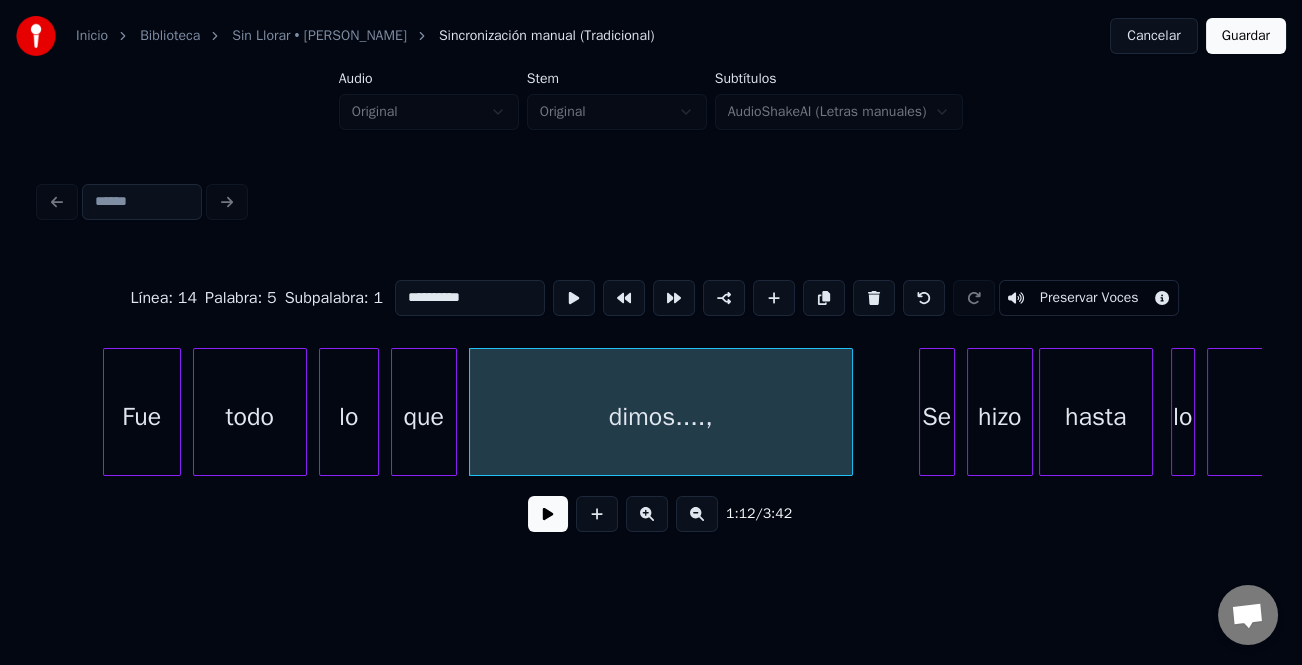 click on "**********" at bounding box center [470, 298] 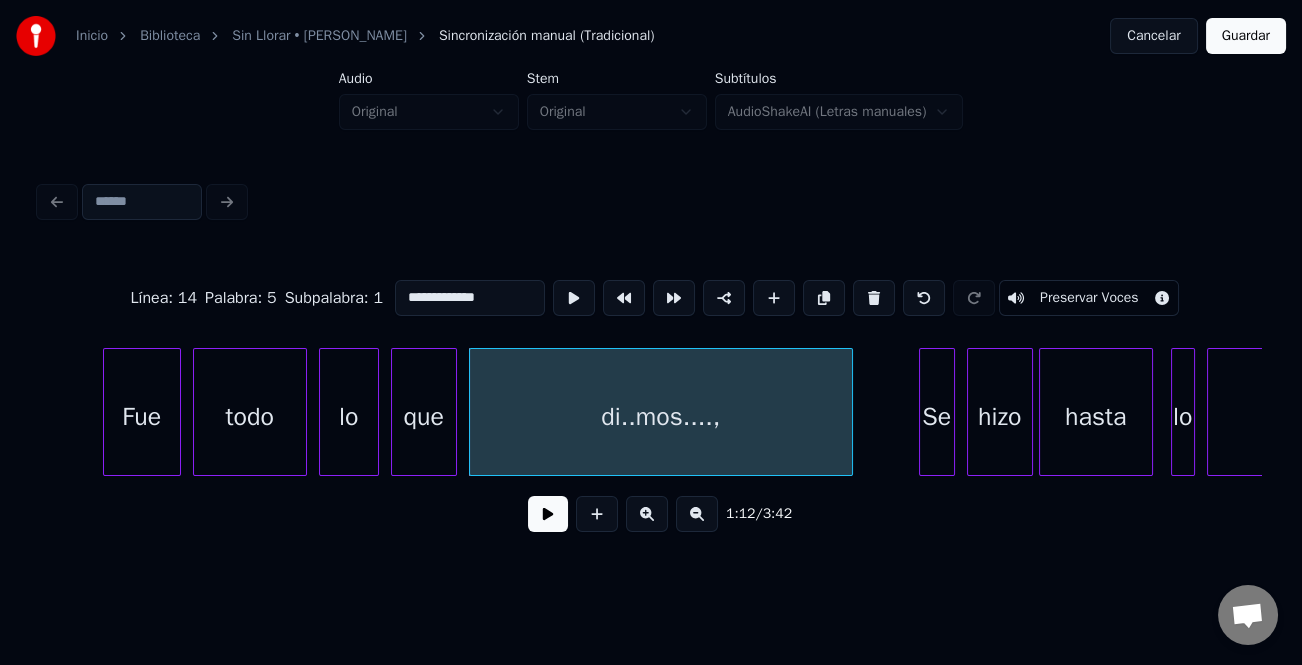 click on "**********" at bounding box center [470, 298] 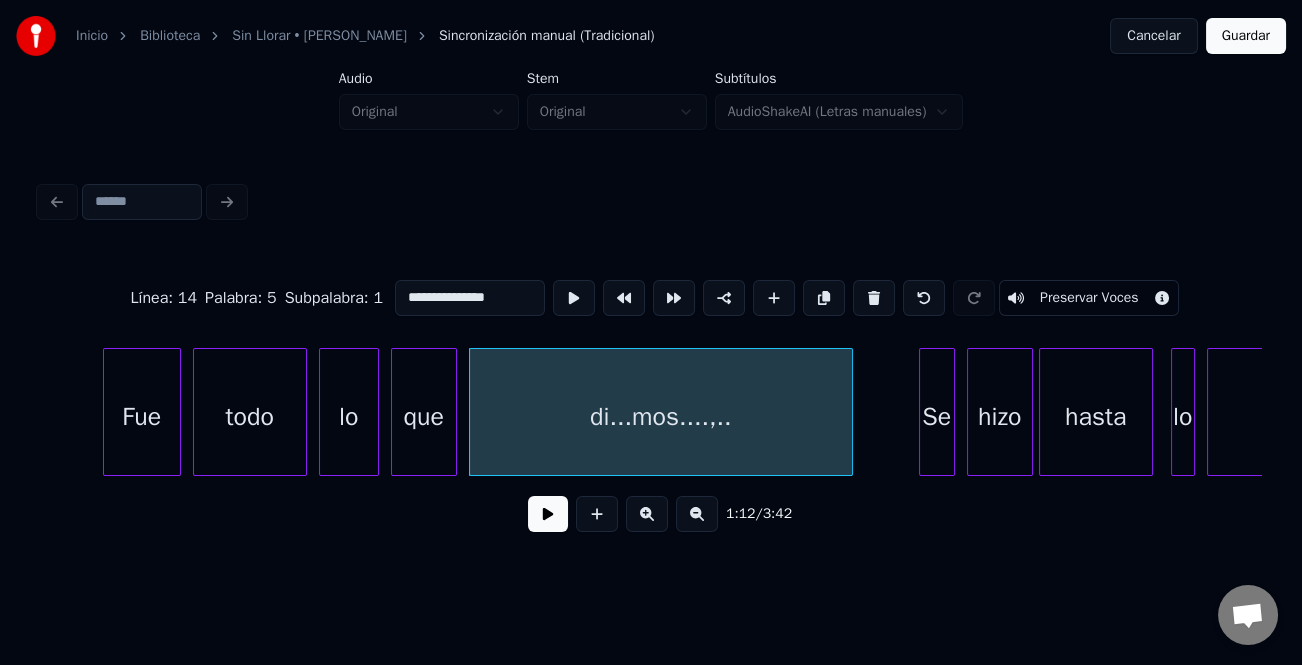 type on "**********" 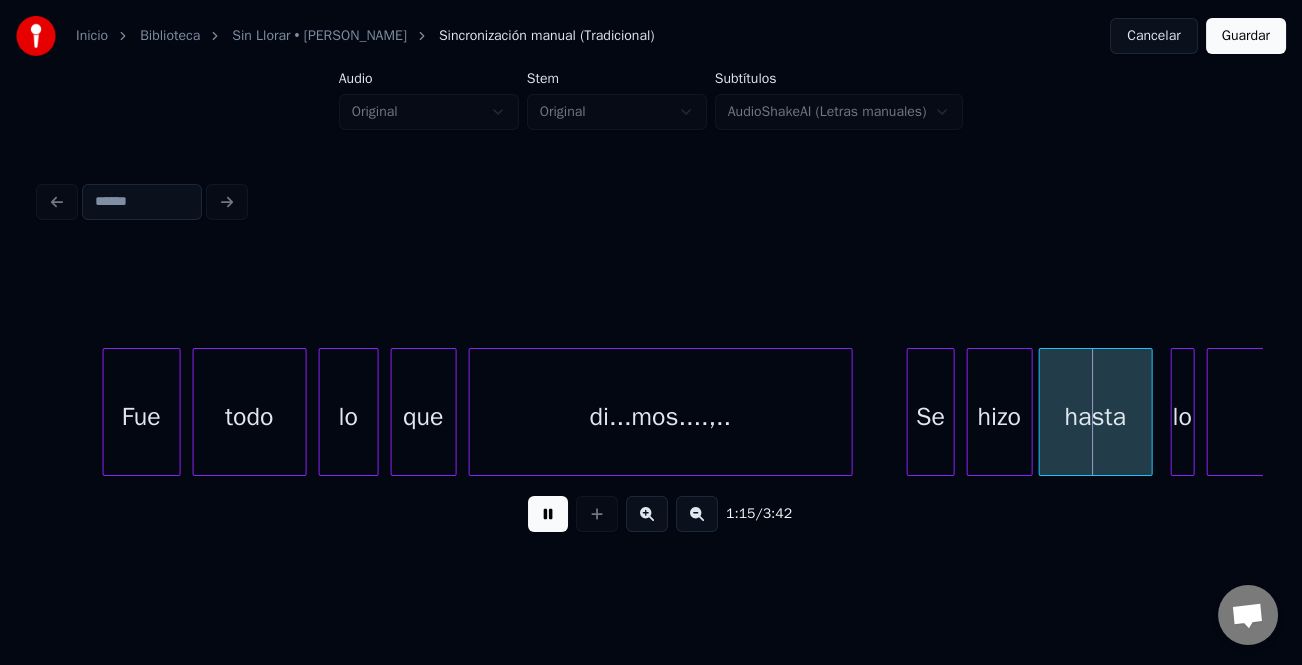 click at bounding box center (911, 412) 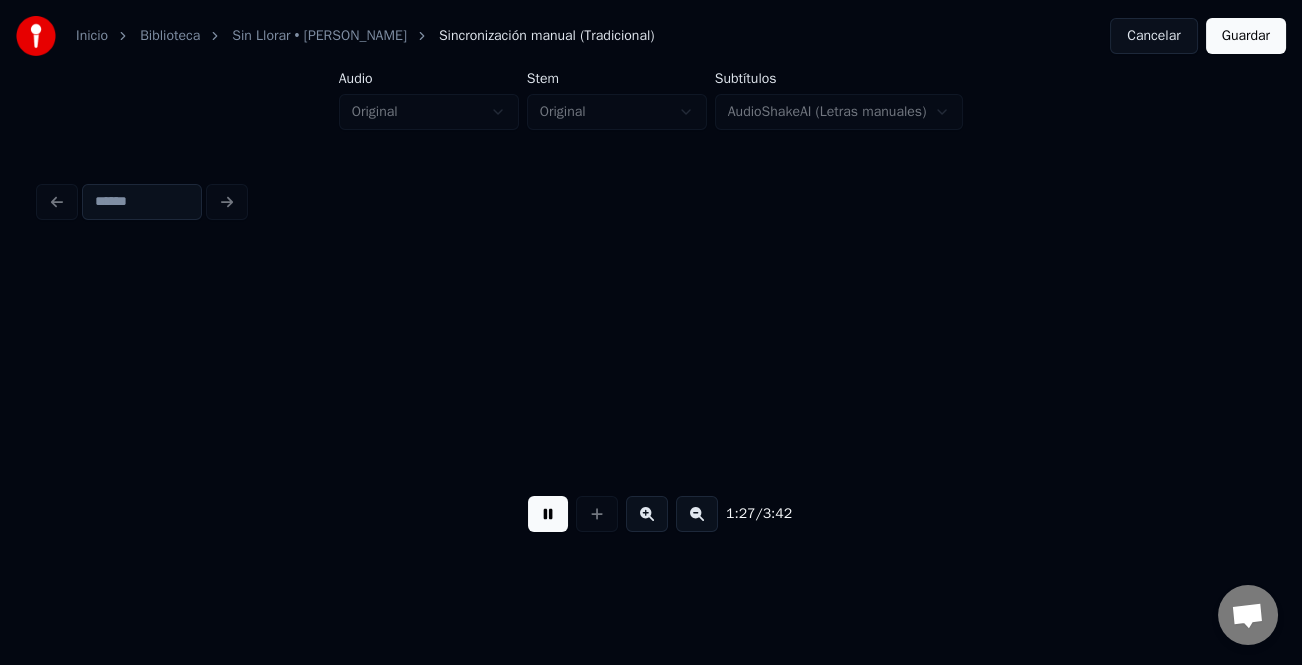 scroll, scrollTop: 0, scrollLeft: 26362, axis: horizontal 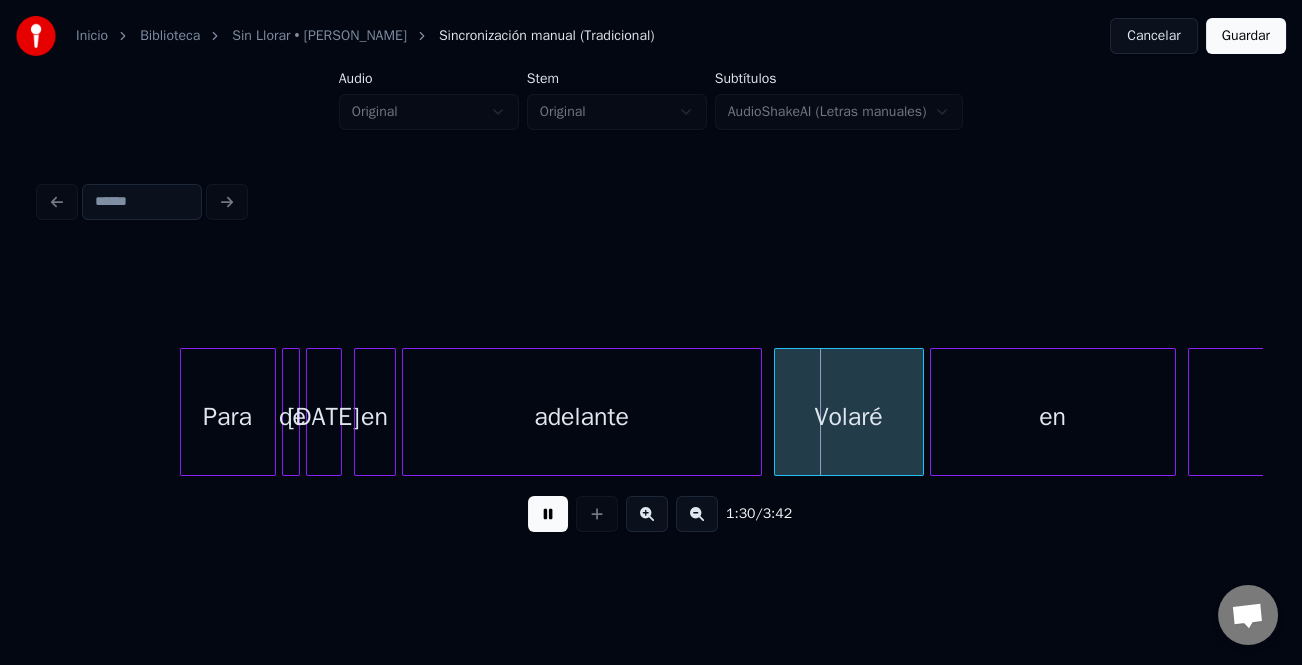 click at bounding box center [548, 514] 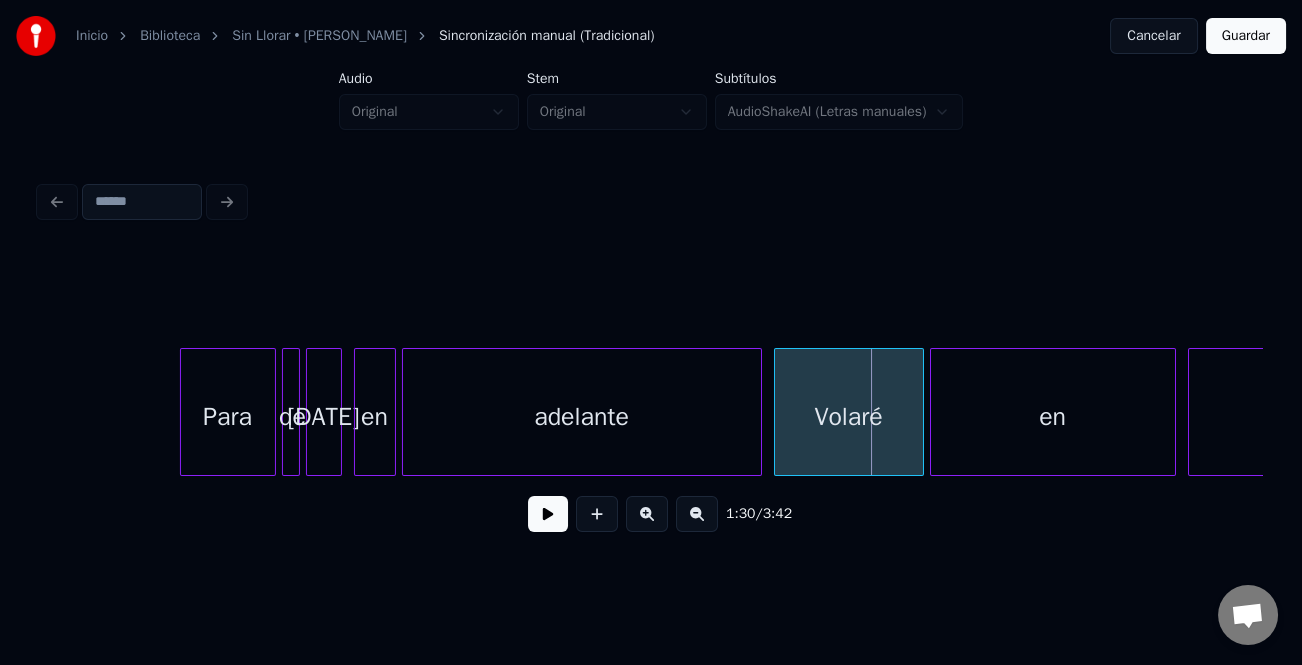 click on "adelante" at bounding box center (582, 417) 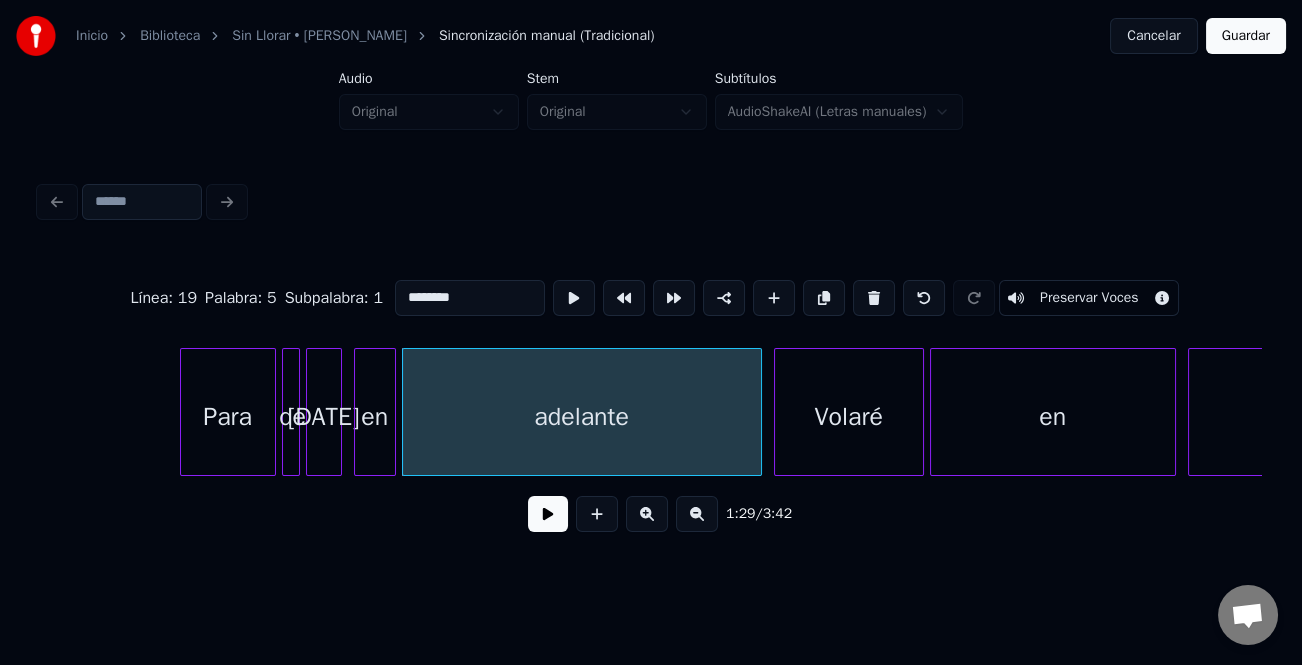 click on "********" at bounding box center (470, 298) 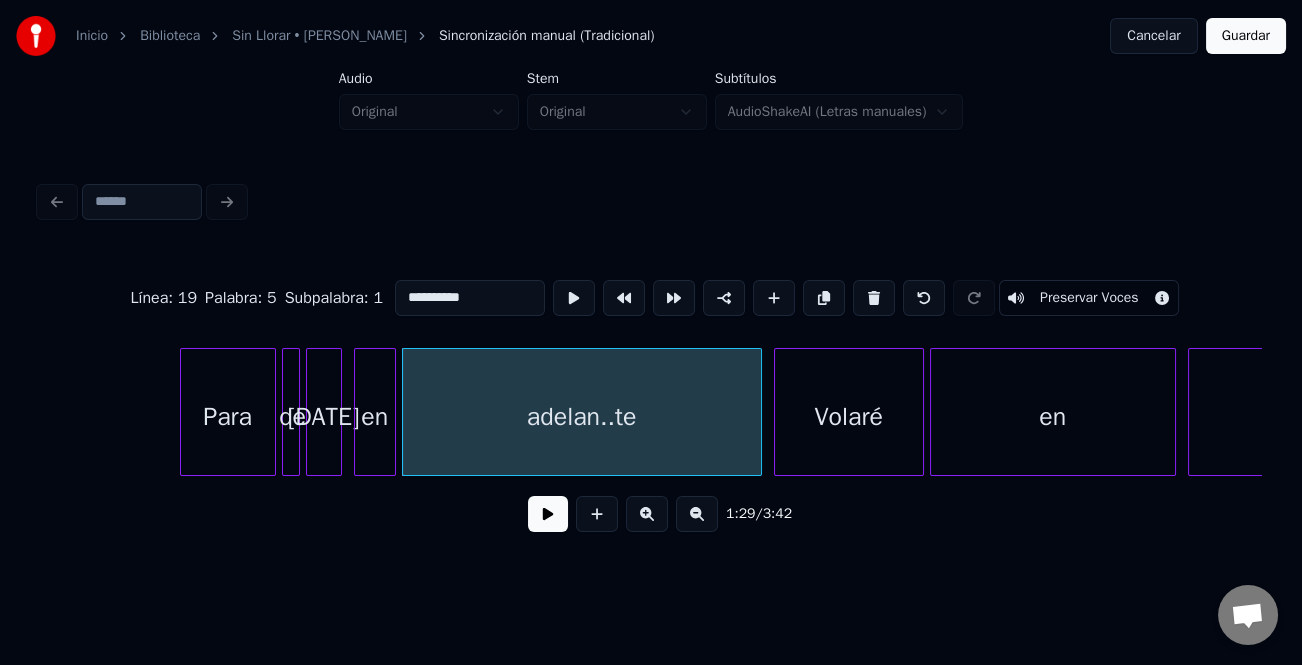 drag, startPoint x: 483, startPoint y: 292, endPoint x: 507, endPoint y: 294, distance: 24.083189 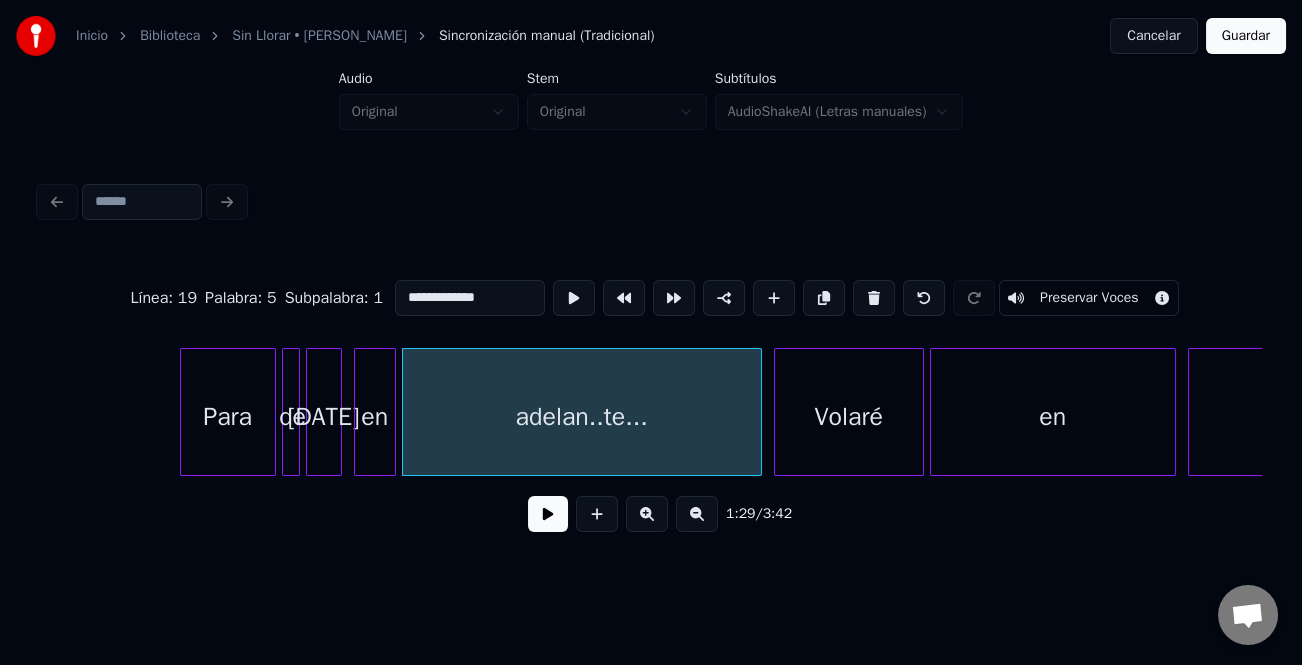 type on "**********" 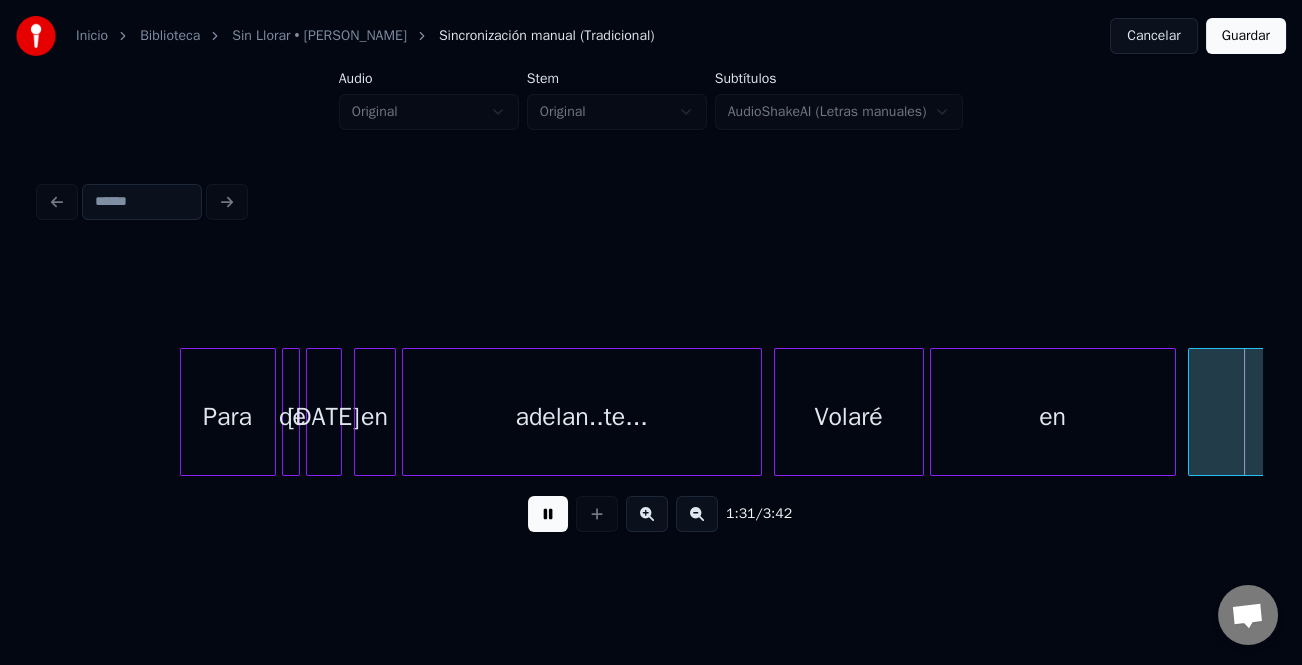 scroll, scrollTop: 0, scrollLeft: 27585, axis: horizontal 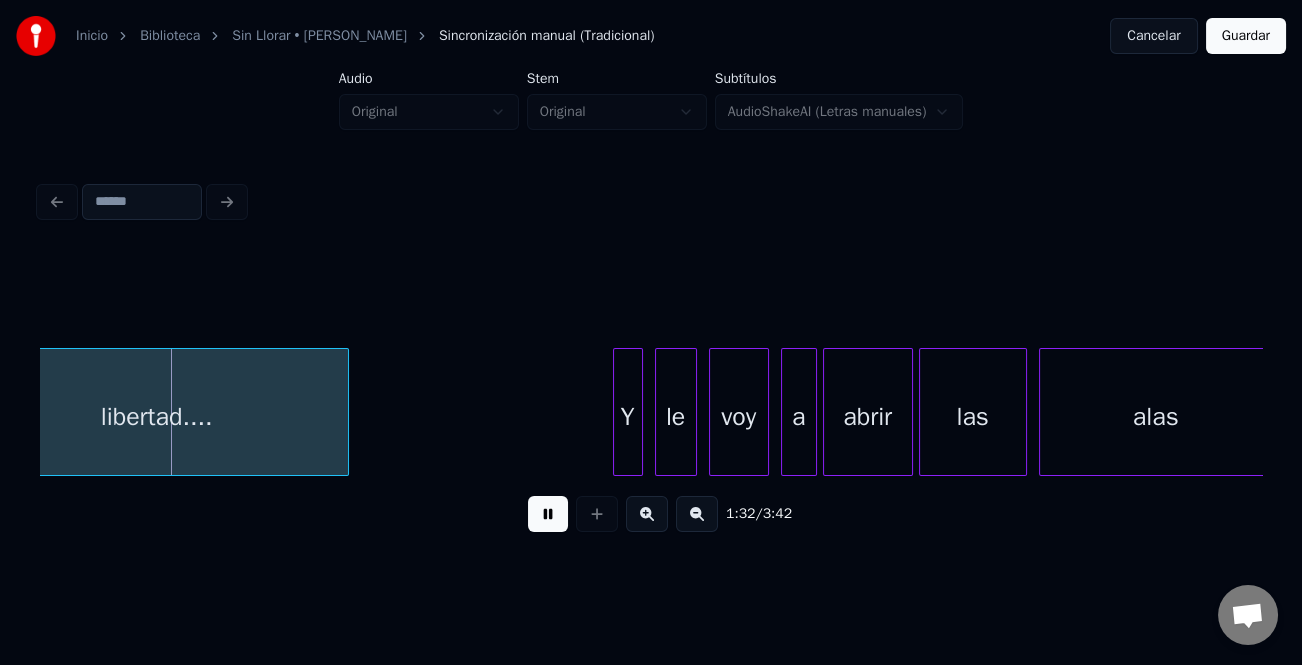 click at bounding box center (548, 514) 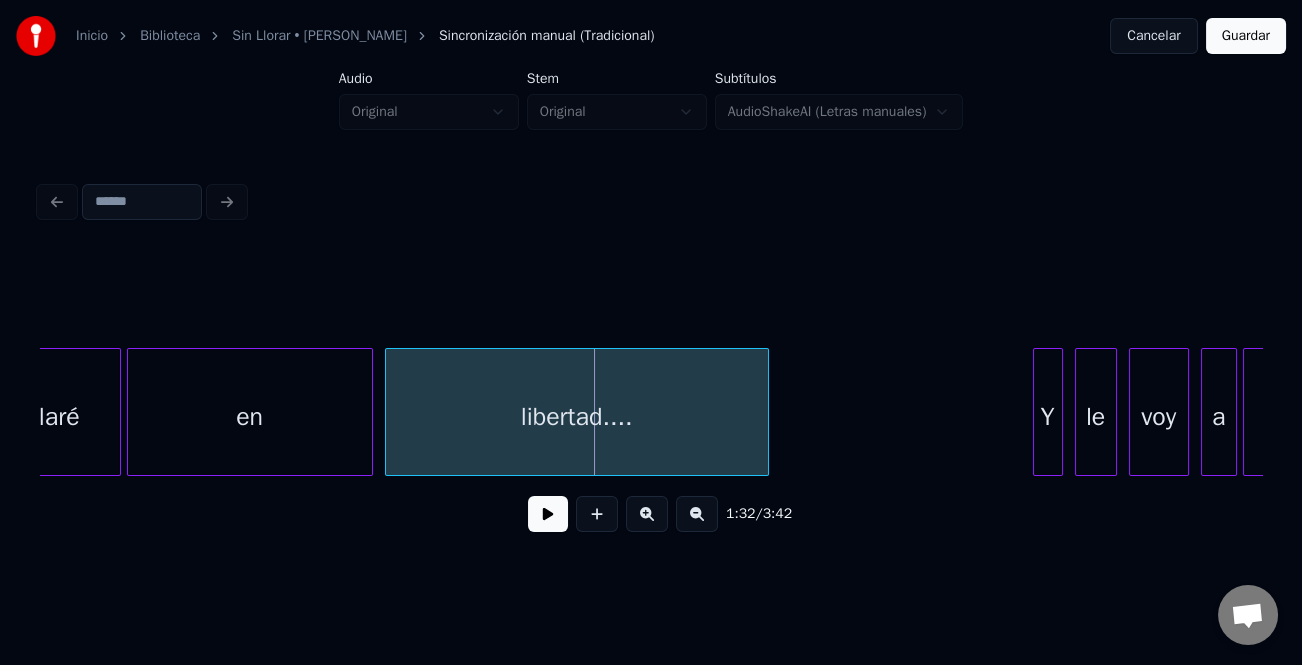 scroll, scrollTop: 0, scrollLeft: 26631, axis: horizontal 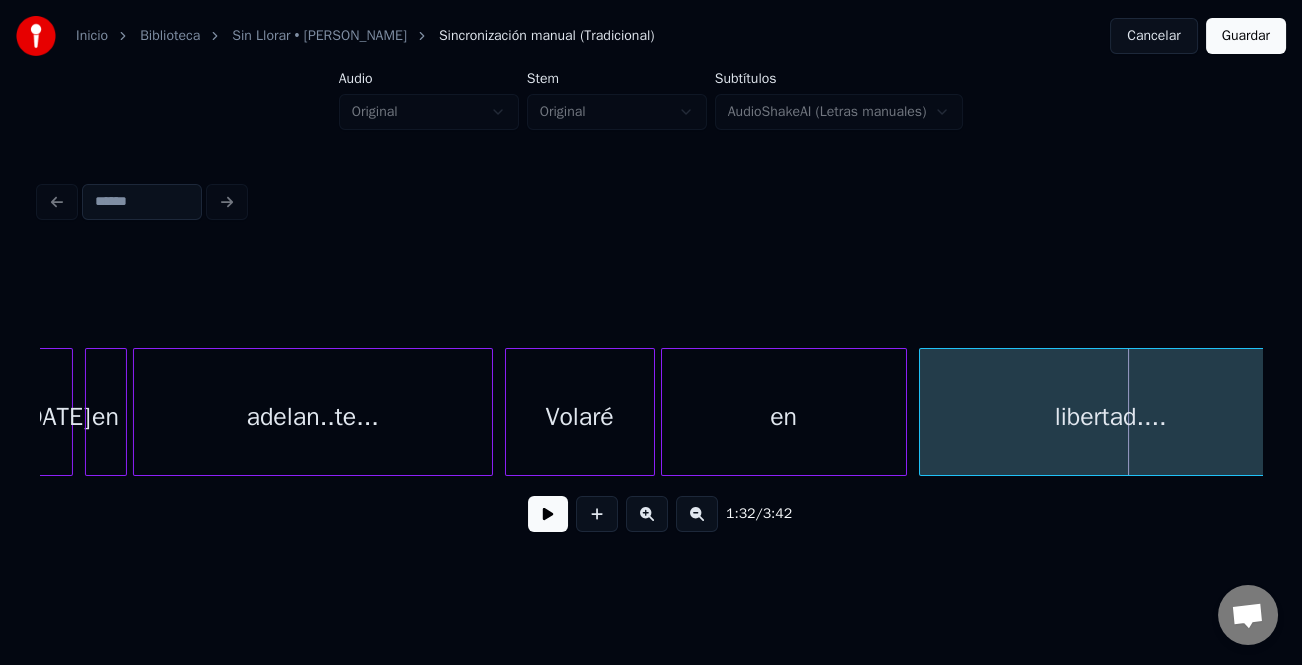 click at bounding box center [548, 514] 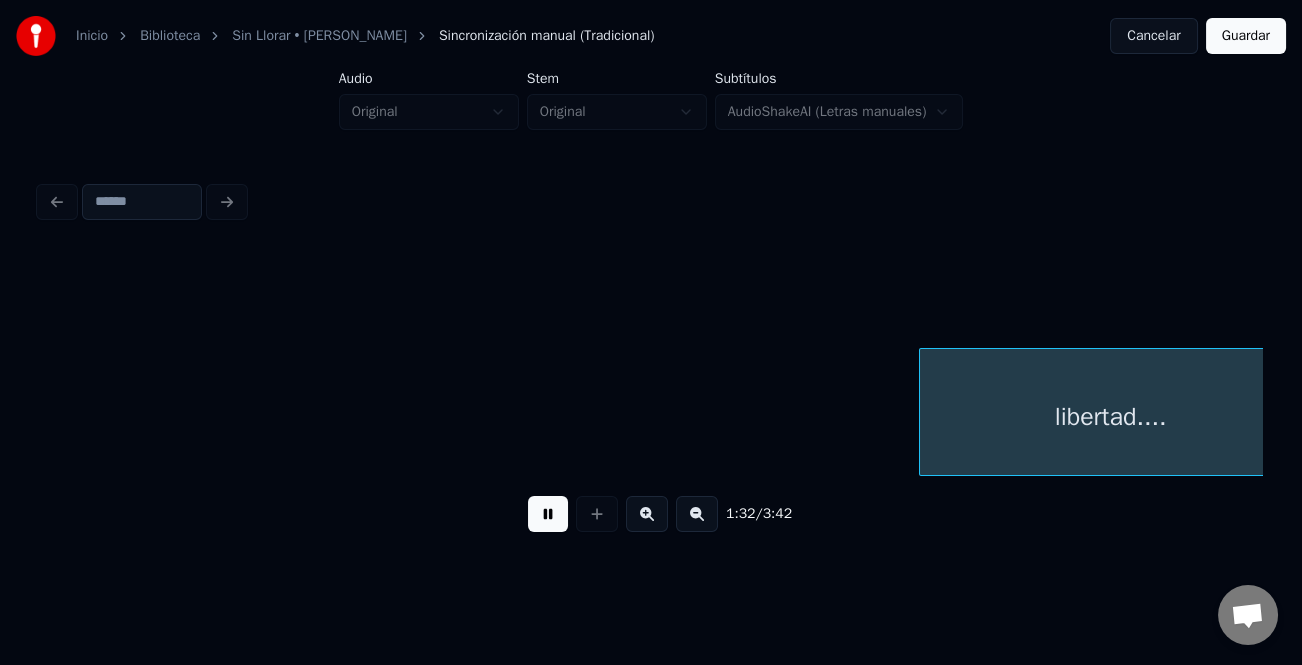 scroll, scrollTop: 0, scrollLeft: 27854, axis: horizontal 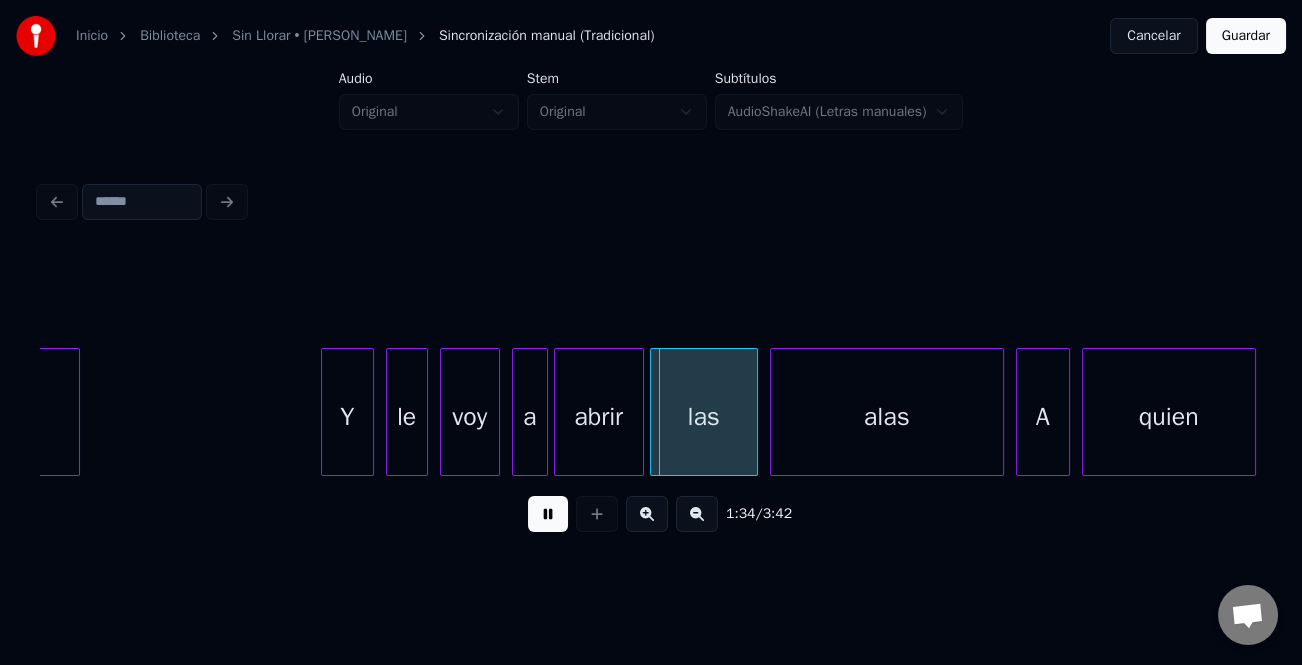 click at bounding box center [325, 412] 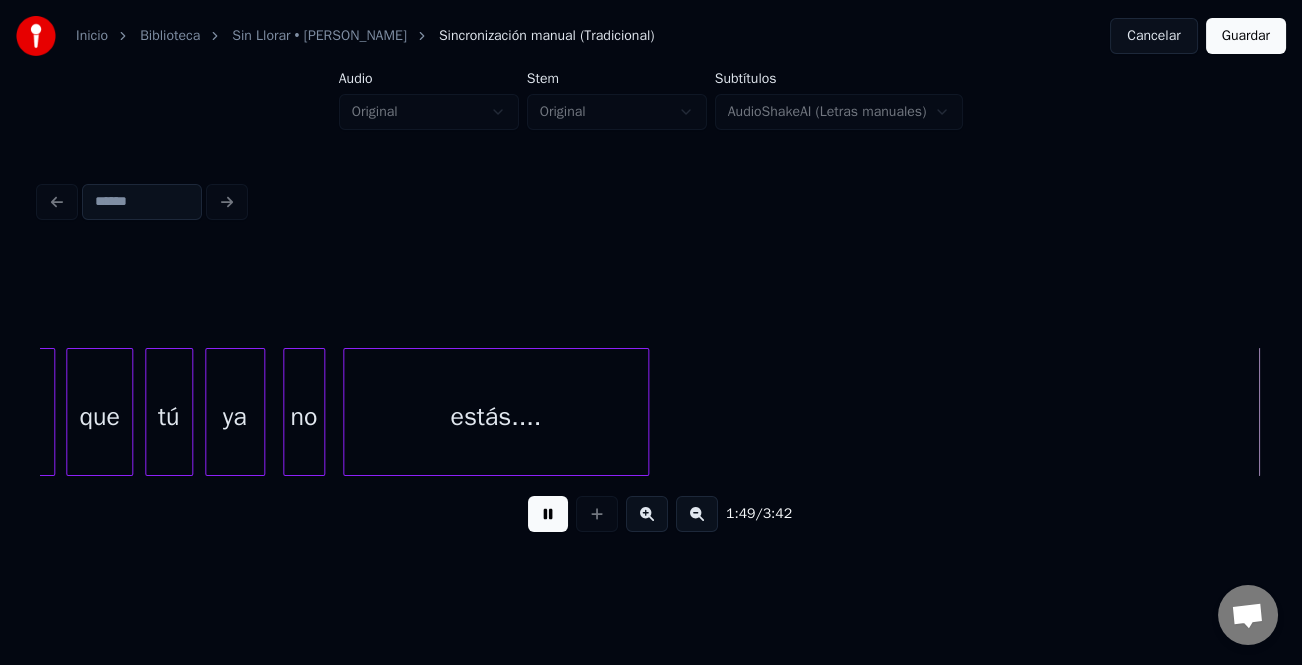 scroll, scrollTop: 0, scrollLeft: 32743, axis: horizontal 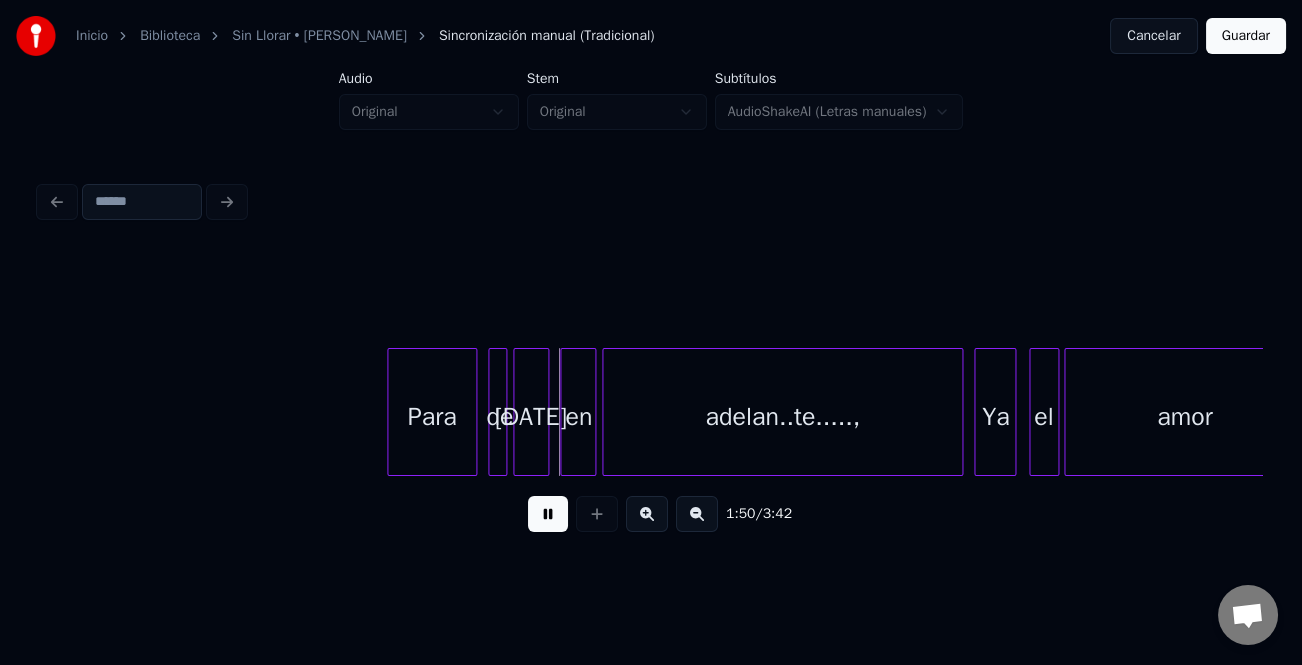 click on "Para" at bounding box center (432, 417) 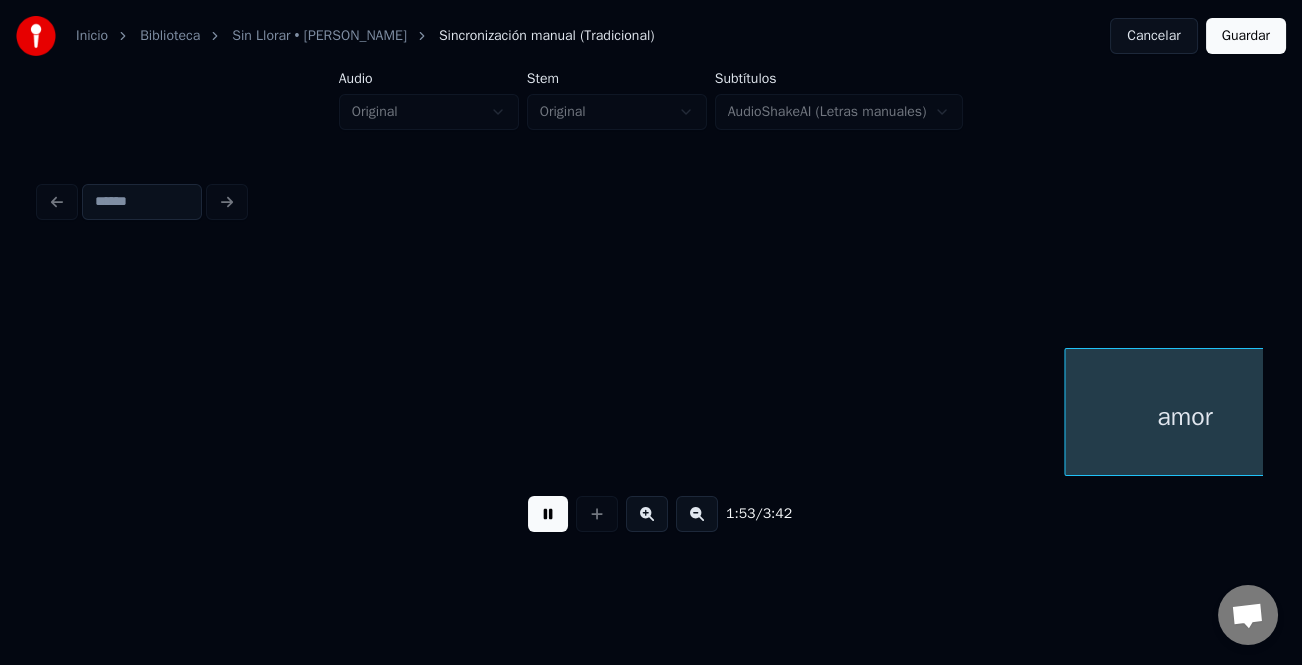 scroll, scrollTop: 0, scrollLeft: 33966, axis: horizontal 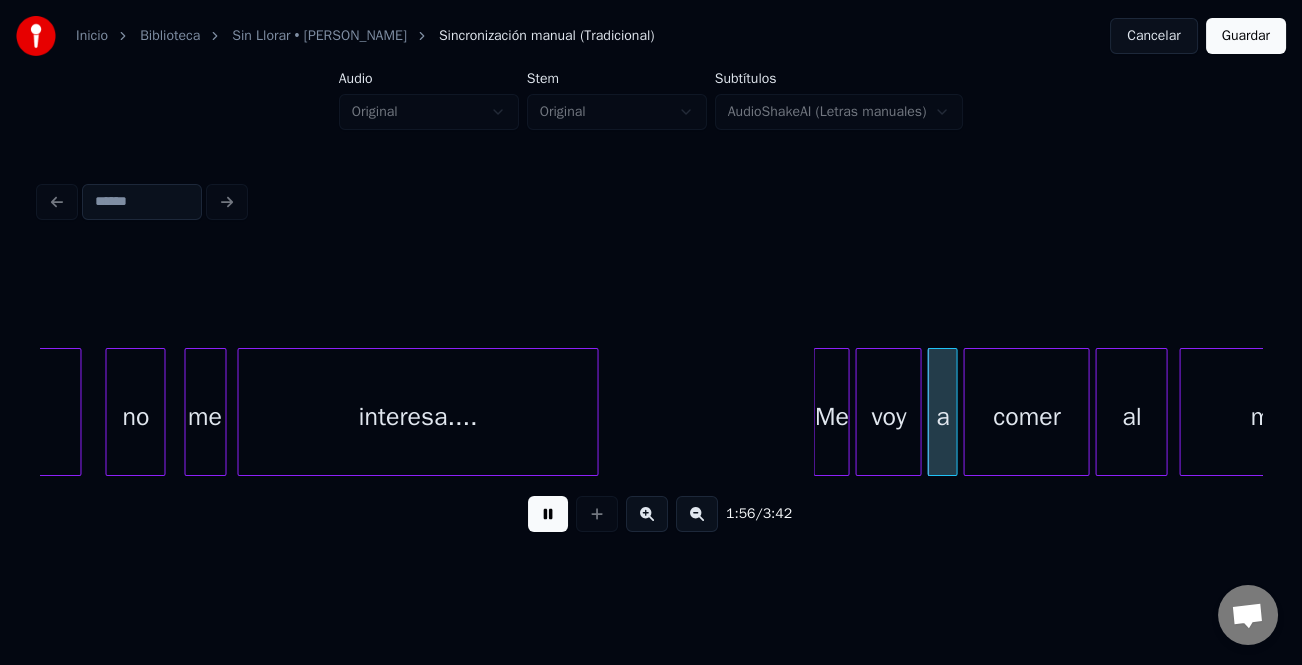 click at bounding box center [647, 514] 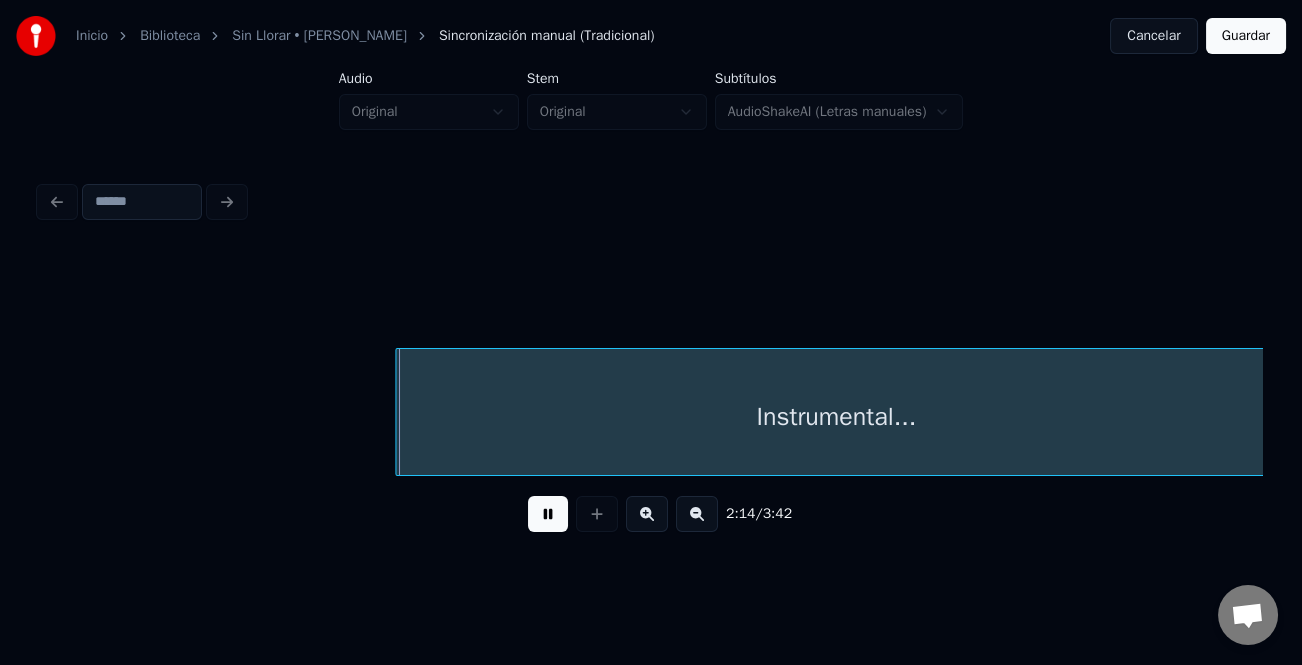 scroll, scrollTop: 0, scrollLeft: 46562, axis: horizontal 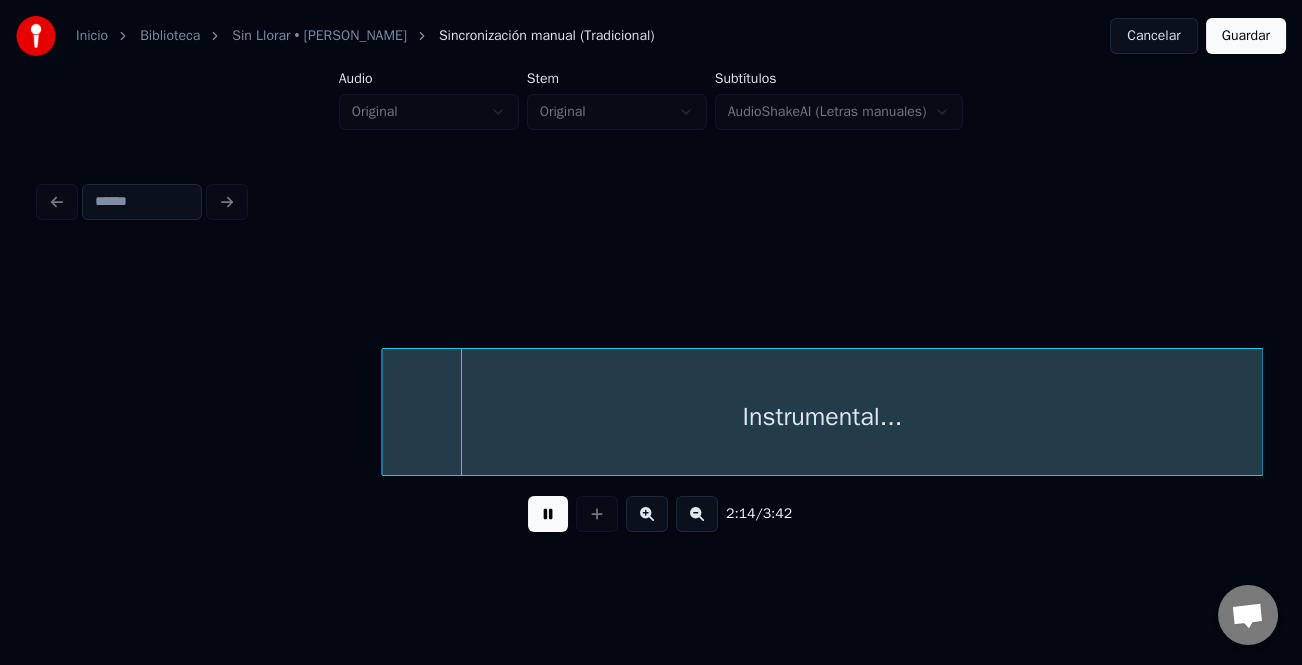 click on "Inicio Biblioteca Sin Llorar • [PERSON_NAME] Sincronización manual (Tradicional) Cancelar Guardar Audio Original Stem Original Subtítulos AudioShakeAI (Letras manuales) 2:14  /  3:42" at bounding box center [651, 296] 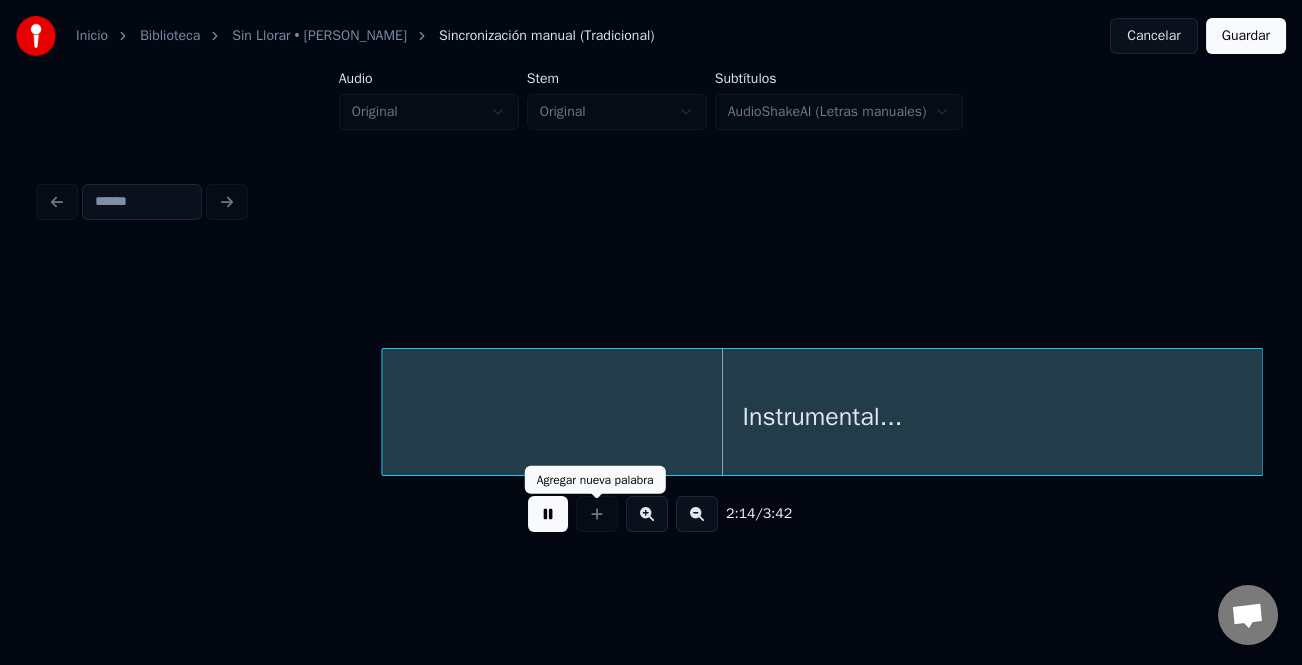 click at bounding box center (548, 514) 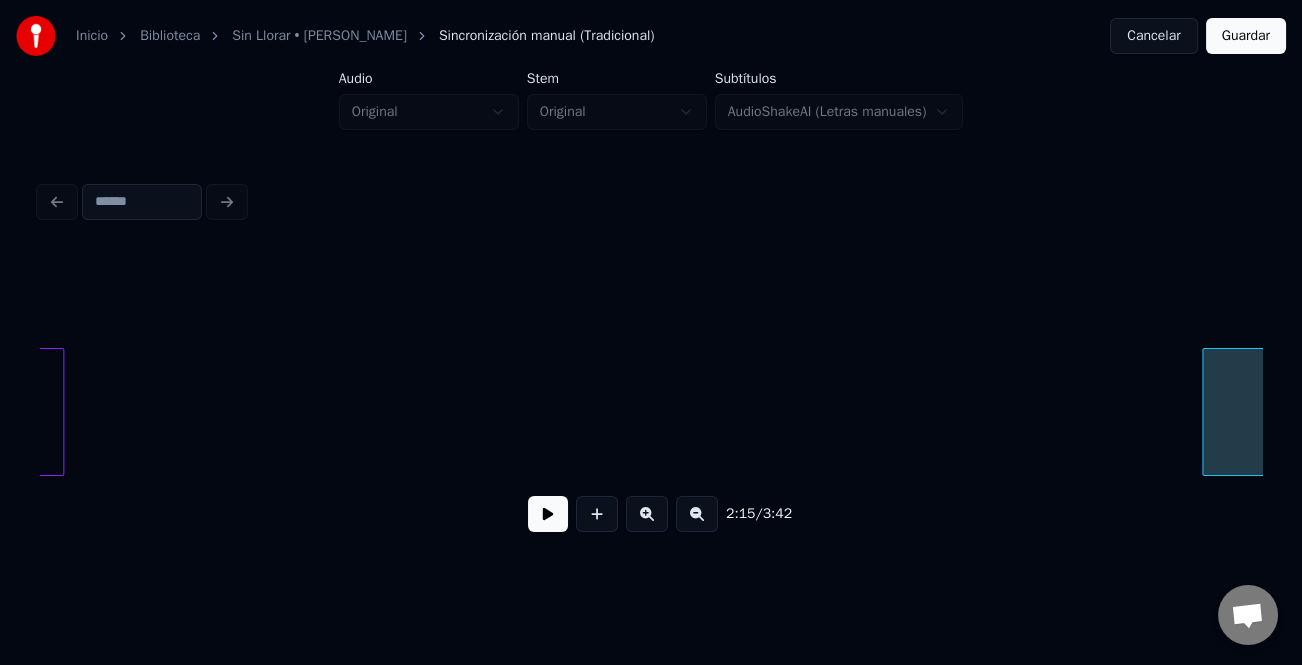 scroll, scrollTop: 0, scrollLeft: 45617, axis: horizontal 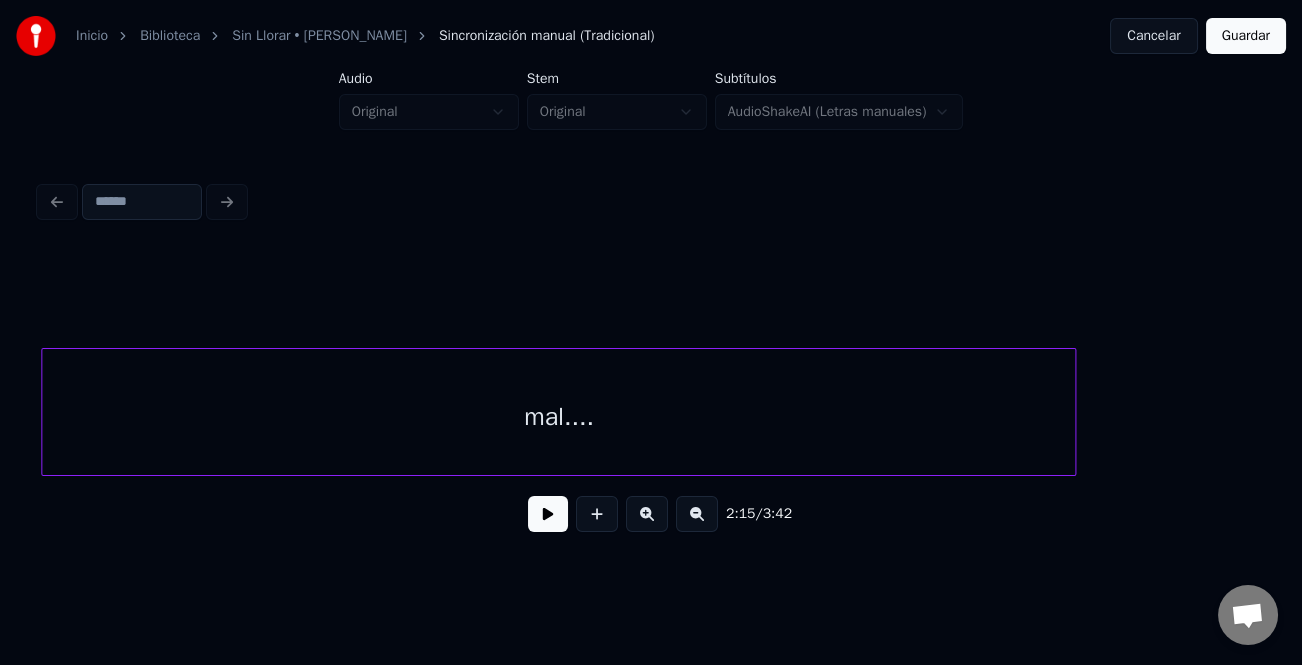 click at bounding box center (1072, 412) 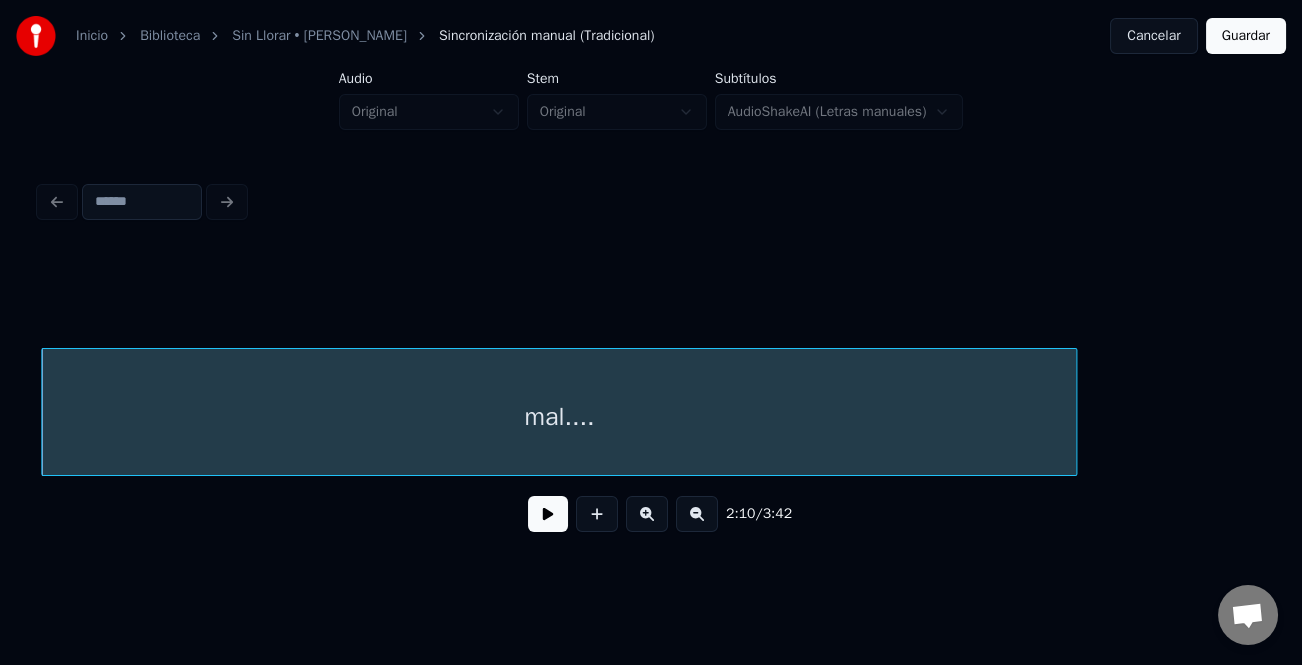 scroll, scrollTop: 0, scrollLeft: 45118, axis: horizontal 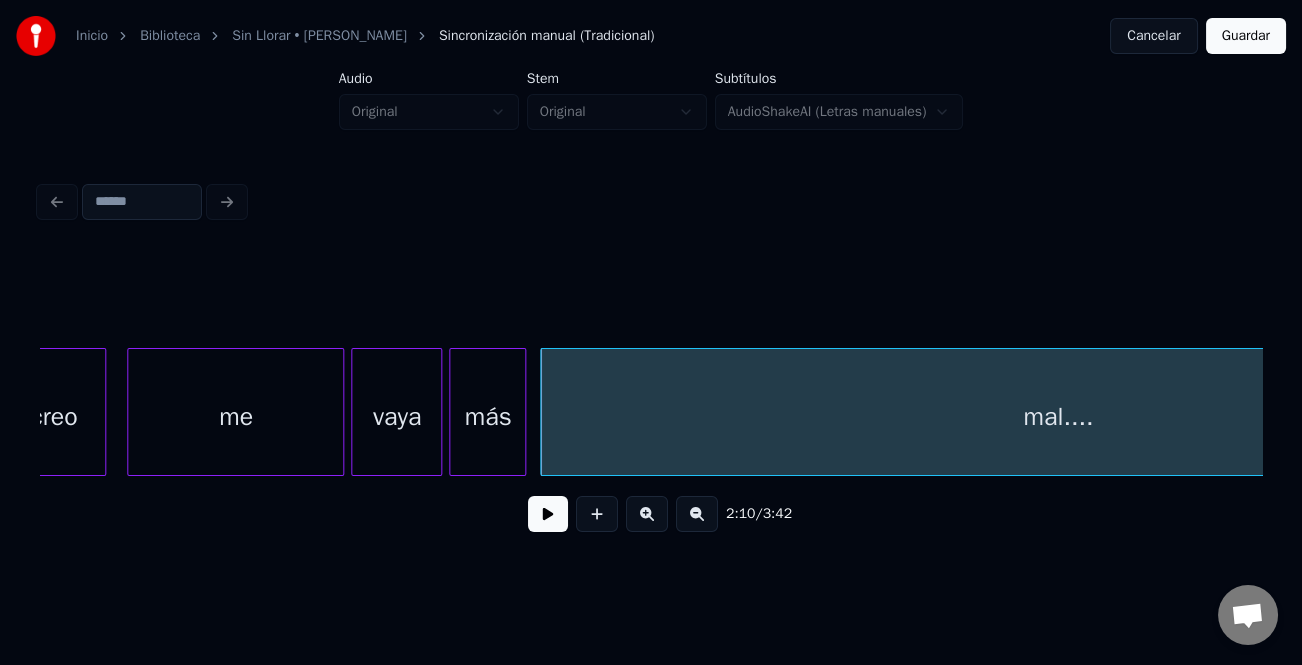 click on "vaya" at bounding box center (396, 417) 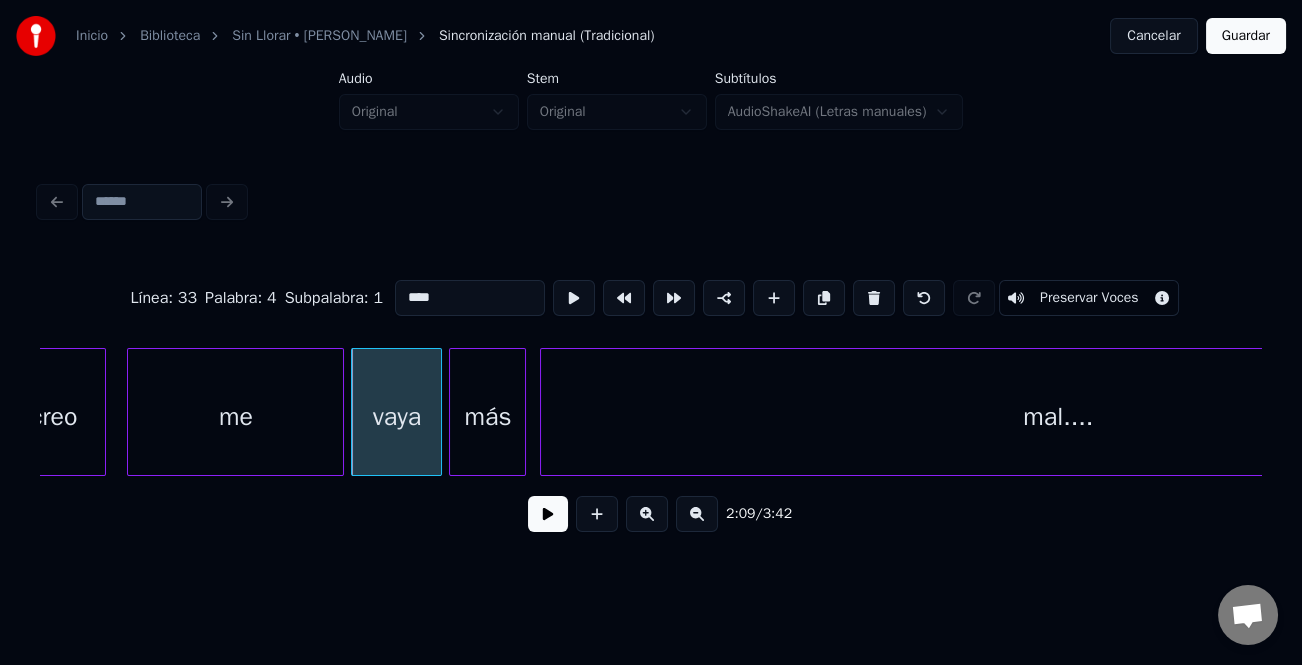 click at bounding box center [548, 514] 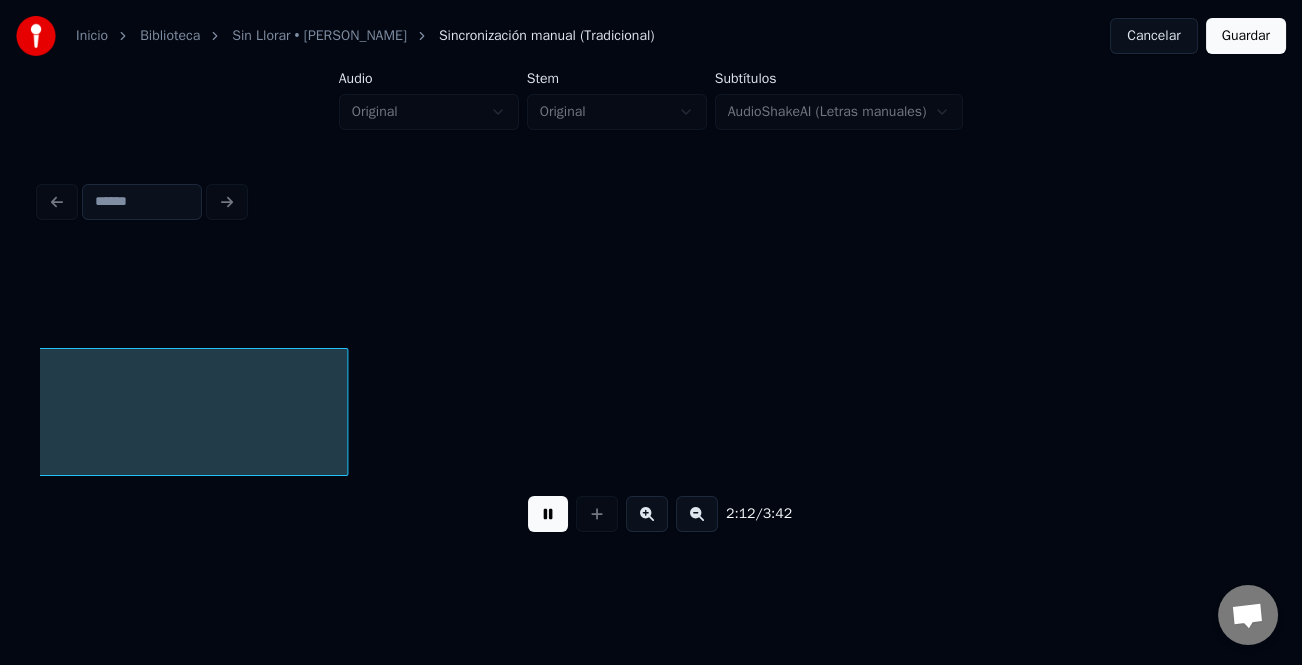 click on "mal.... vaya más me creo" at bounding box center [-7348, 412] 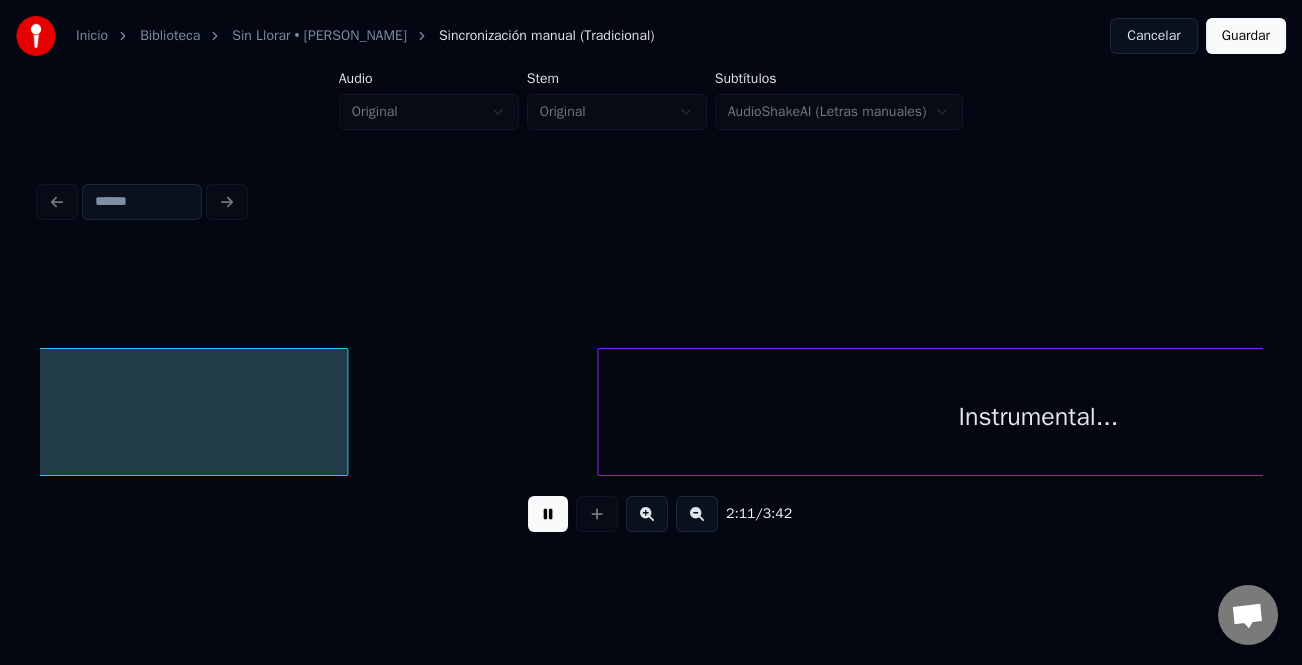 scroll, scrollTop: 0, scrollLeft: 45912, axis: horizontal 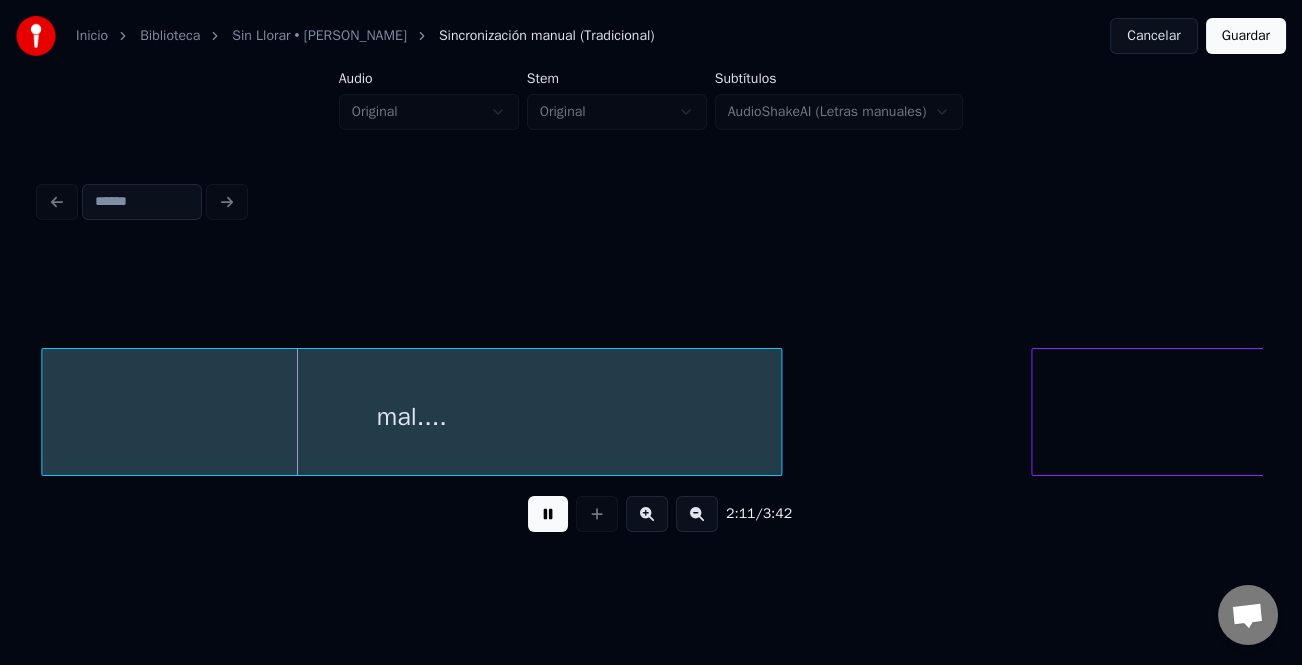 drag, startPoint x: 551, startPoint y: 519, endPoint x: 787, endPoint y: 471, distance: 240.8319 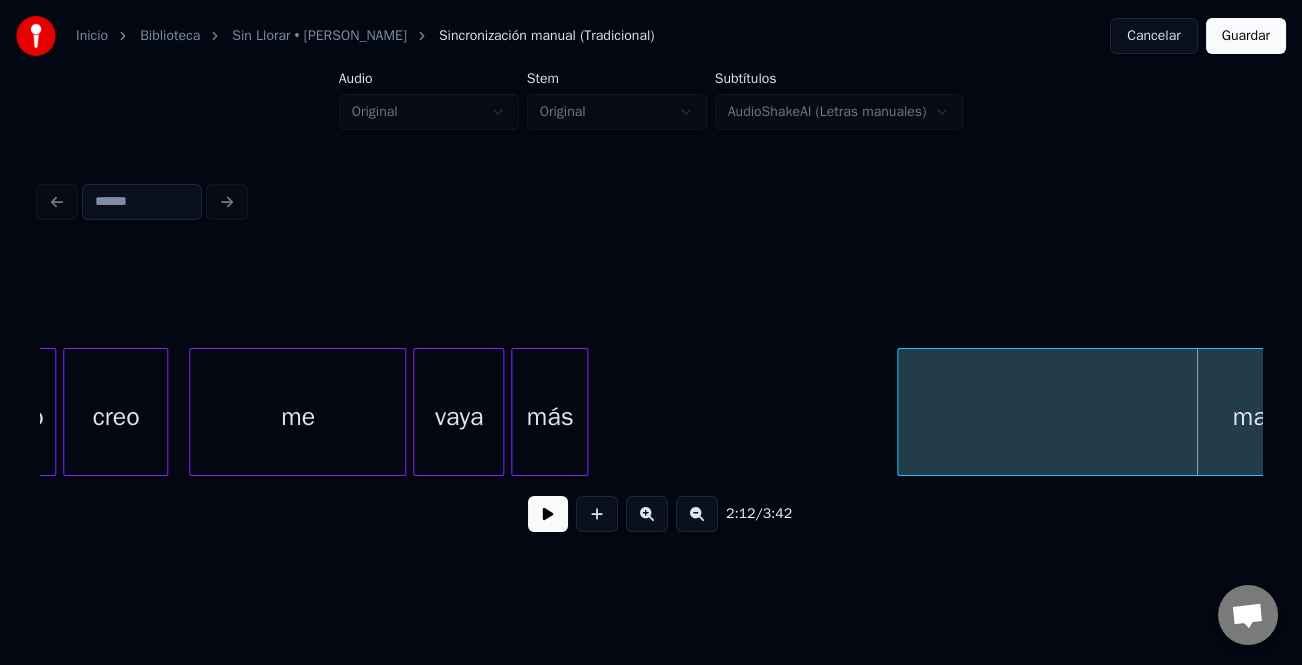 scroll, scrollTop: 0, scrollLeft: 44993, axis: horizontal 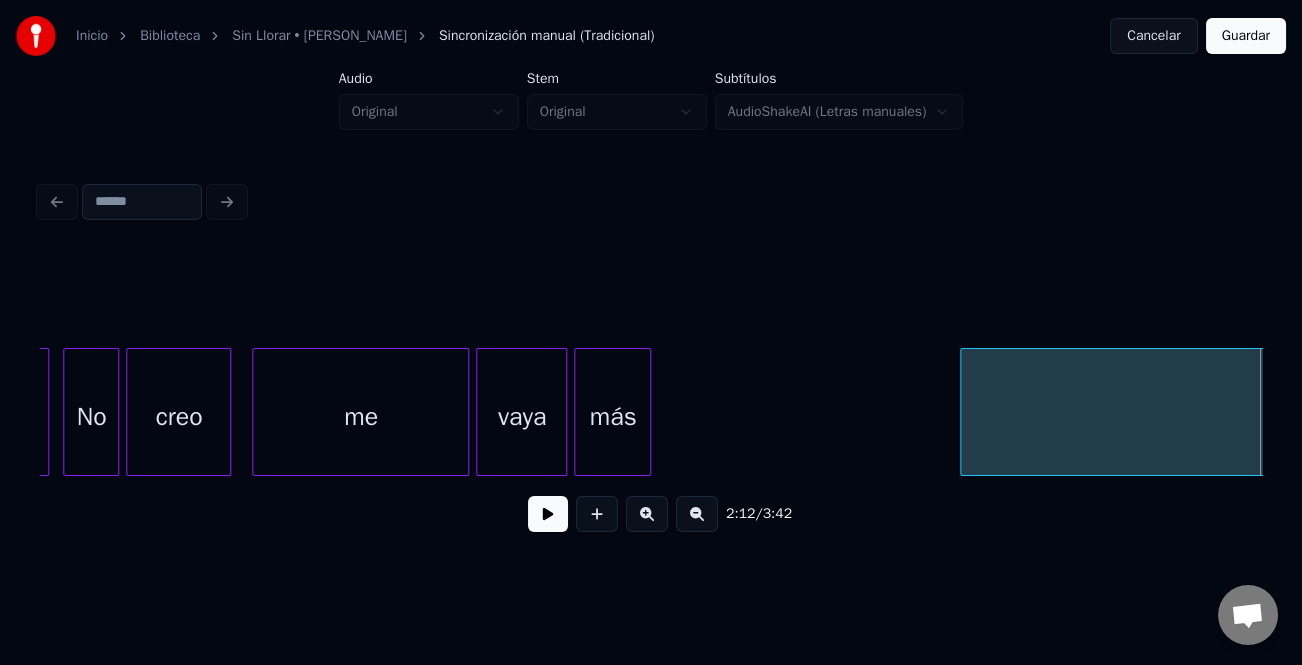 click on "vaya" at bounding box center [521, 417] 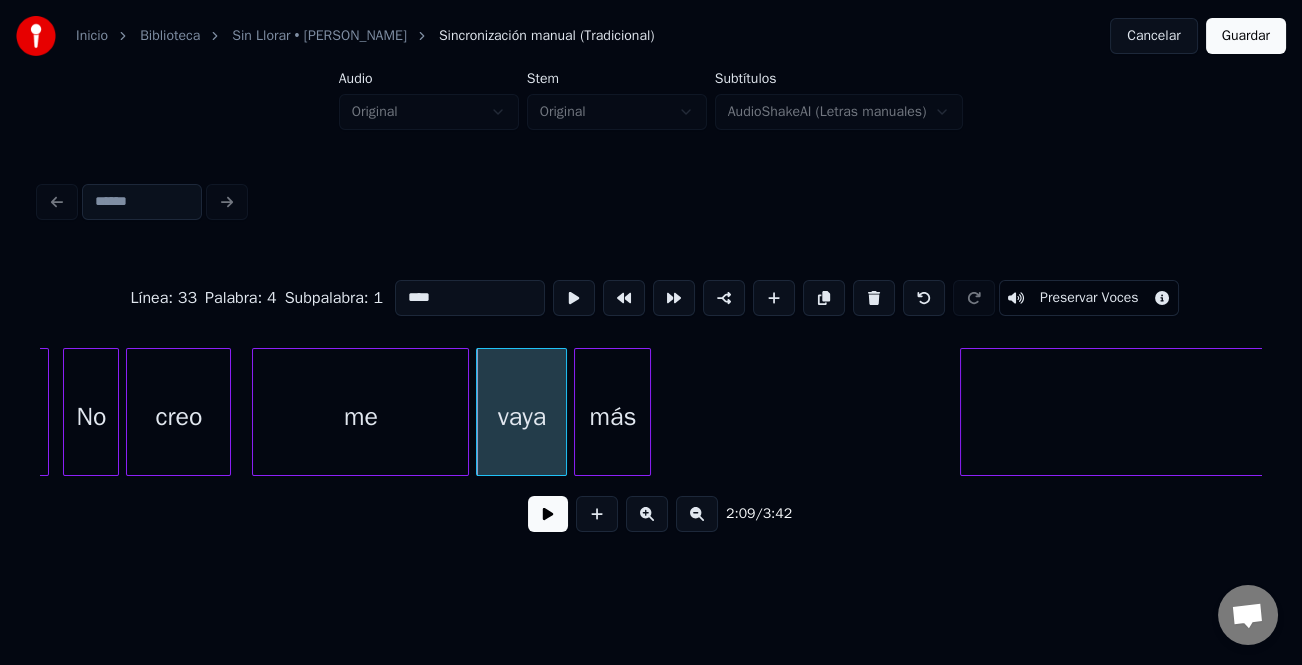 click at bounding box center (548, 514) 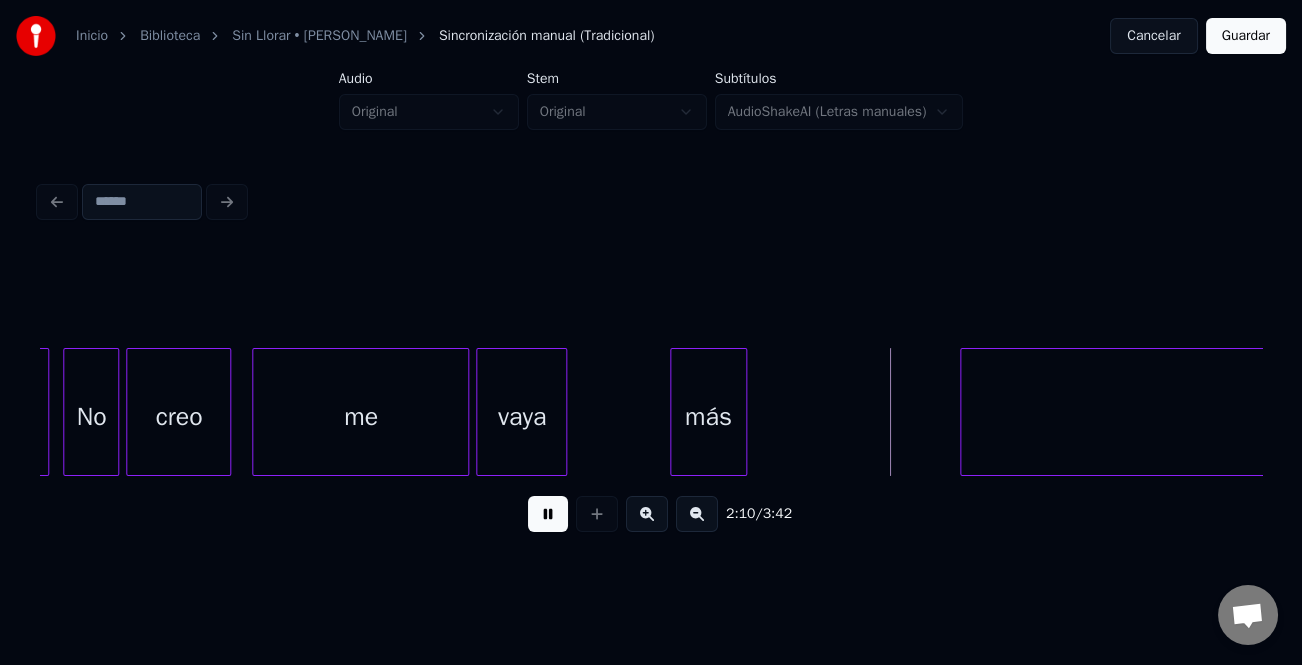 click on "más" at bounding box center (708, 417) 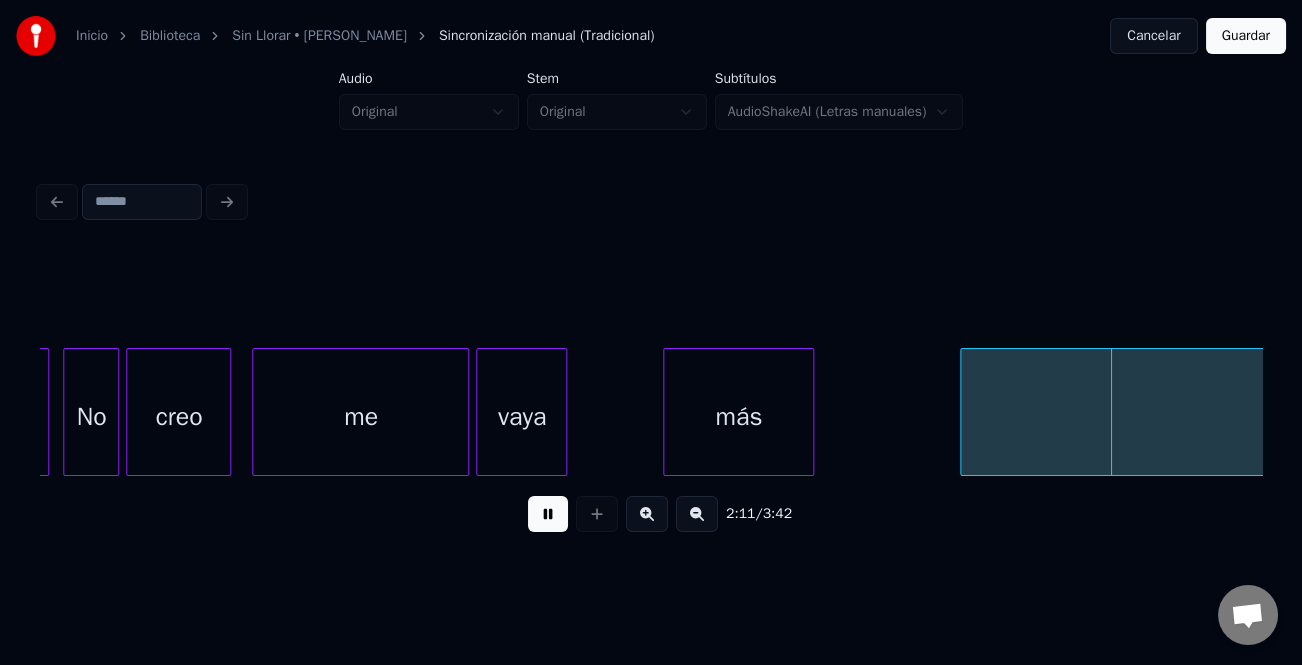 click at bounding box center (810, 412) 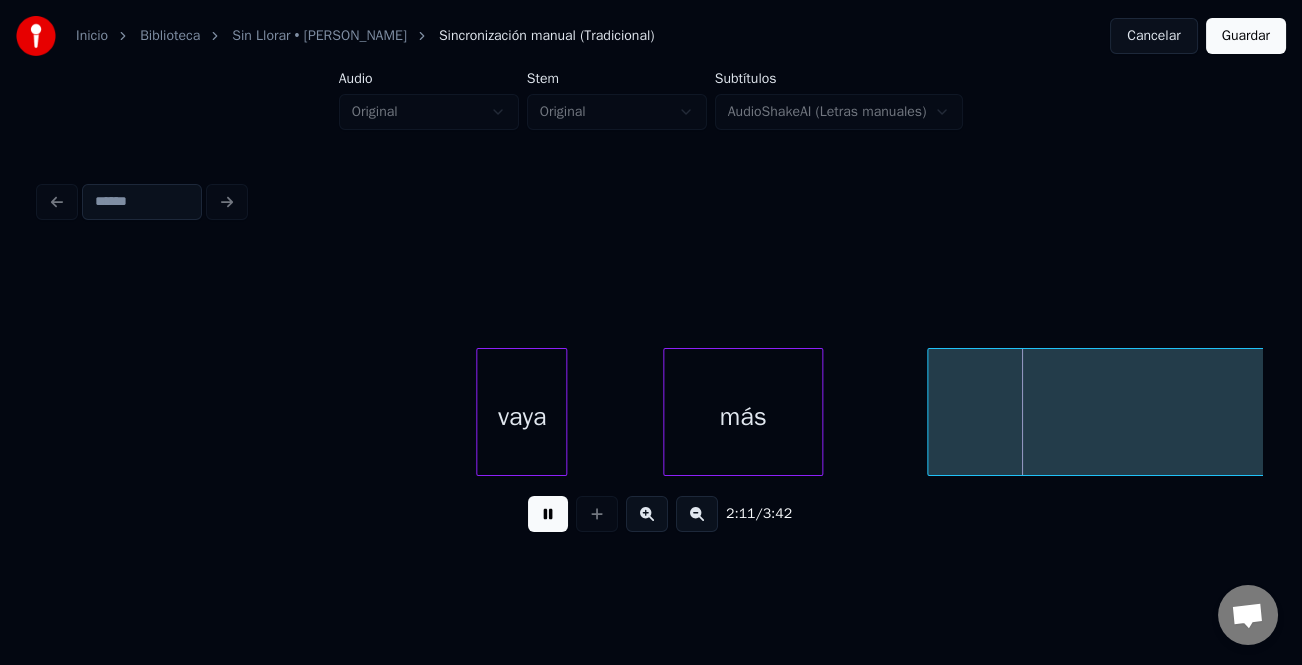 scroll, scrollTop: 0, scrollLeft: 45427, axis: horizontal 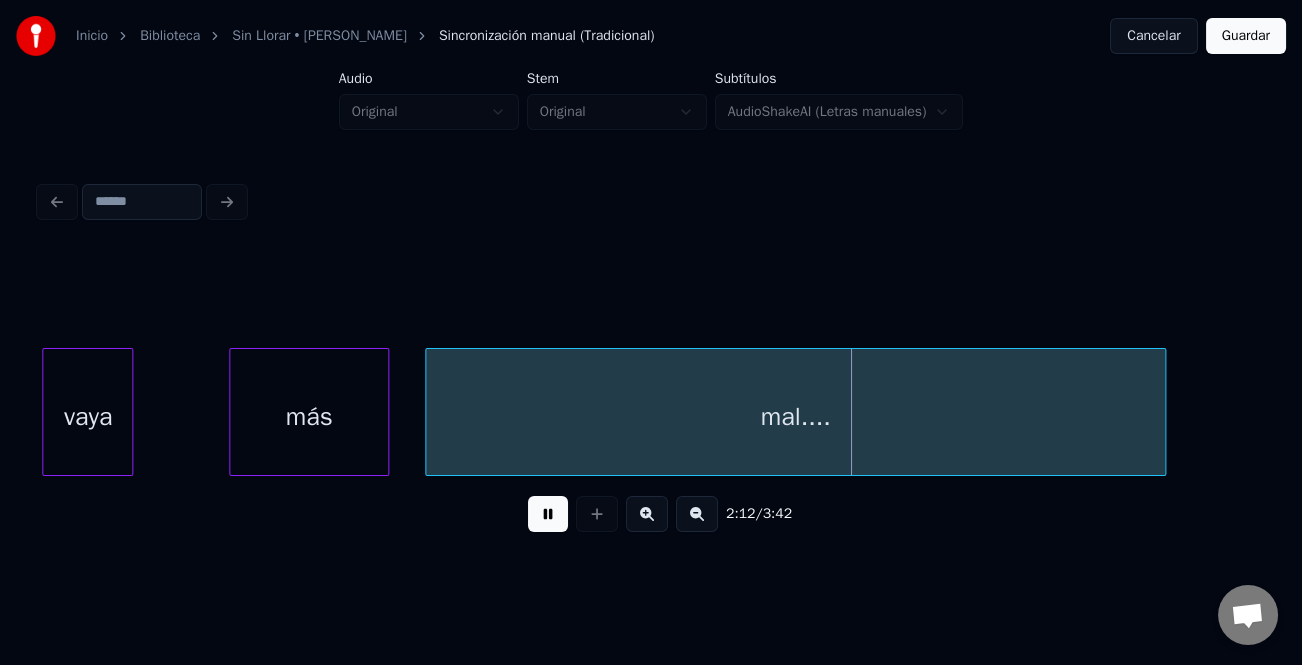 click on "mal...." at bounding box center [795, 417] 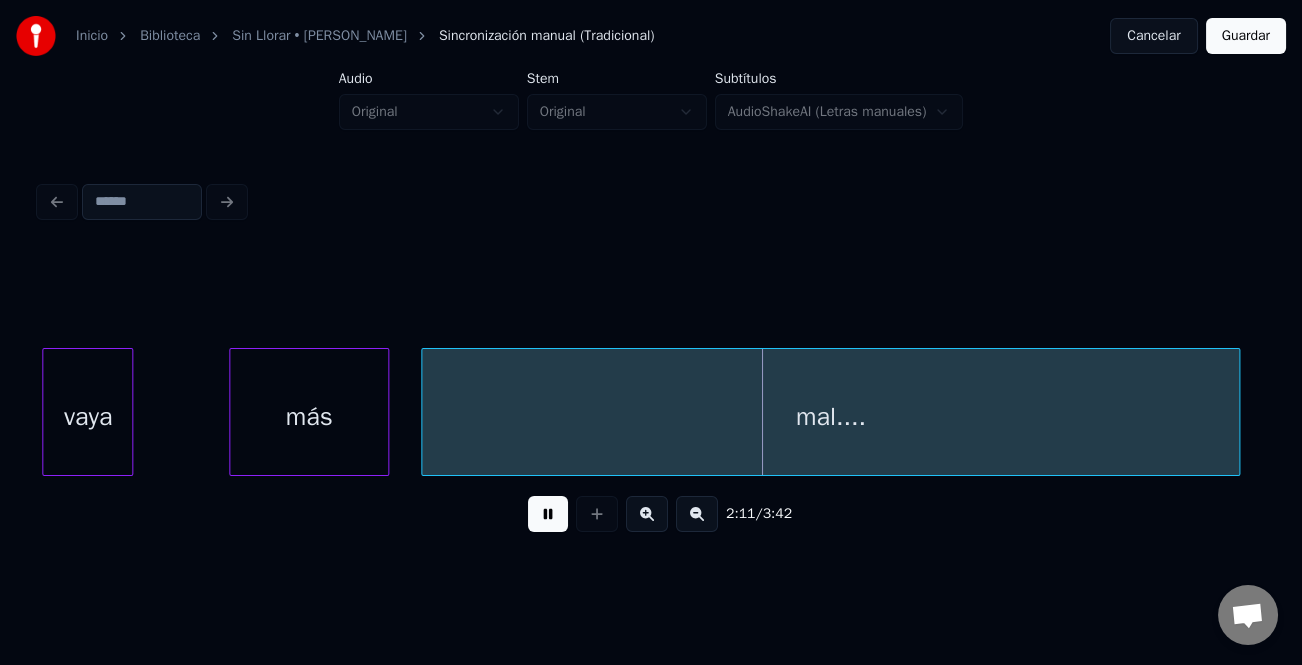 click at bounding box center [1236, 412] 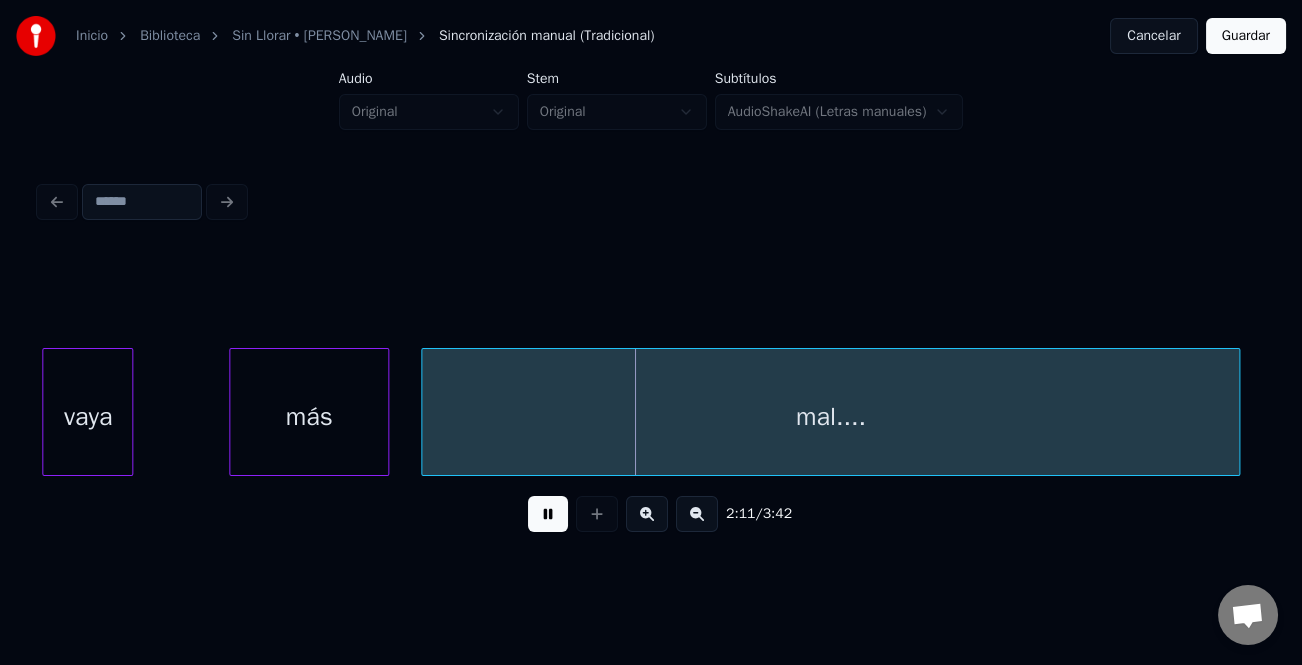 click on "vaya" at bounding box center (87, 417) 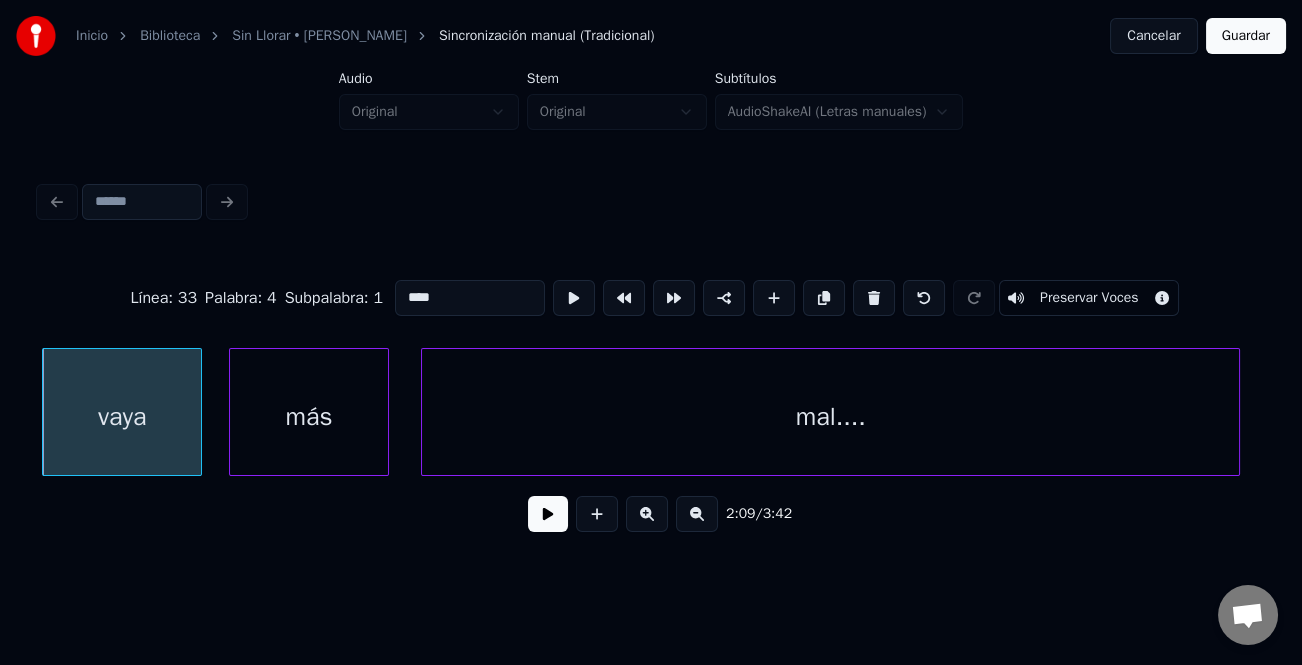 click at bounding box center [198, 412] 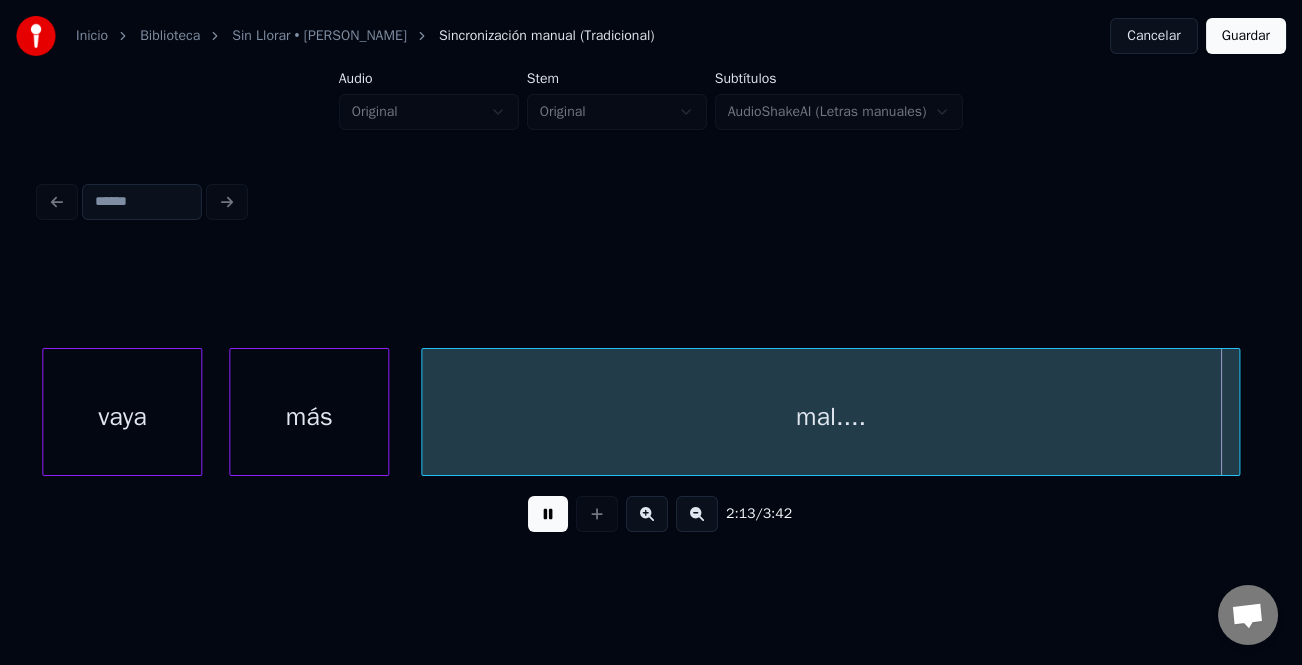 scroll, scrollTop: 0, scrollLeft: 46650, axis: horizontal 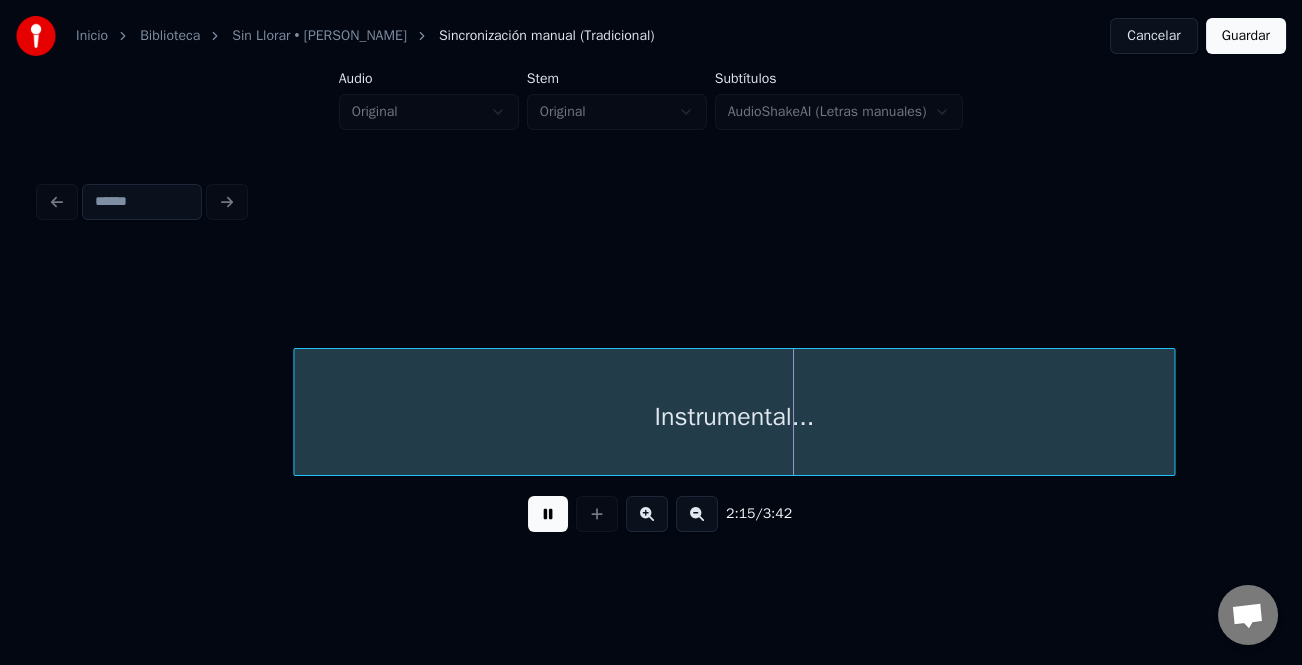 click at bounding box center [697, 514] 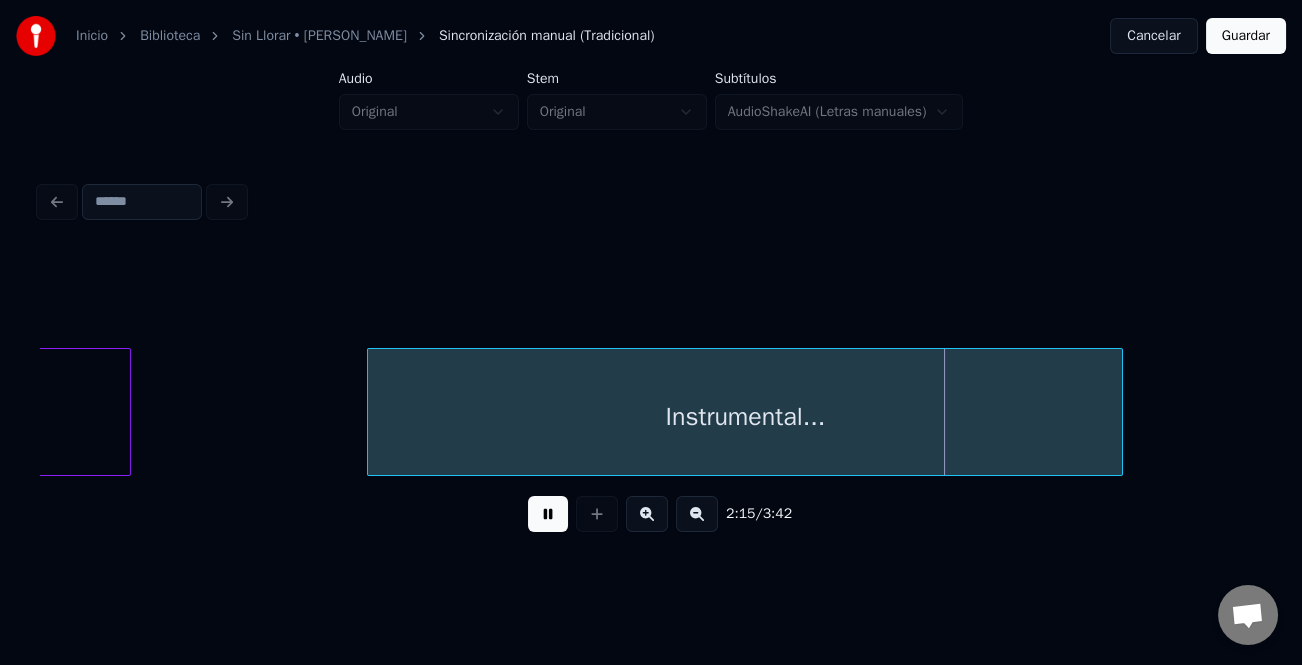 click at bounding box center (697, 514) 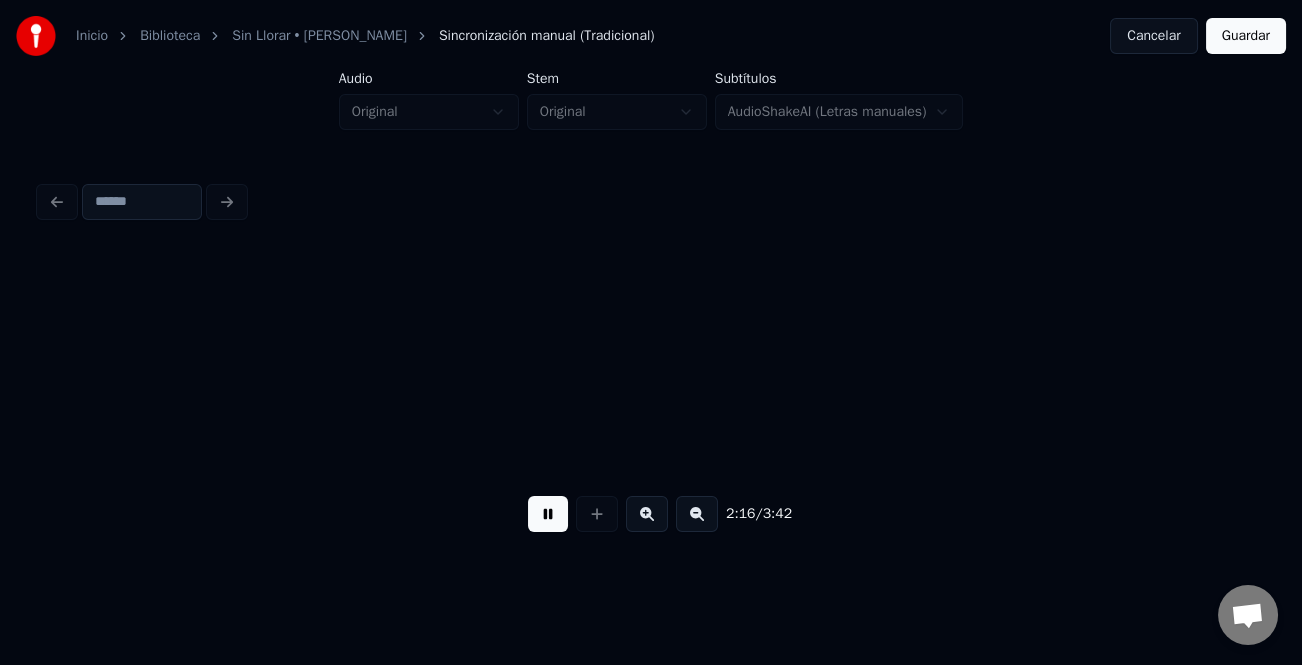 scroll, scrollTop: 0, scrollLeft: 33067, axis: horizontal 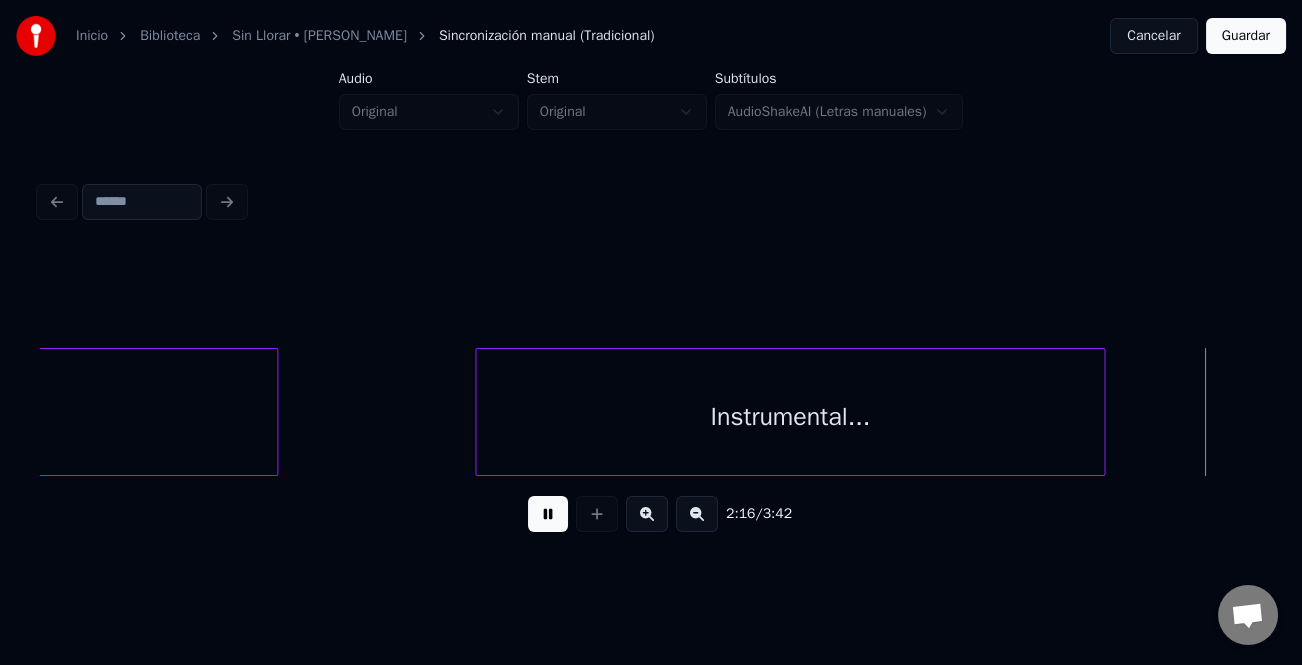 click at bounding box center [548, 514] 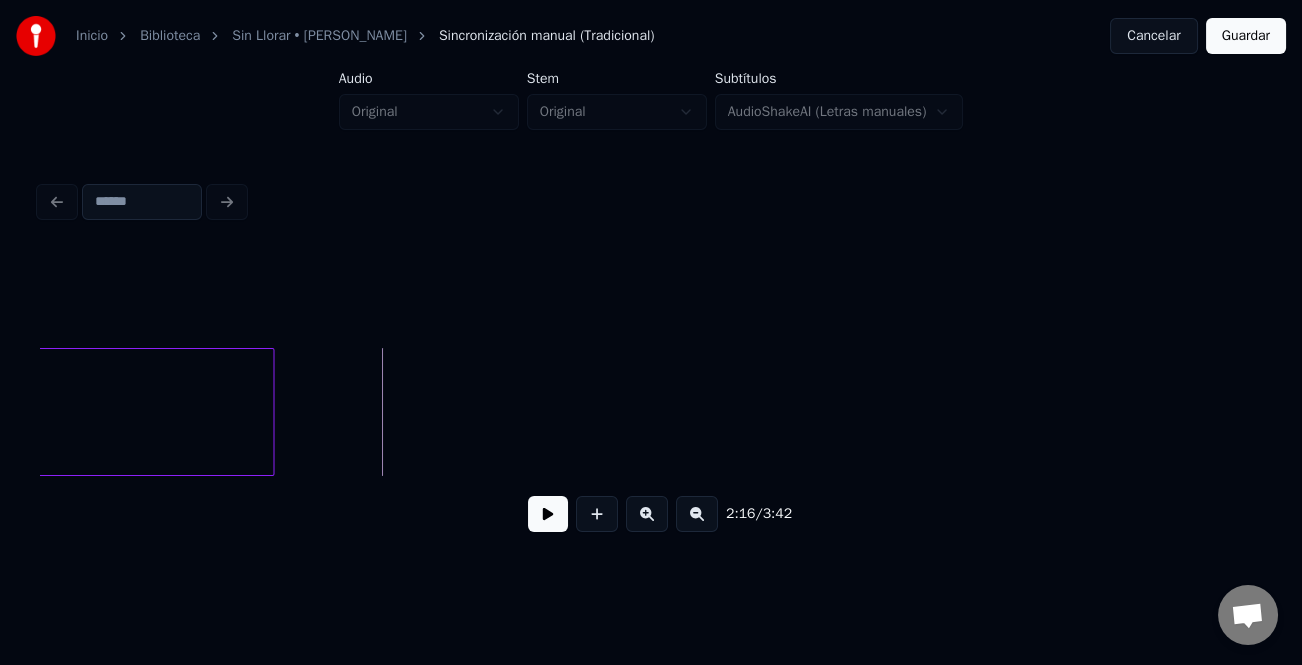 scroll, scrollTop: 0, scrollLeft: 34030, axis: horizontal 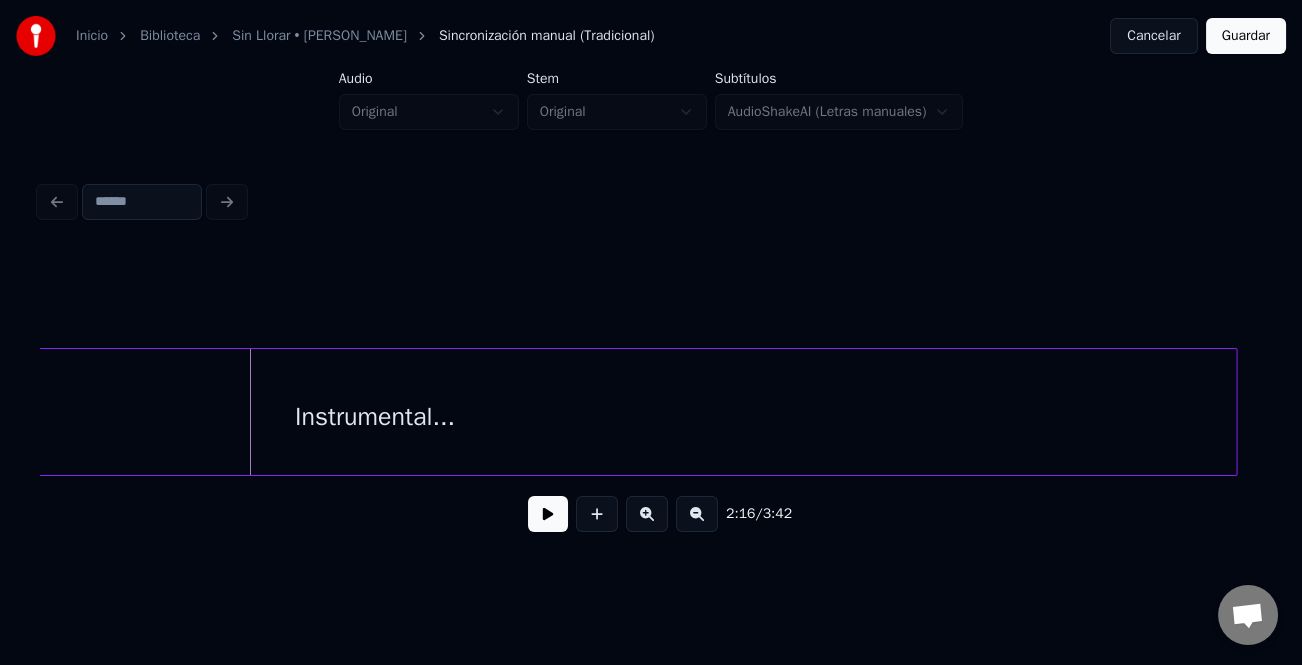 click on "Instrumental..." at bounding box center (651, 412) 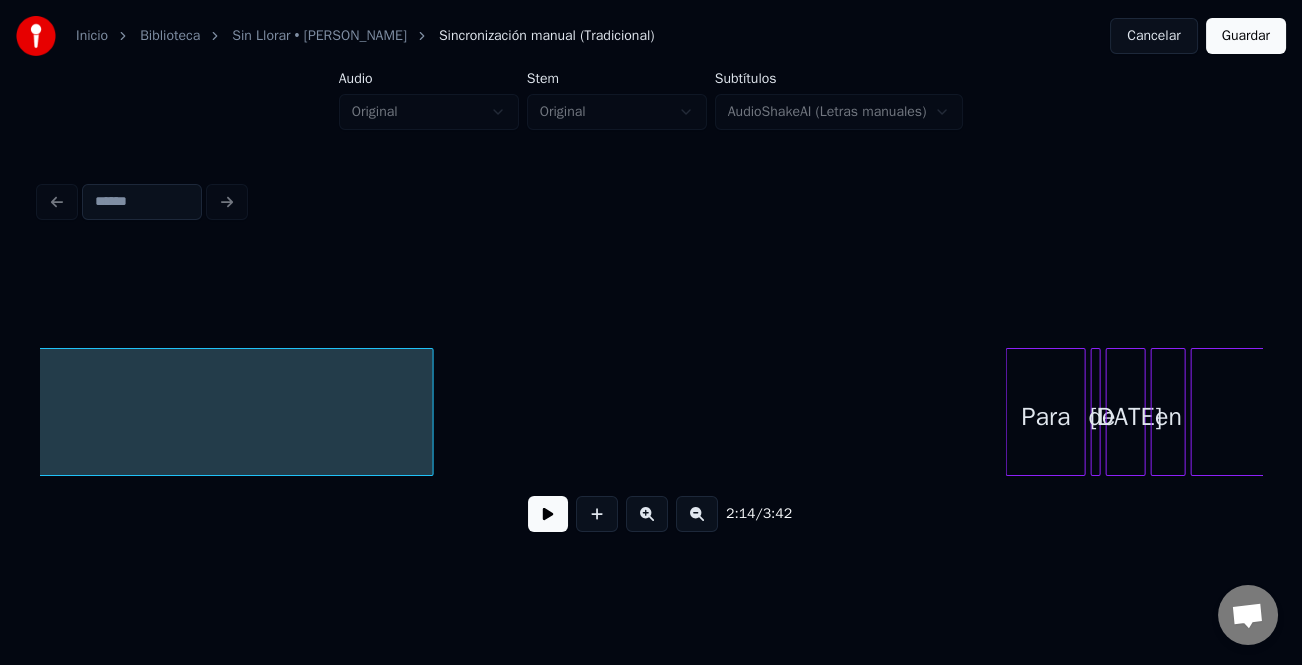 scroll, scrollTop: 0, scrollLeft: 34921, axis: horizontal 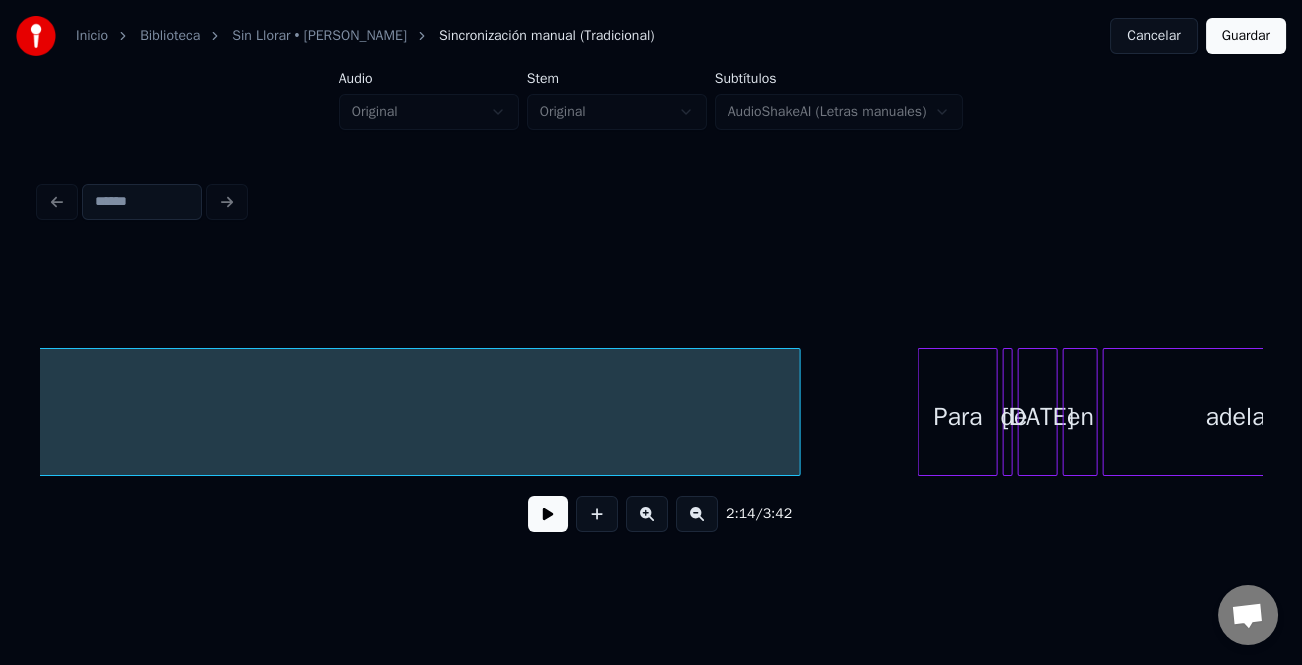 click at bounding box center [797, 412] 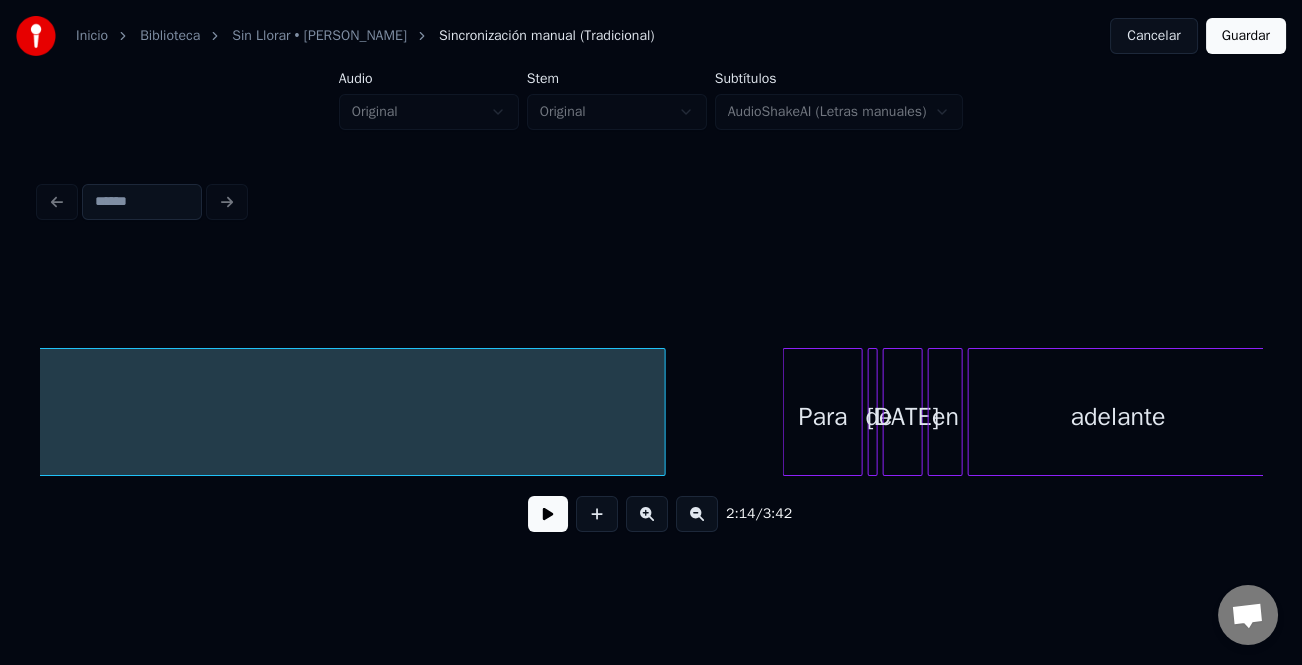 scroll, scrollTop: 0, scrollLeft: 35590, axis: horizontal 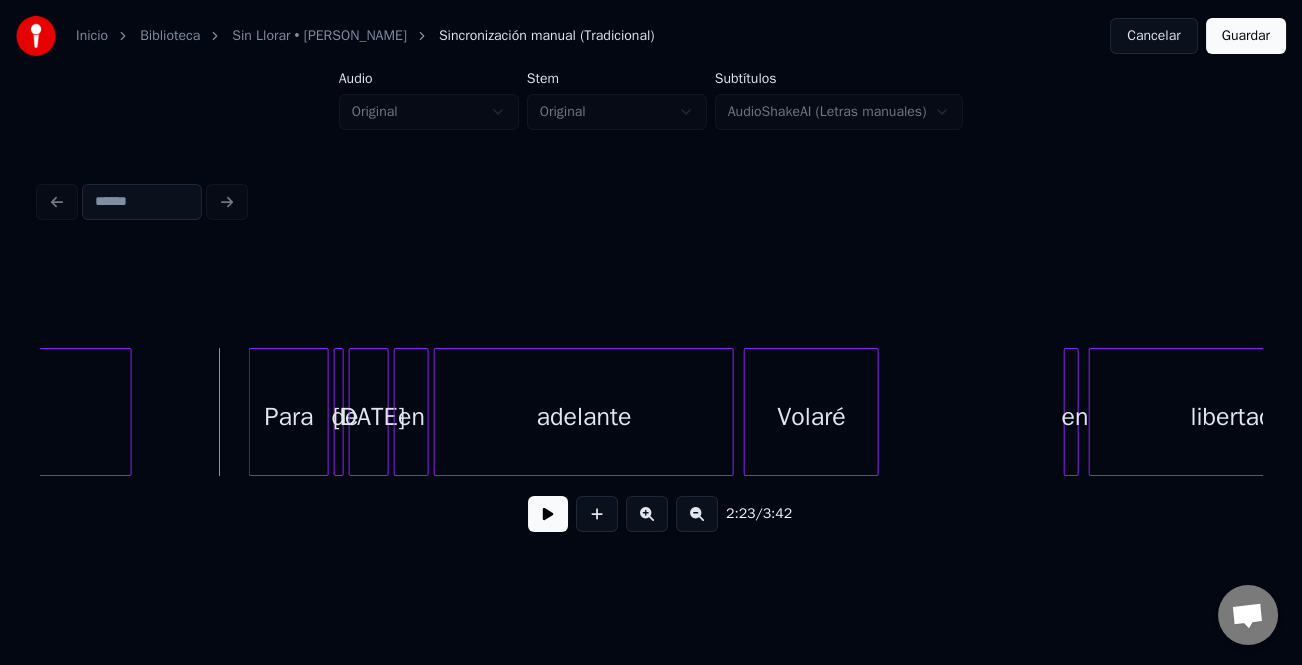 click at bounding box center (548, 514) 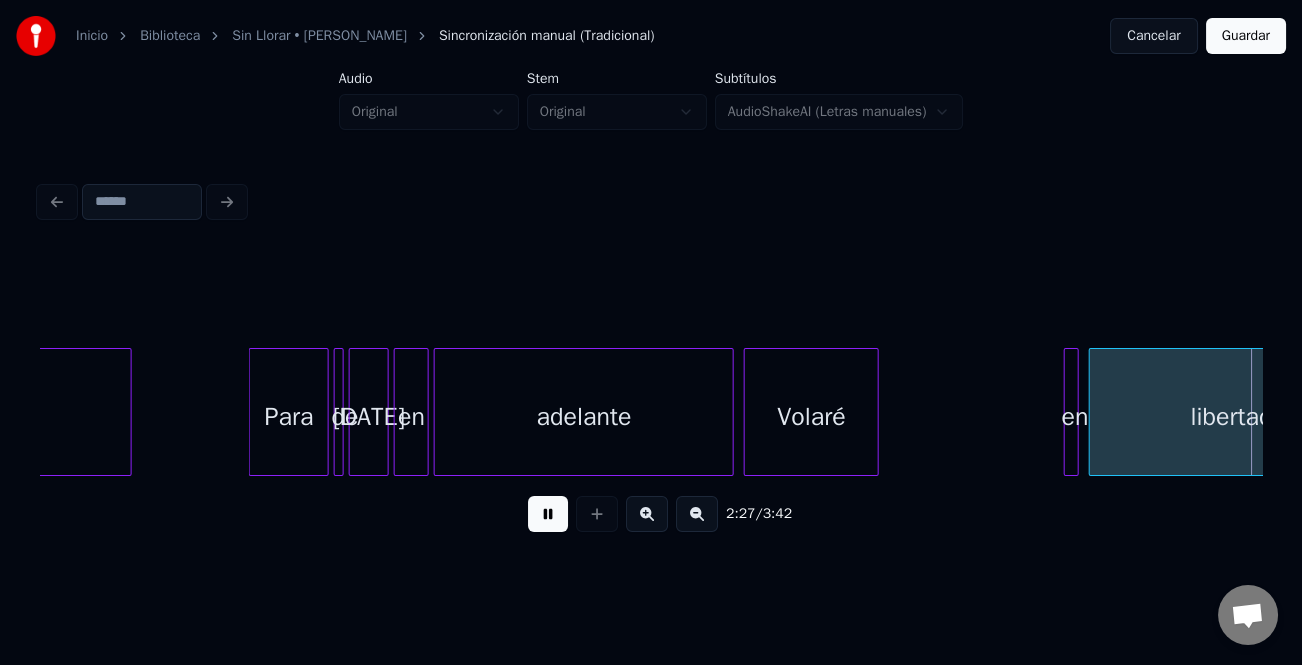 scroll, scrollTop: 0, scrollLeft: 36812, axis: horizontal 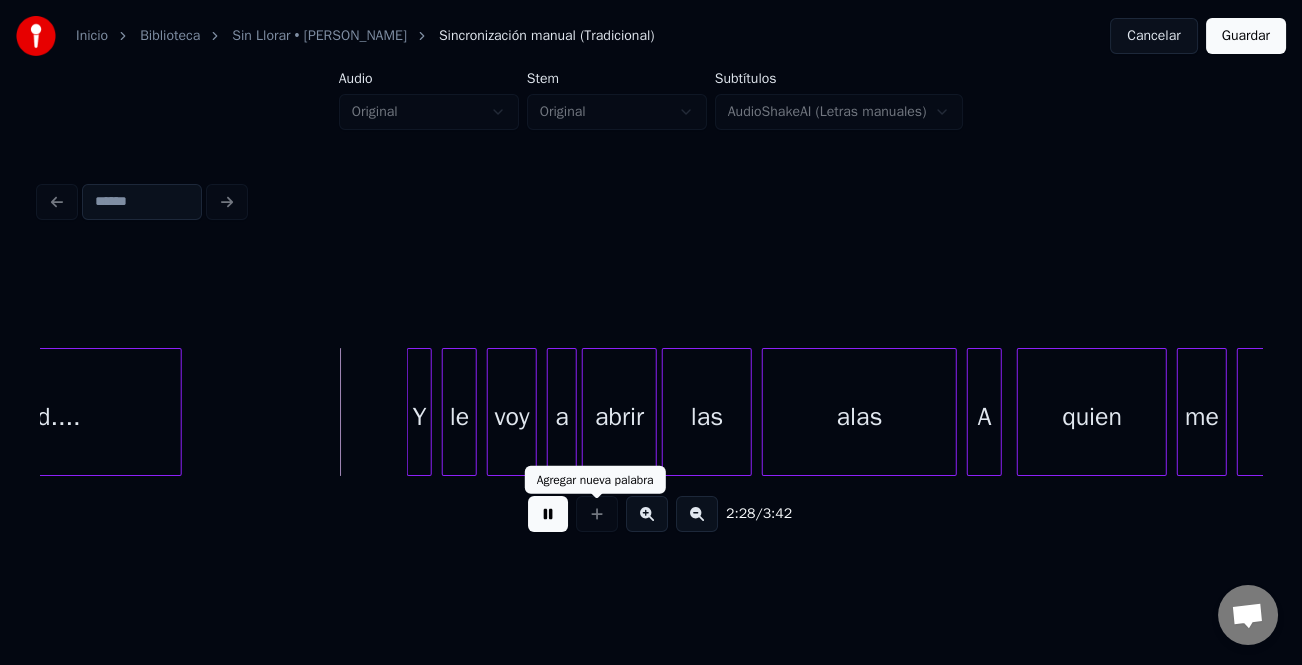 click at bounding box center [548, 514] 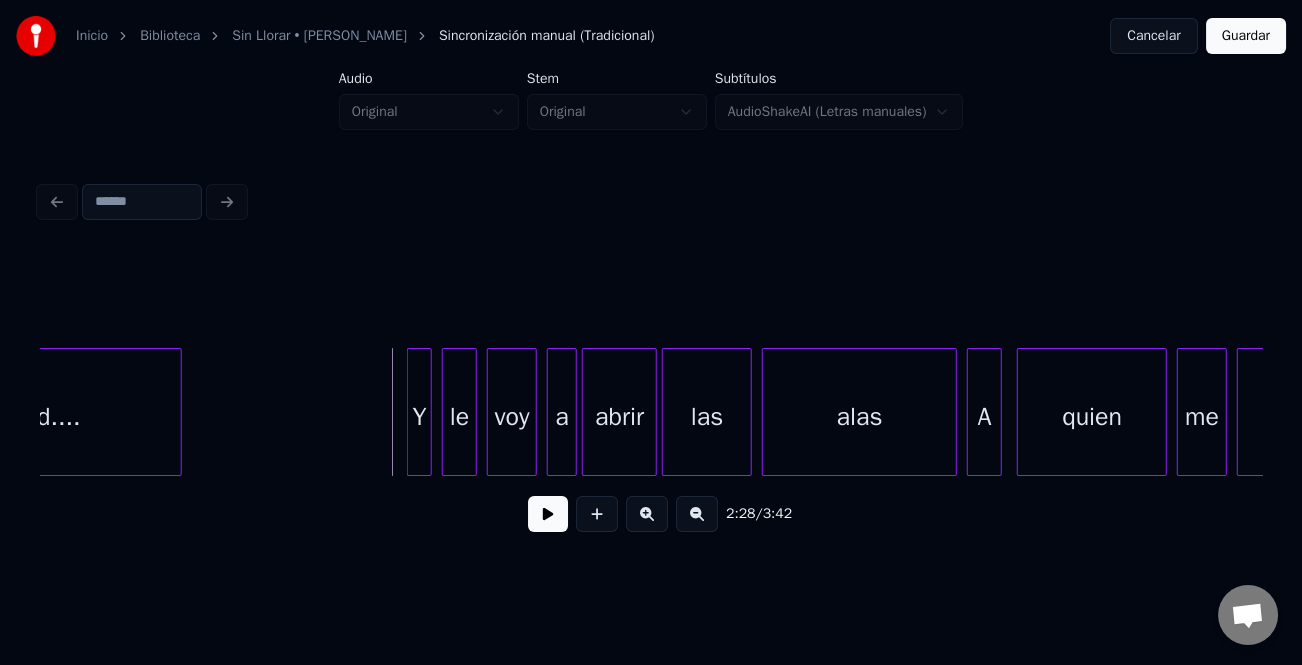 click on "2:28  /  3:42" at bounding box center [651, 514] 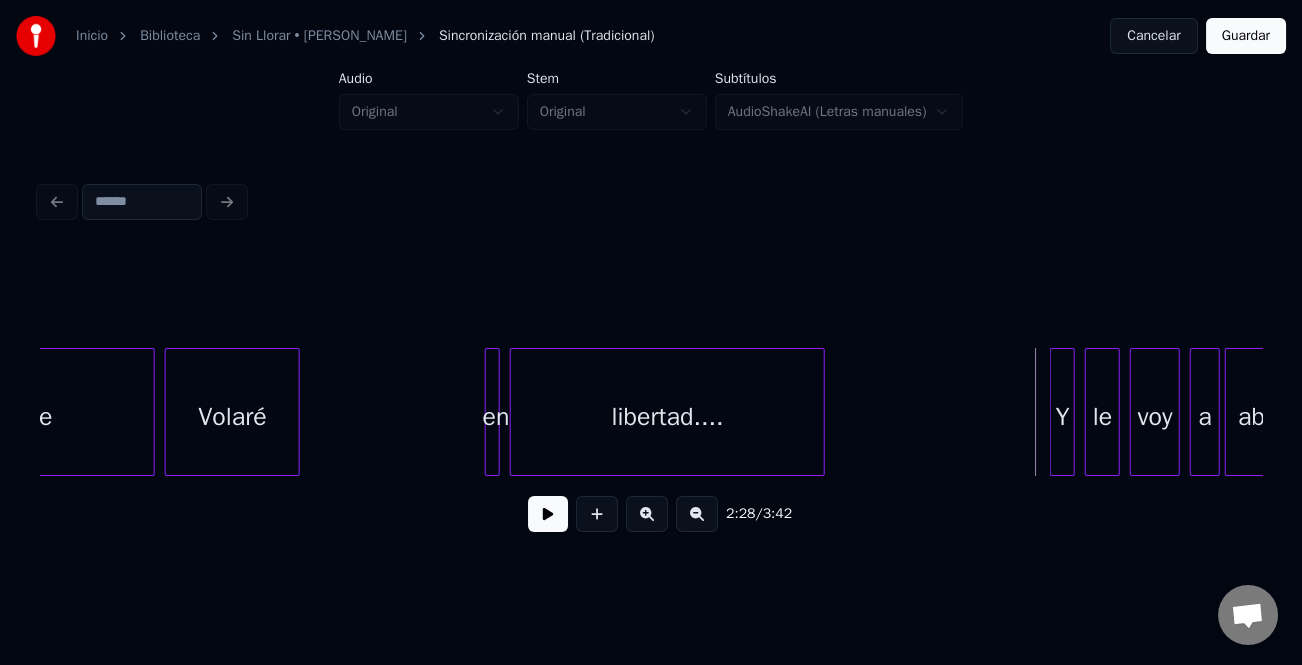 scroll, scrollTop: 0, scrollLeft: 36080, axis: horizontal 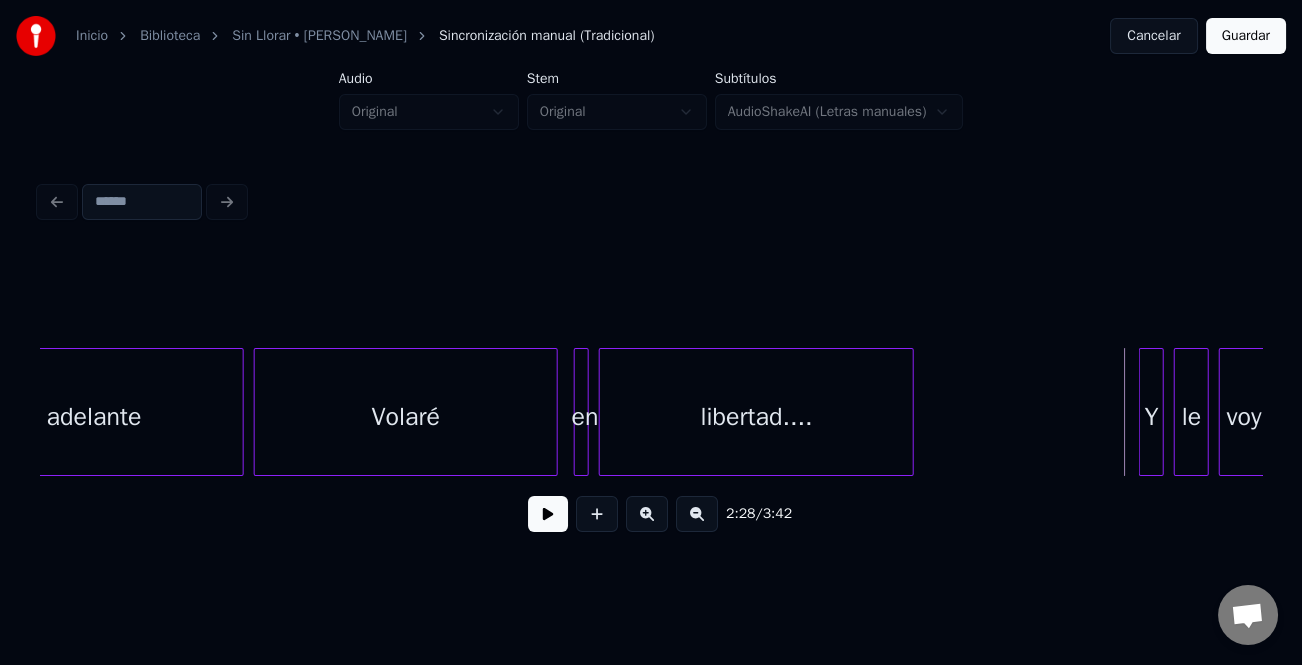 click at bounding box center [554, 412] 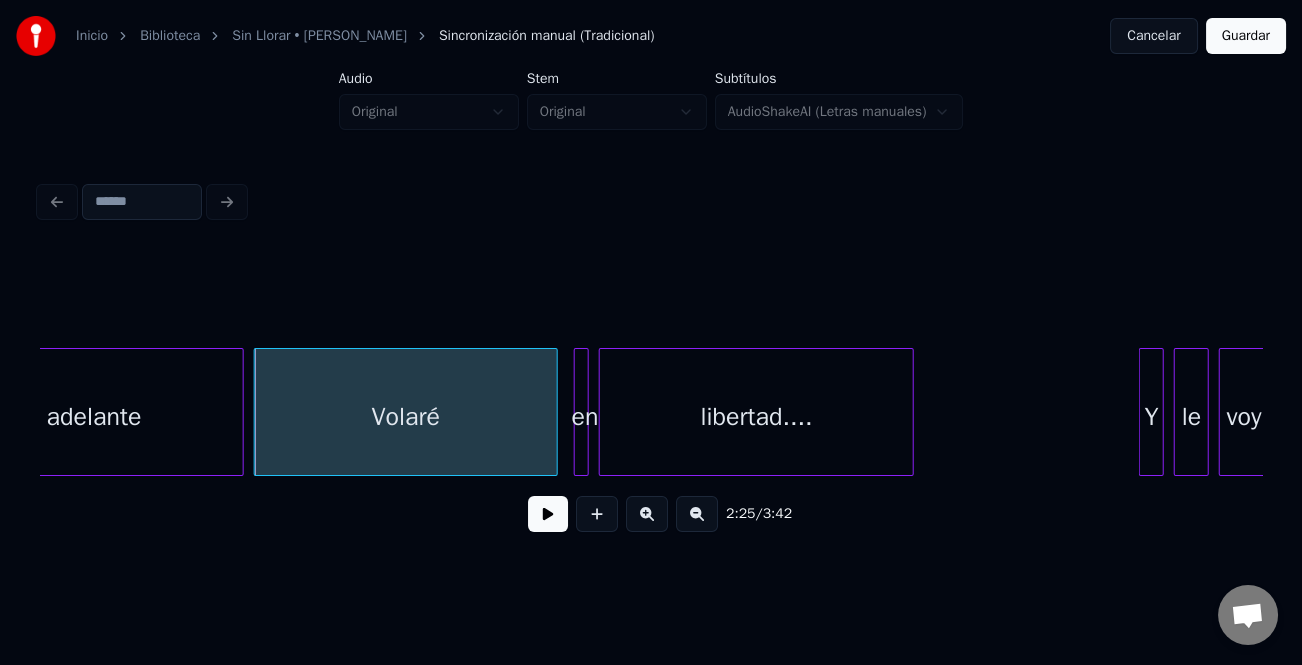 click on "Volaré" at bounding box center (406, 417) 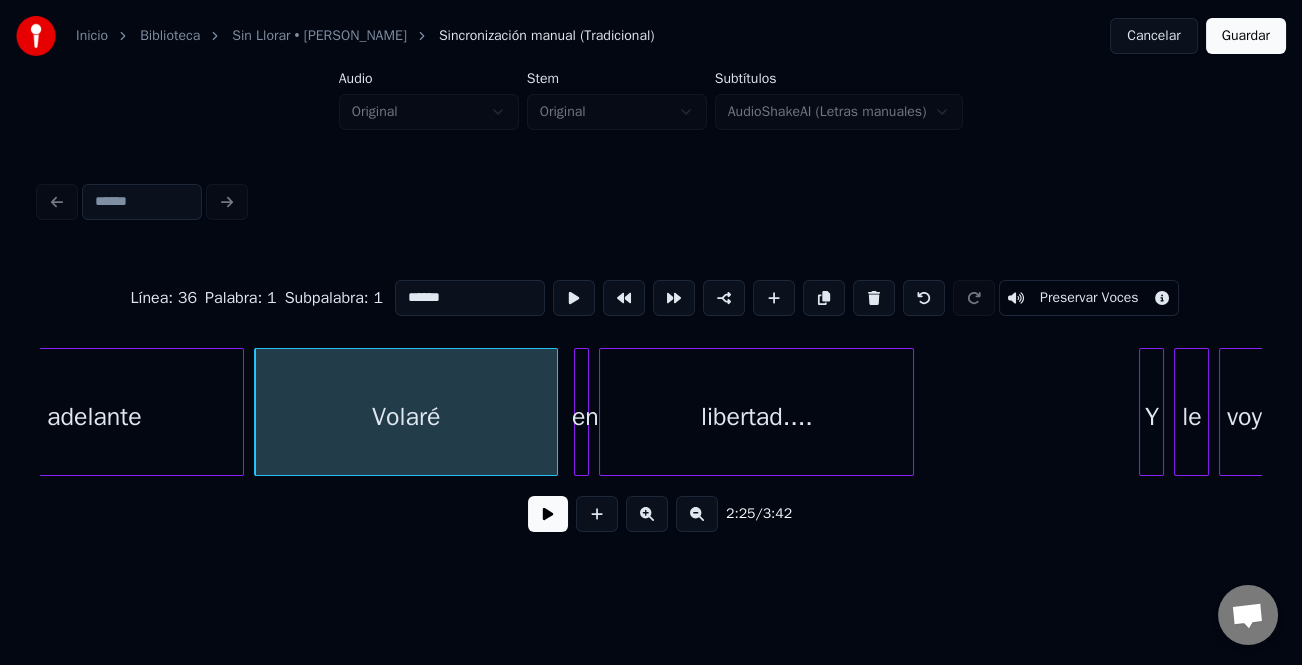 click on "******" at bounding box center (470, 298) 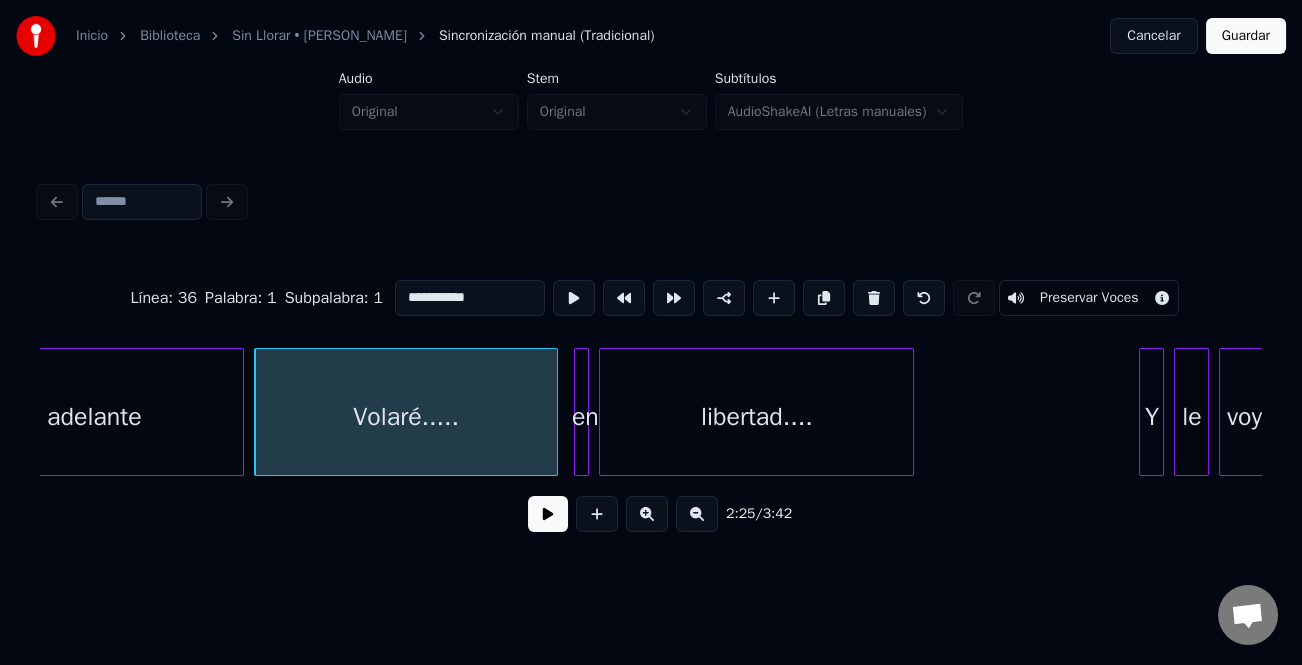 type on "**********" 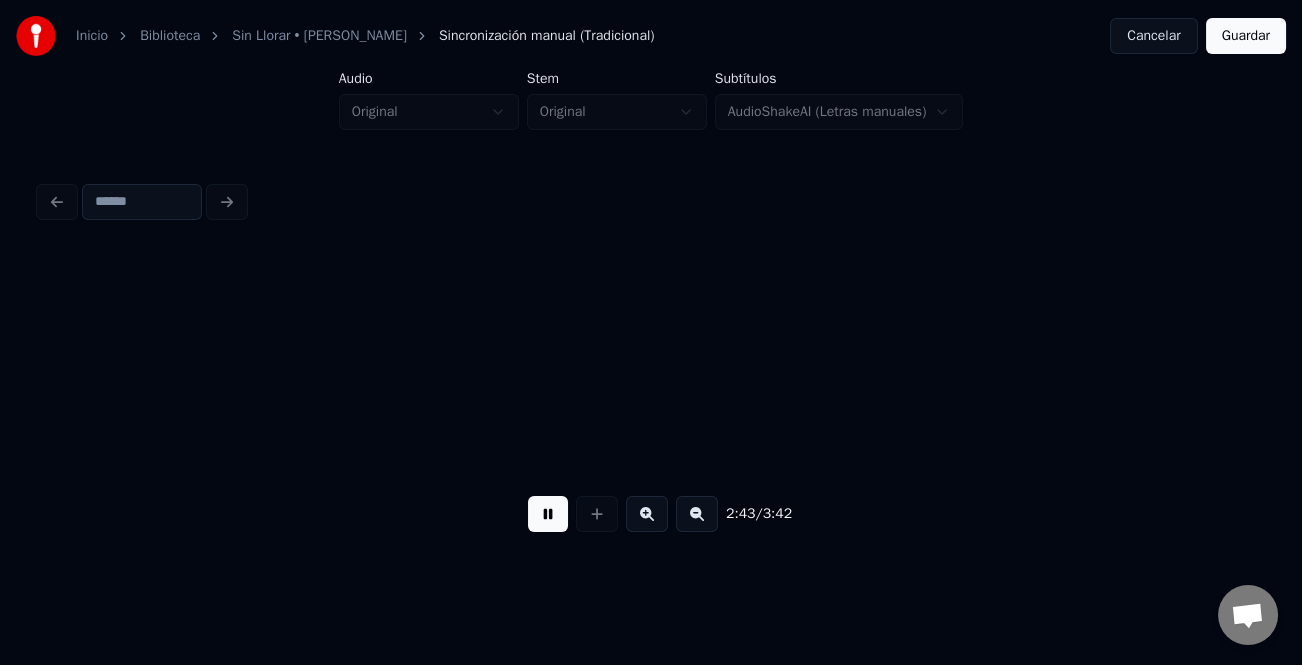scroll, scrollTop: 0, scrollLeft: 40972, axis: horizontal 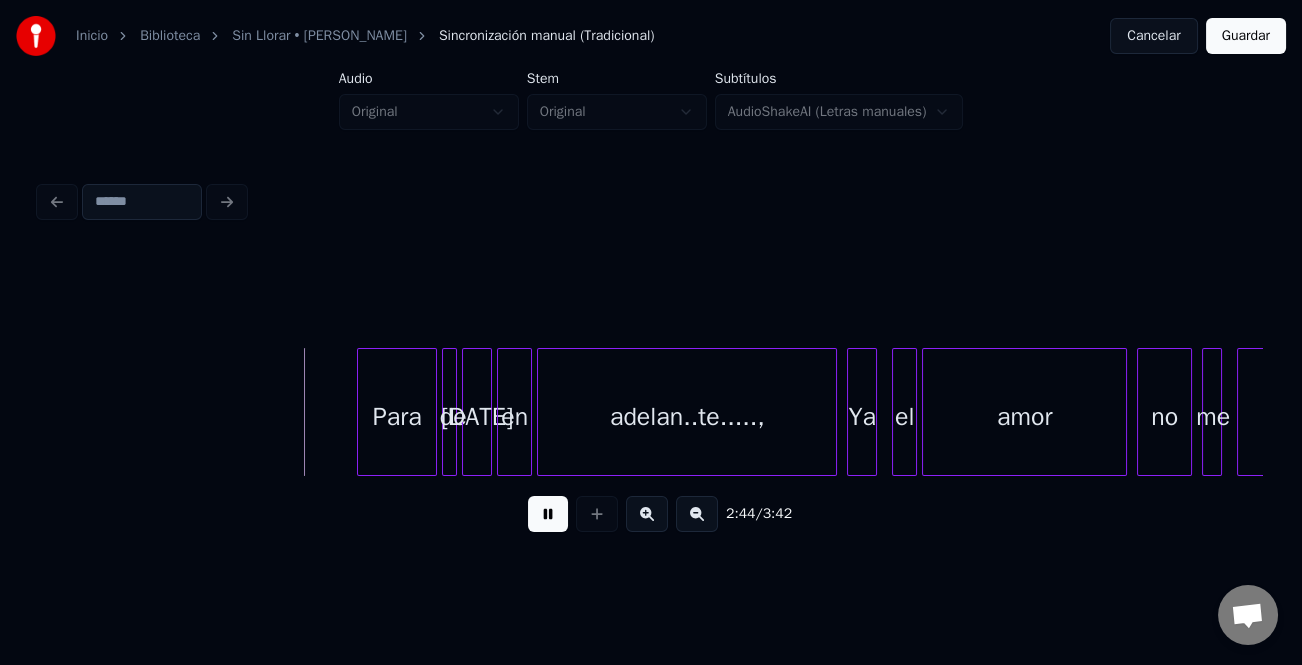 click on "Para [PERSON_NAME][DATE] en adelan..te....., Ya el amor no me interesa...." at bounding box center (-13105, 412) 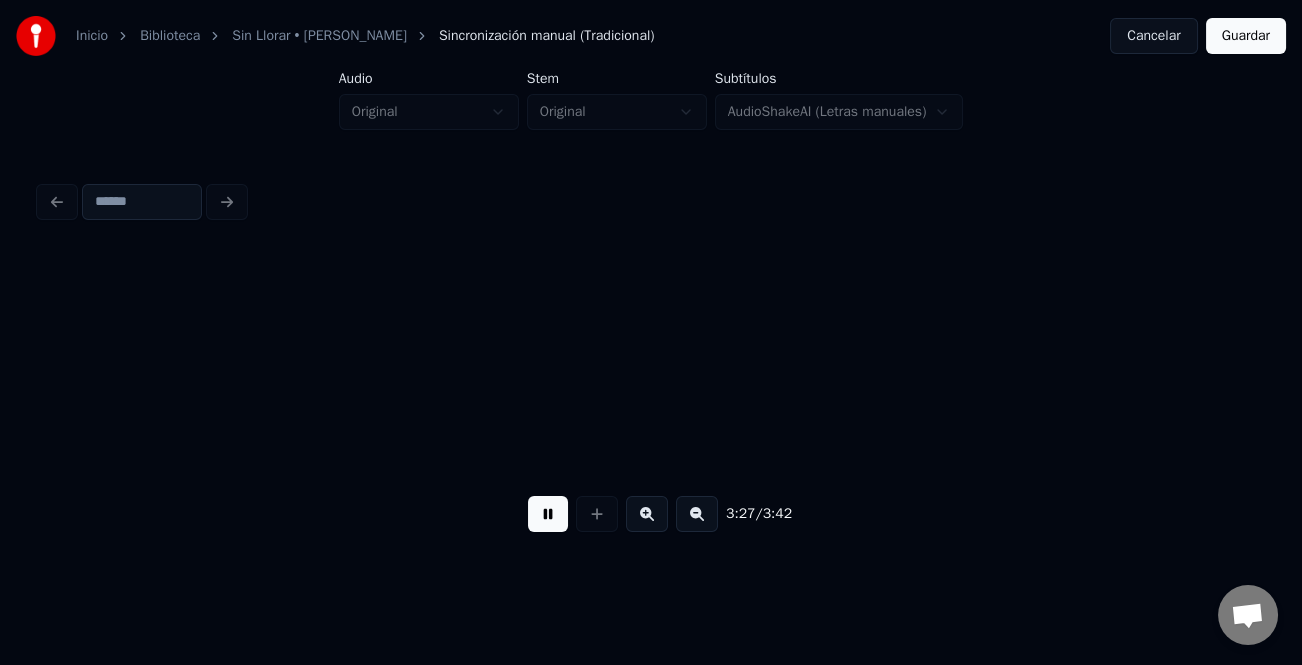 scroll, scrollTop: 0, scrollLeft: 51981, axis: horizontal 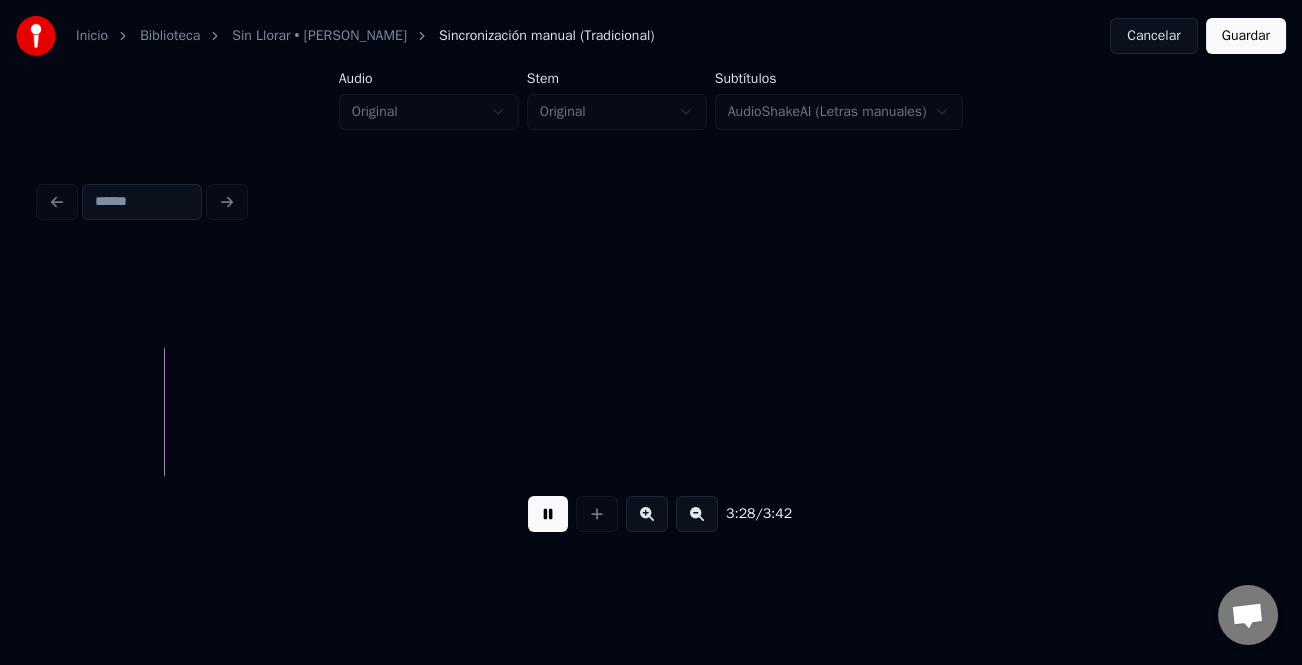 click on "Guardar" at bounding box center (1246, 36) 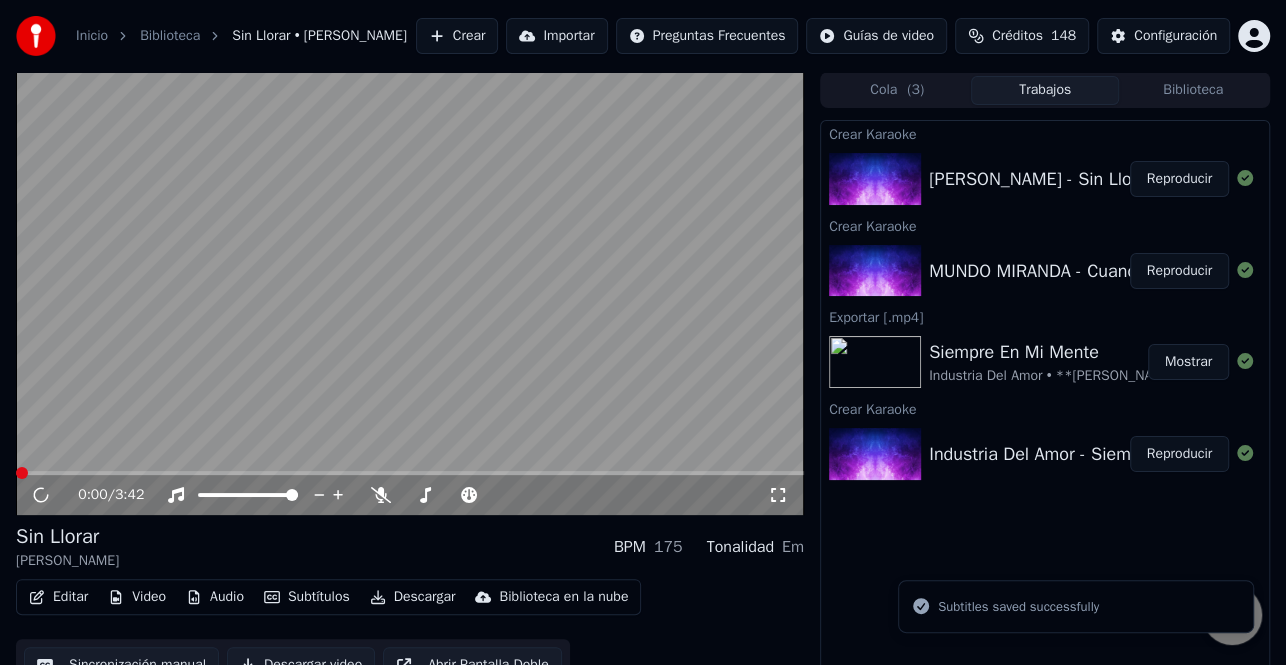 click on "Editar" at bounding box center [58, 597] 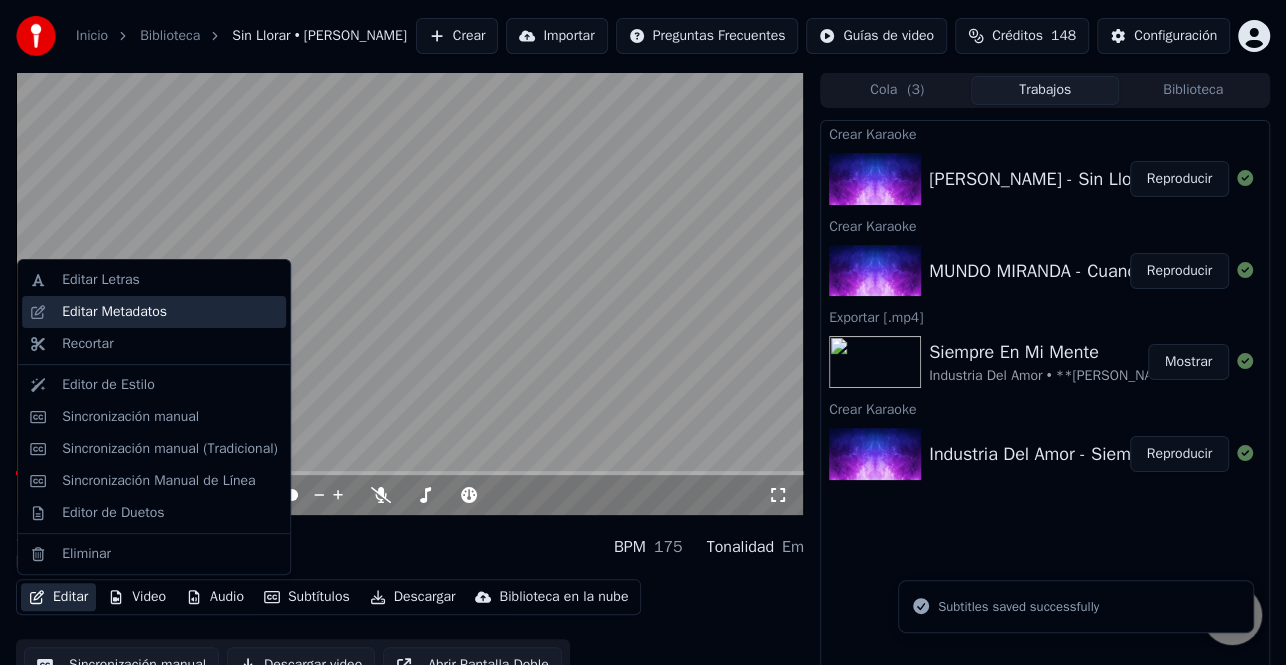 click on "Editar Metadatos" at bounding box center (114, 312) 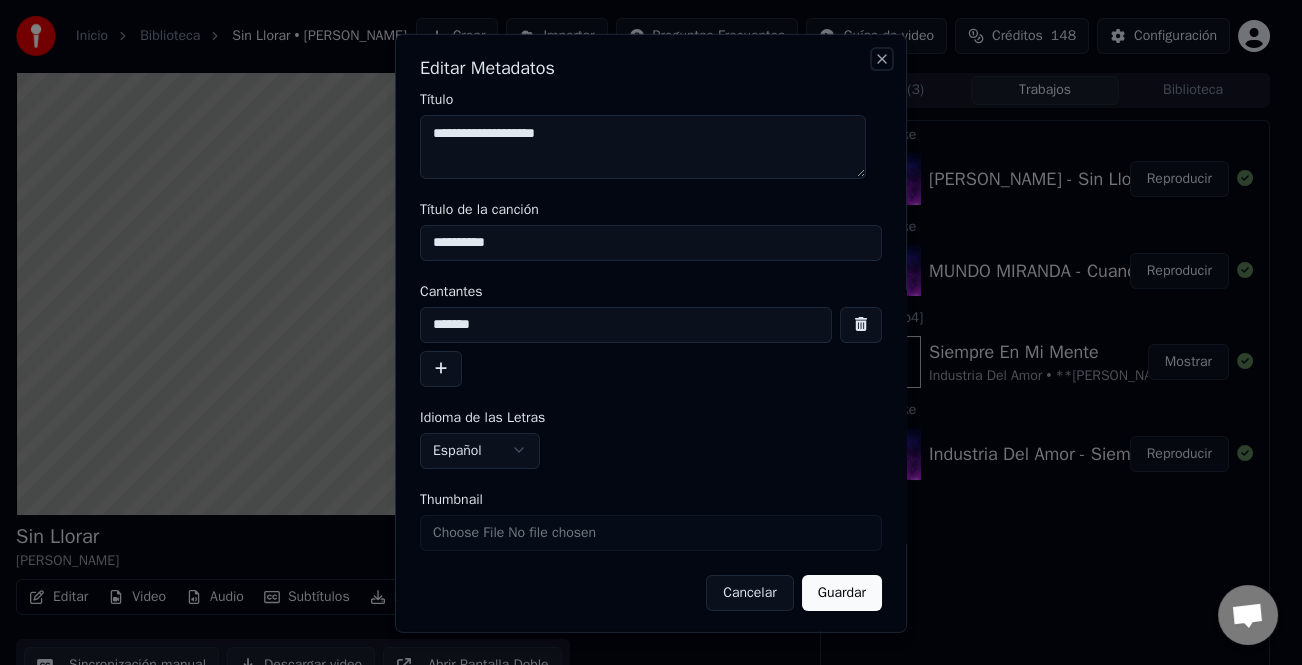 click on "Close" at bounding box center [882, 58] 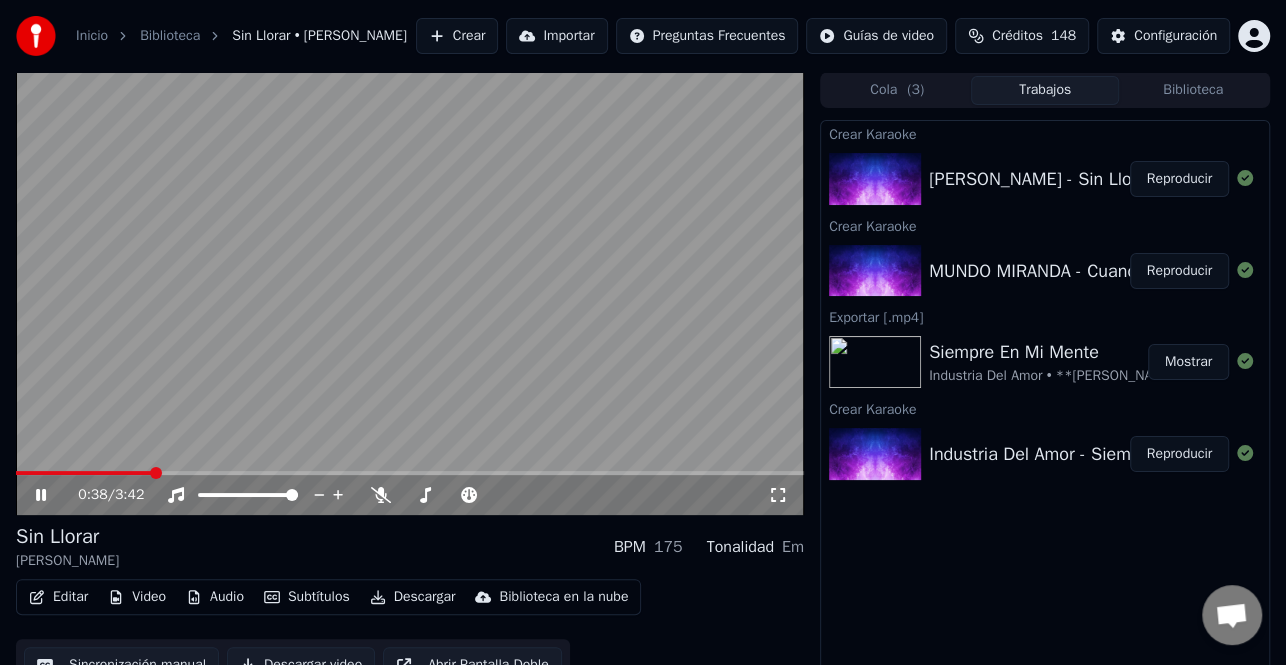 drag, startPoint x: 38, startPoint y: 493, endPoint x: 314, endPoint y: 463, distance: 277.62564 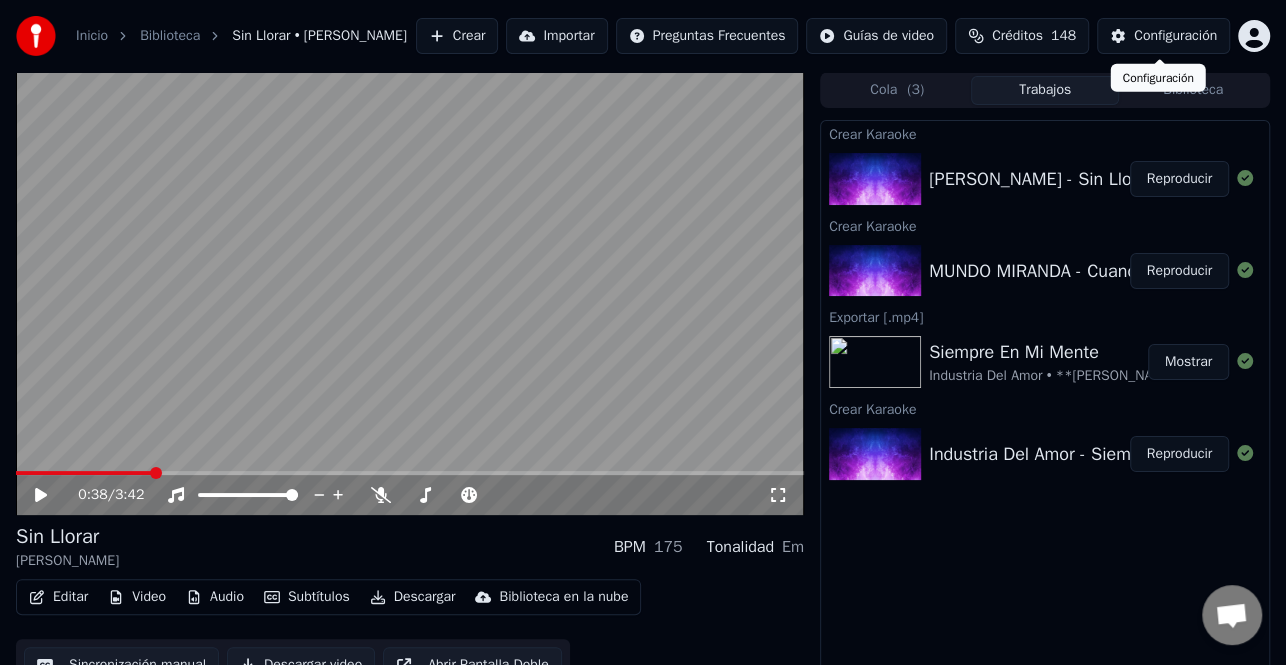 click on "Configuración" at bounding box center [1175, 36] 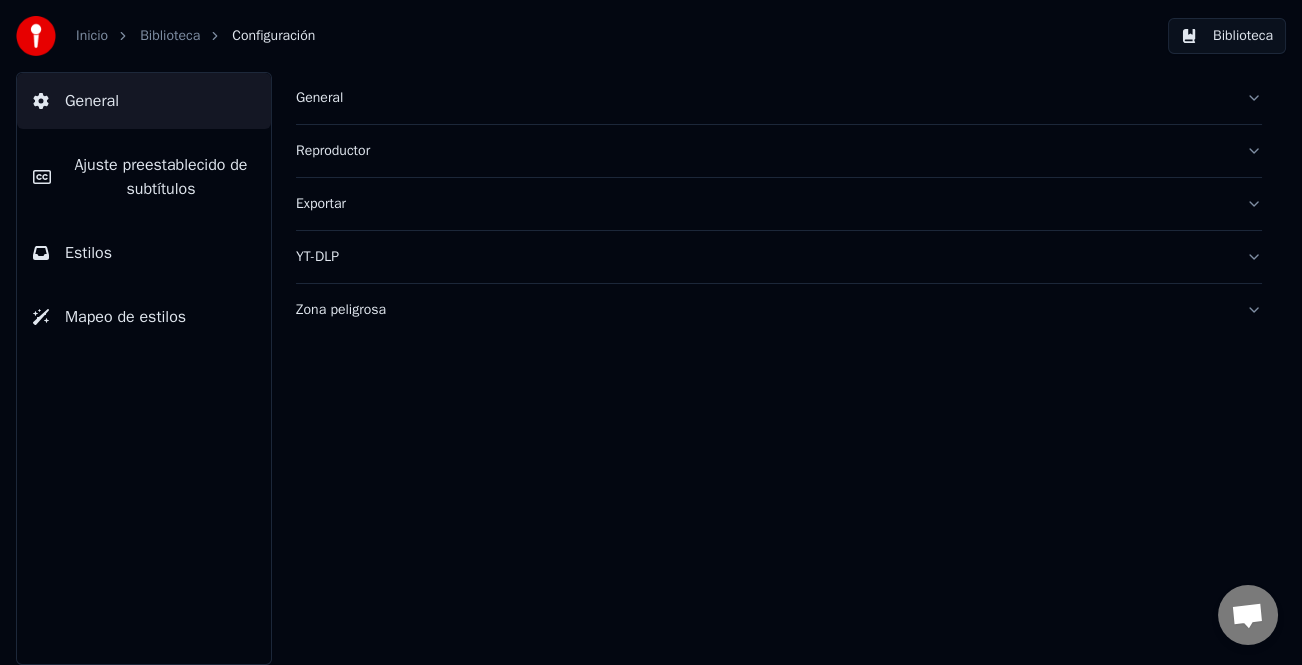 click on "Ajuste preestablecido de subtítulos" at bounding box center [161, 177] 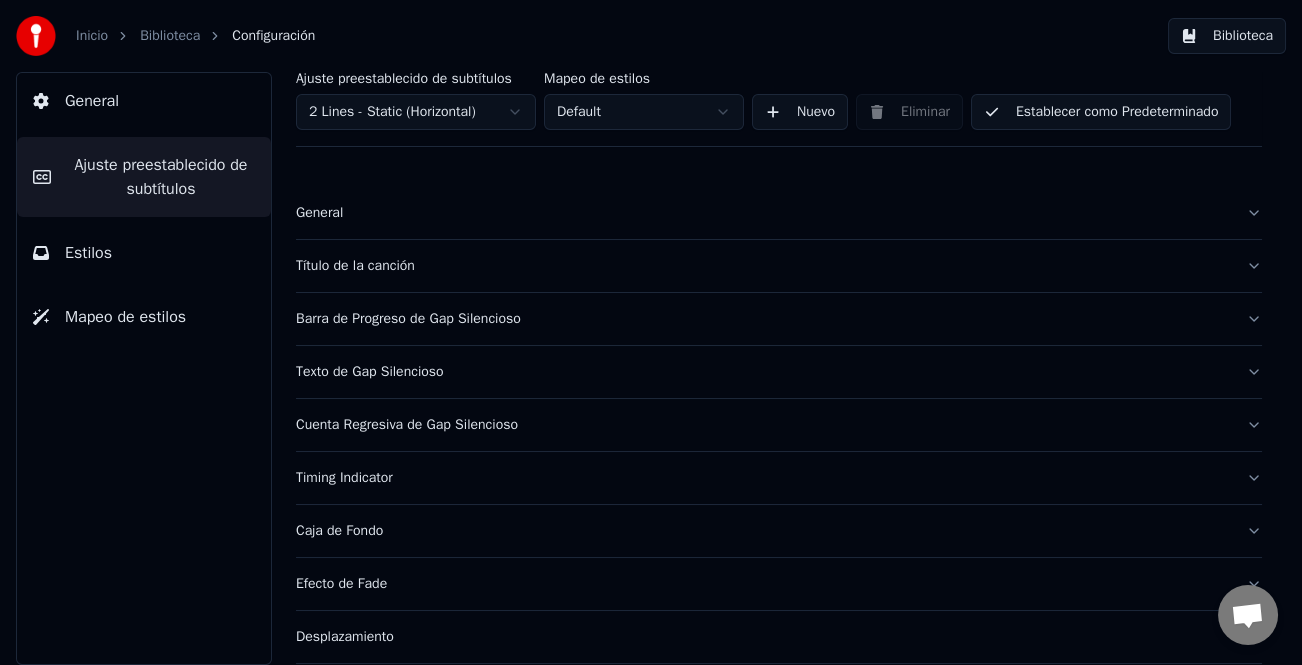 click on "Título de la canción" at bounding box center [779, 266] 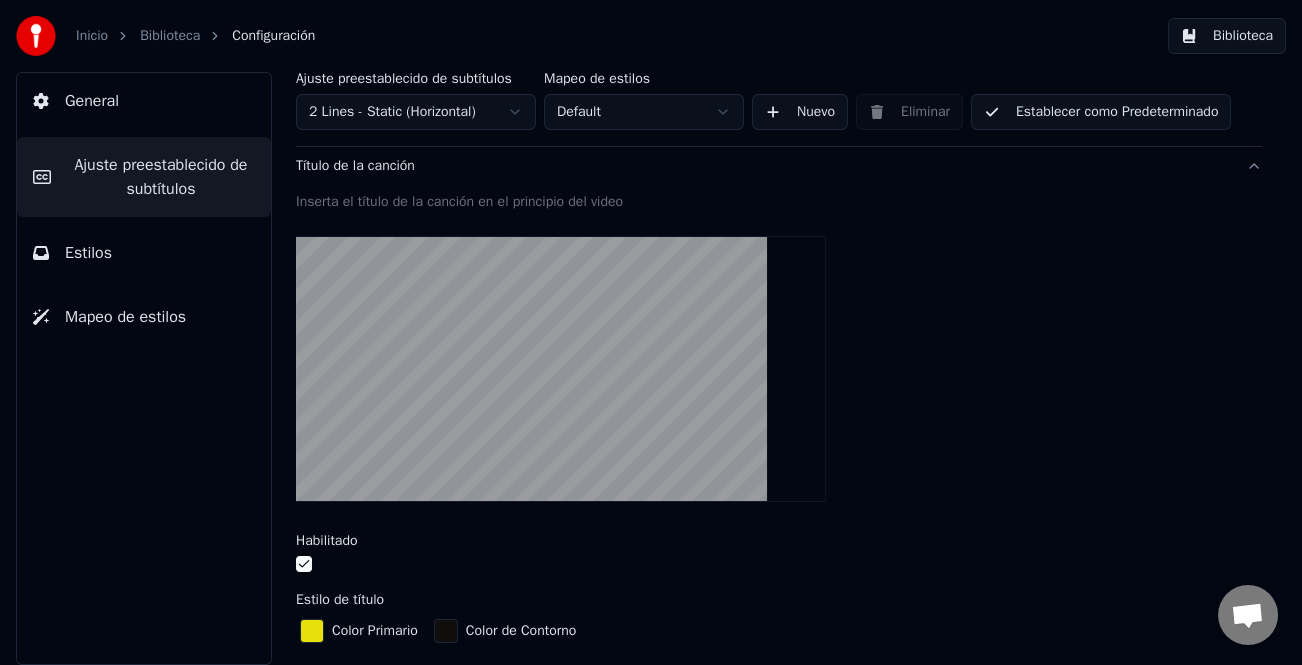 scroll, scrollTop: 0, scrollLeft: 0, axis: both 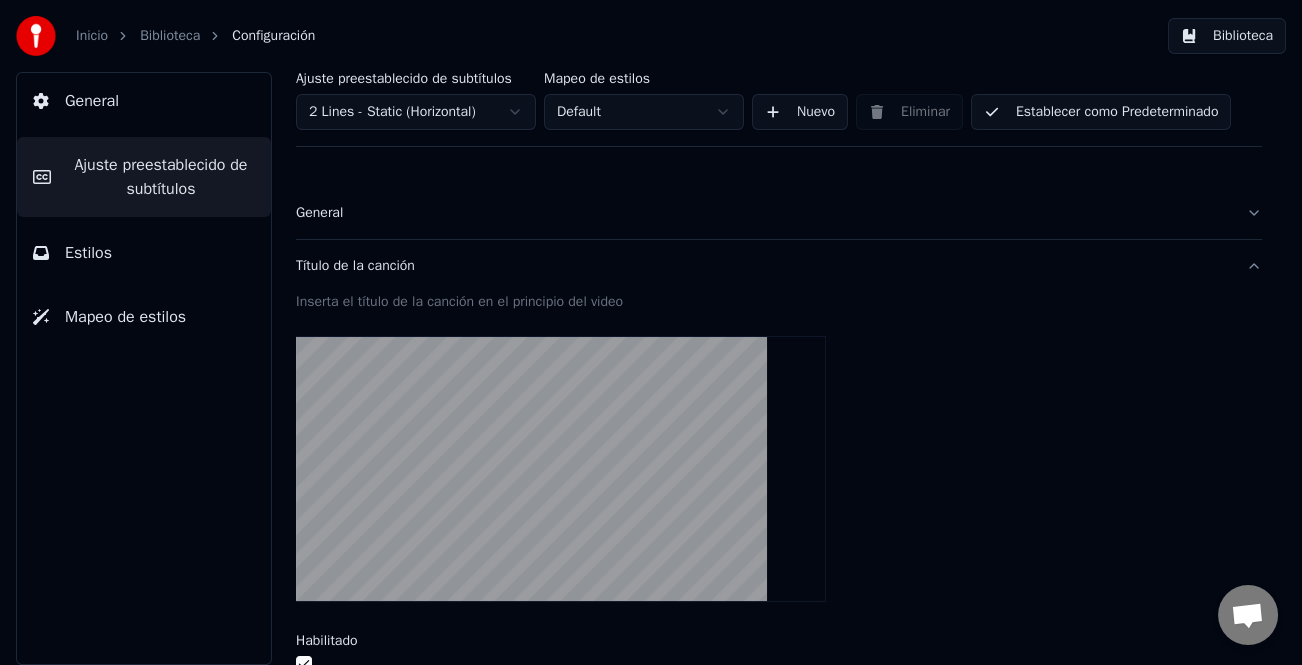 click on "General" at bounding box center (763, 213) 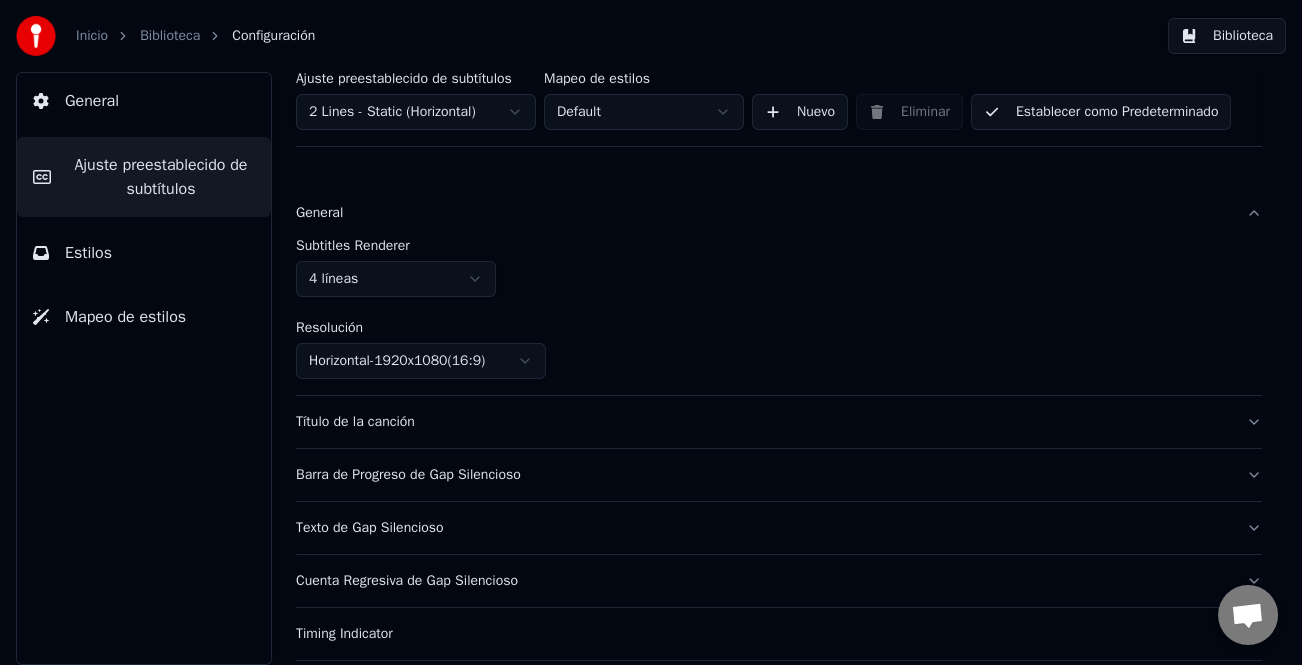 click on "Inicio Biblioteca Configuración Biblioteca General Ajuste preestablecido de subtítulos Estilos Mapeo de estilos Ajuste preestablecido de subtítulos 2 Lines - Static (Horizontal) Mapeo de estilos Default Nuevo Eliminar Establecer como Predeterminado General Subtitles Renderer 4 líneas Resolución Horizontal  -  1920 x 1080  ( 16 : 9 ) Título de la canción Barra de Progreso de Gap Silencioso Texto de Gap Silencioso Cuenta Regresiva de Gap Silencioso Timing Indicator Caja de Fondo Efecto de Fade Desplazamiento Máximo de caracteres por línea Dividir Línea Automáticamente Advanced Settings" at bounding box center (651, 332) 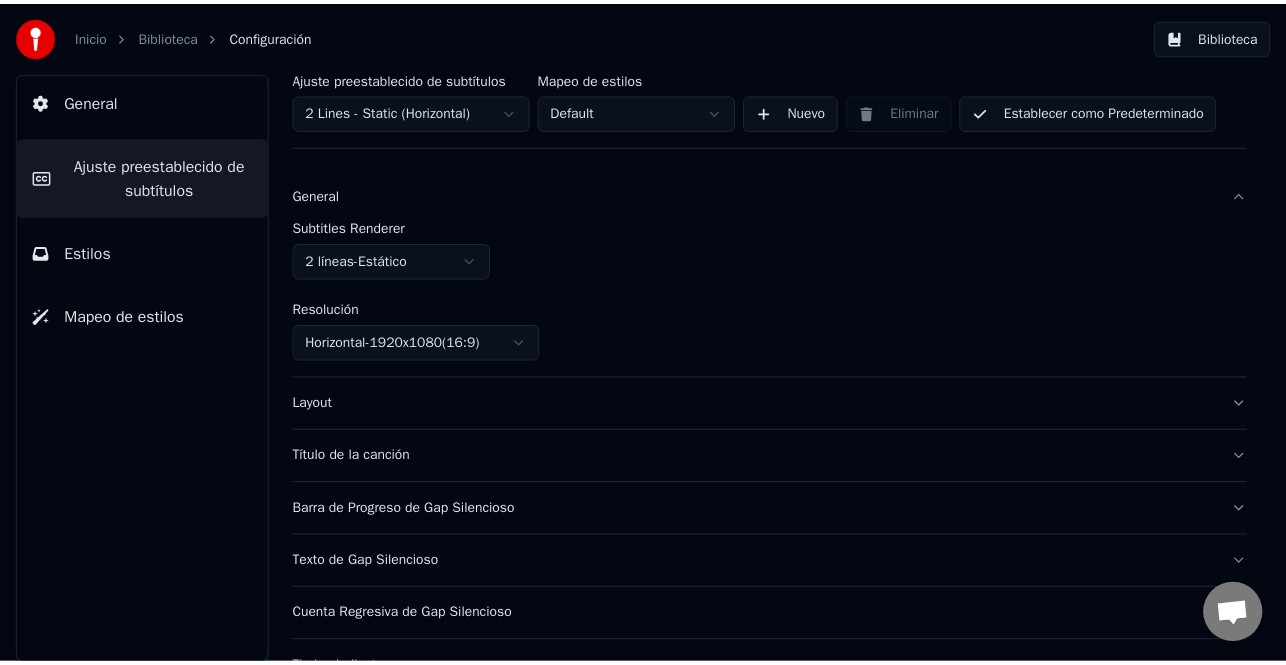 scroll, scrollTop: 0, scrollLeft: 0, axis: both 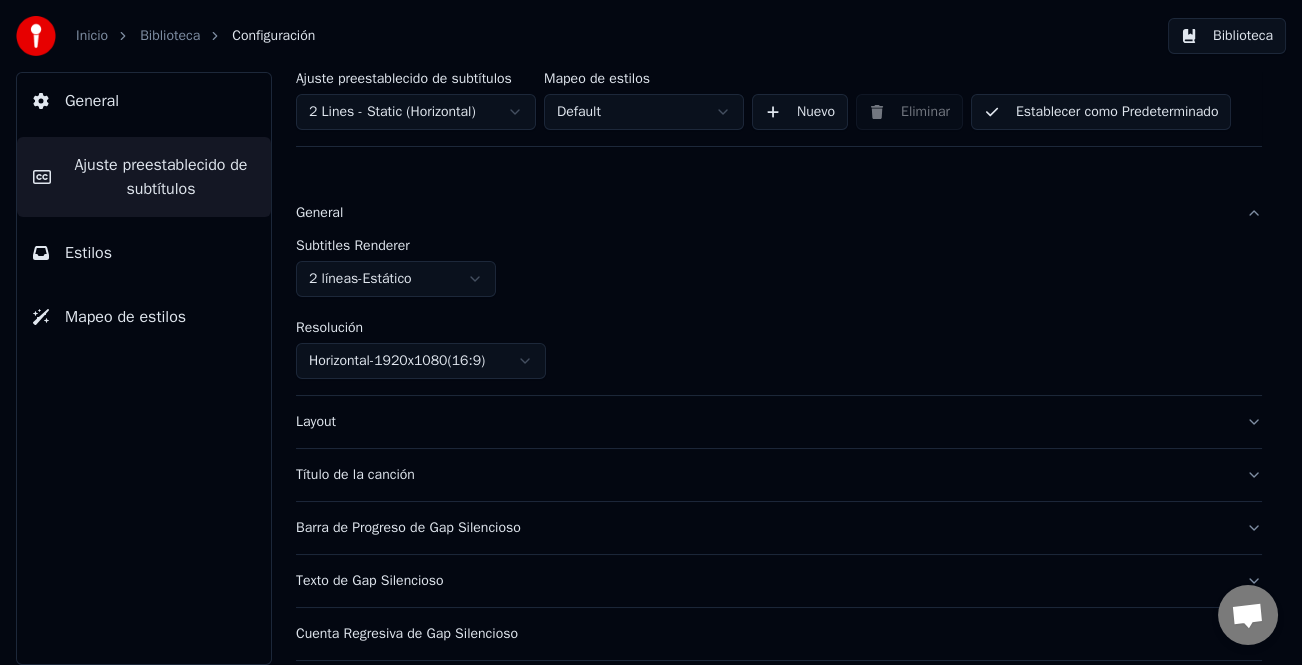 click on "Establecer como Predeterminado" at bounding box center (1101, 112) 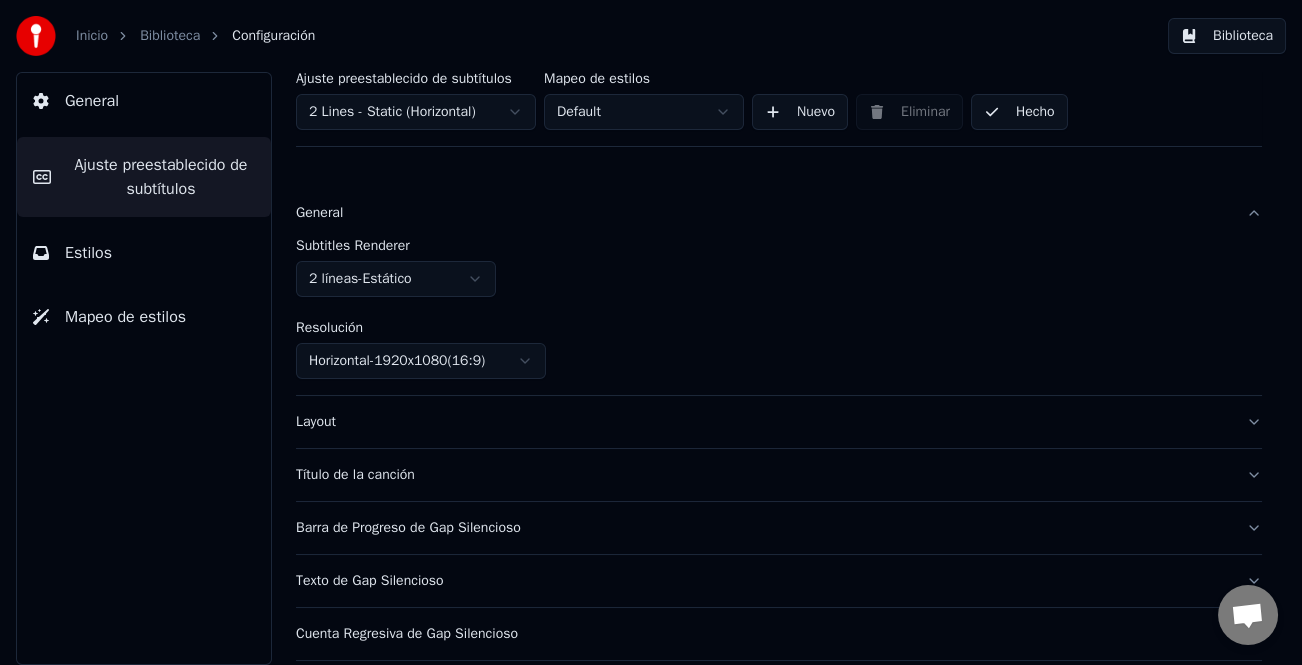 click on "Biblioteca" at bounding box center [1227, 36] 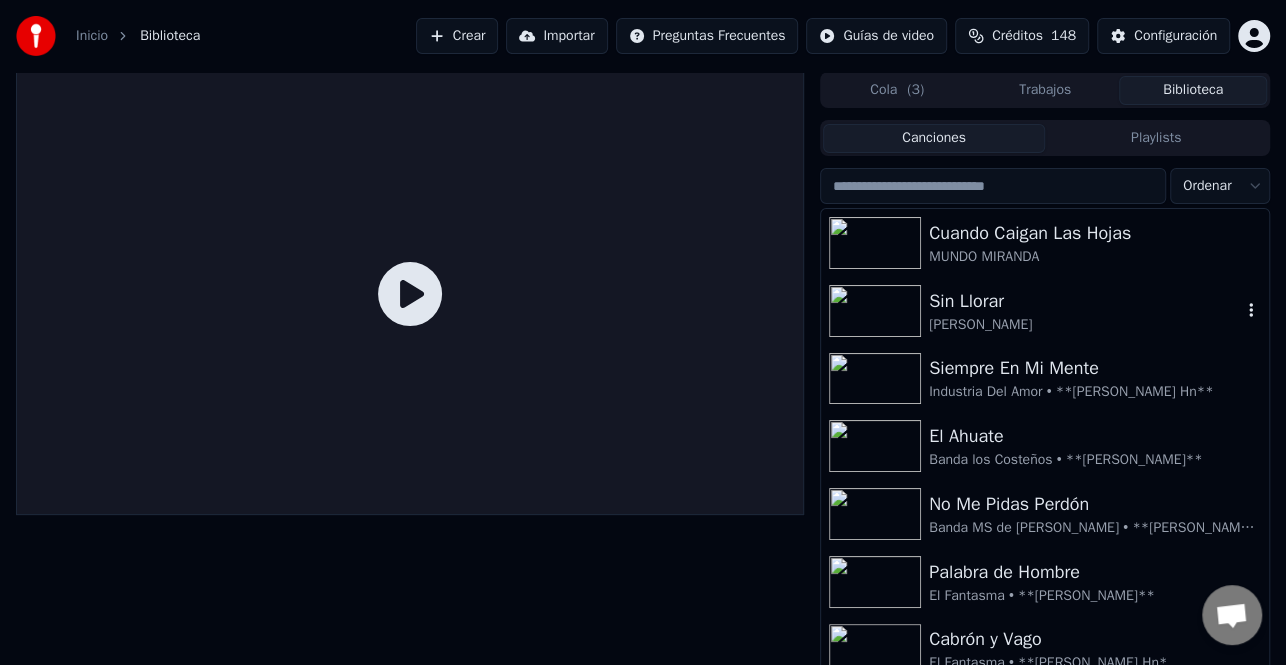 click on "Sin Llorar [PERSON_NAME]" at bounding box center [1045, 311] 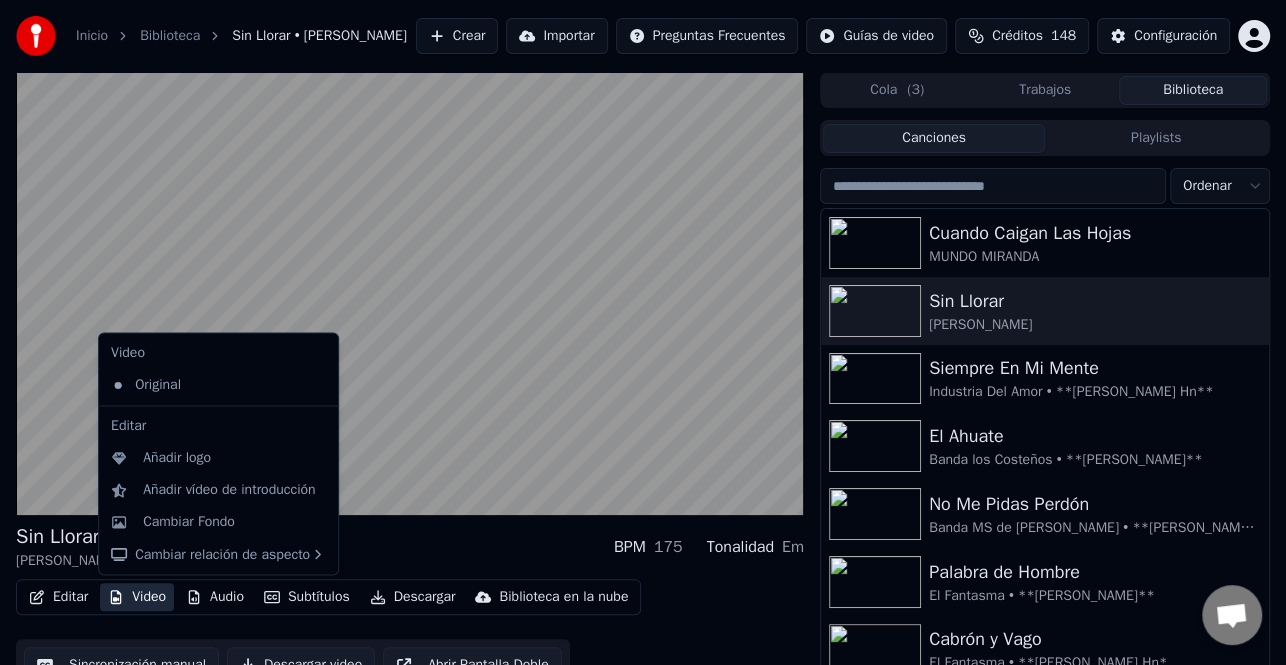 click on "Video" at bounding box center [137, 597] 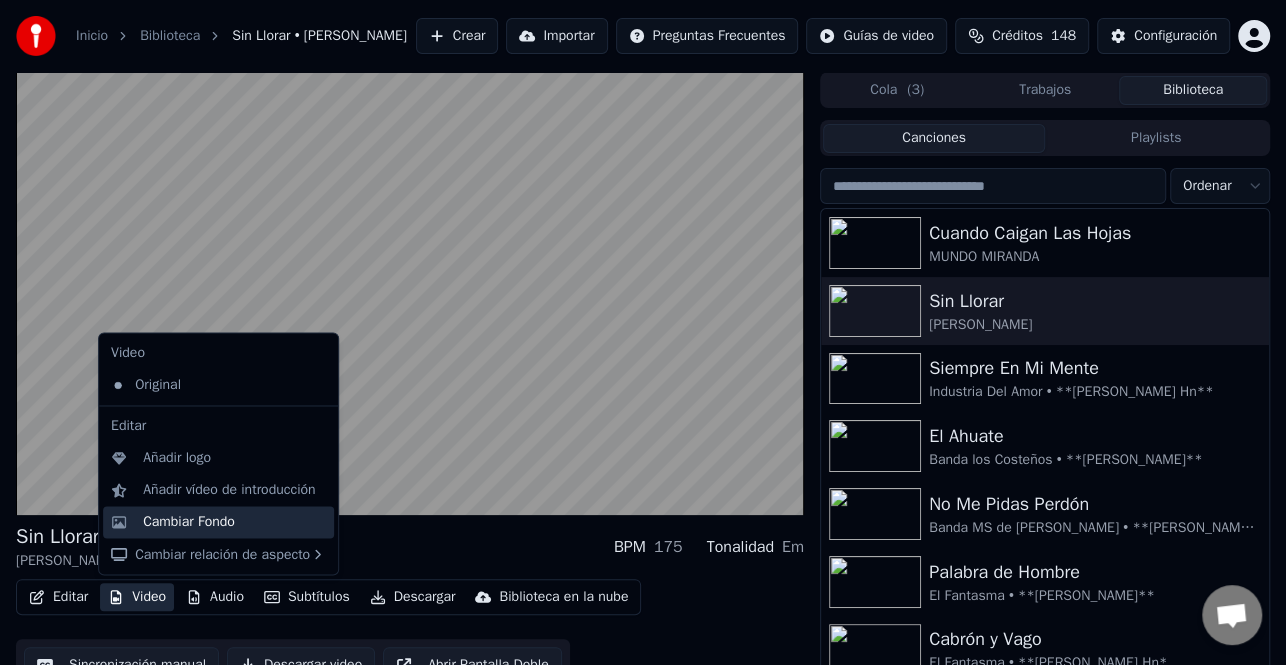 click on "Cambiar Fondo" at bounding box center [189, 522] 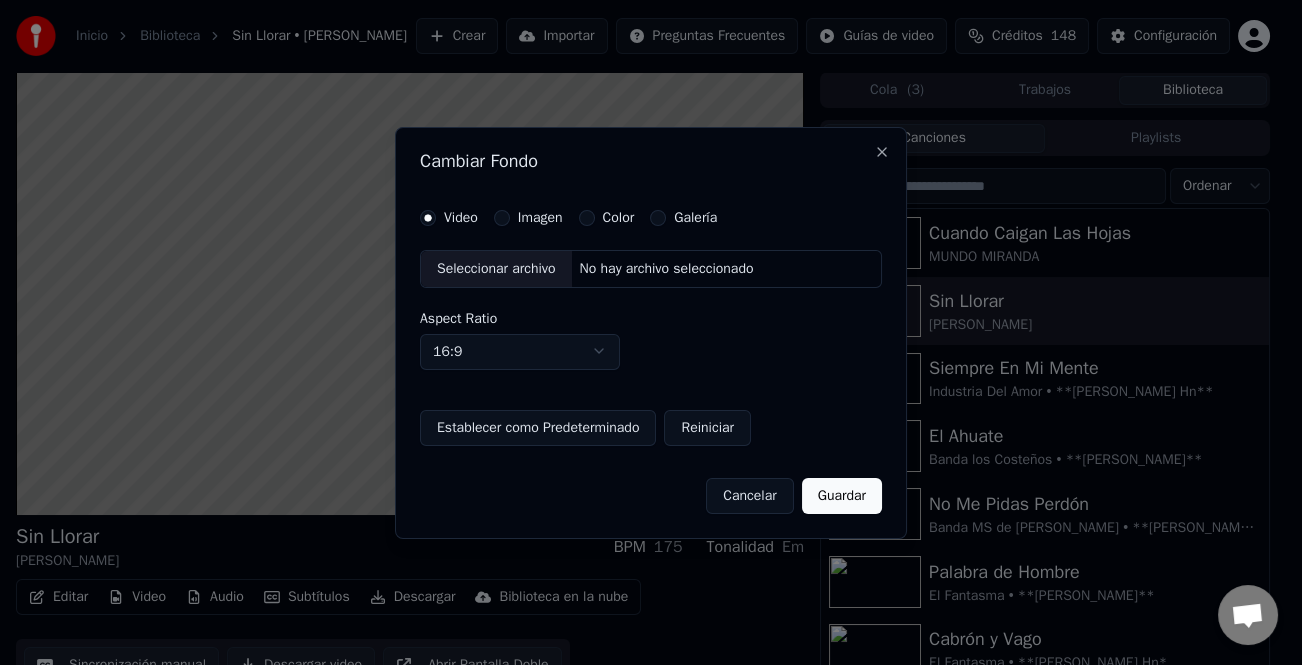 click on "Imagen" at bounding box center (540, 218) 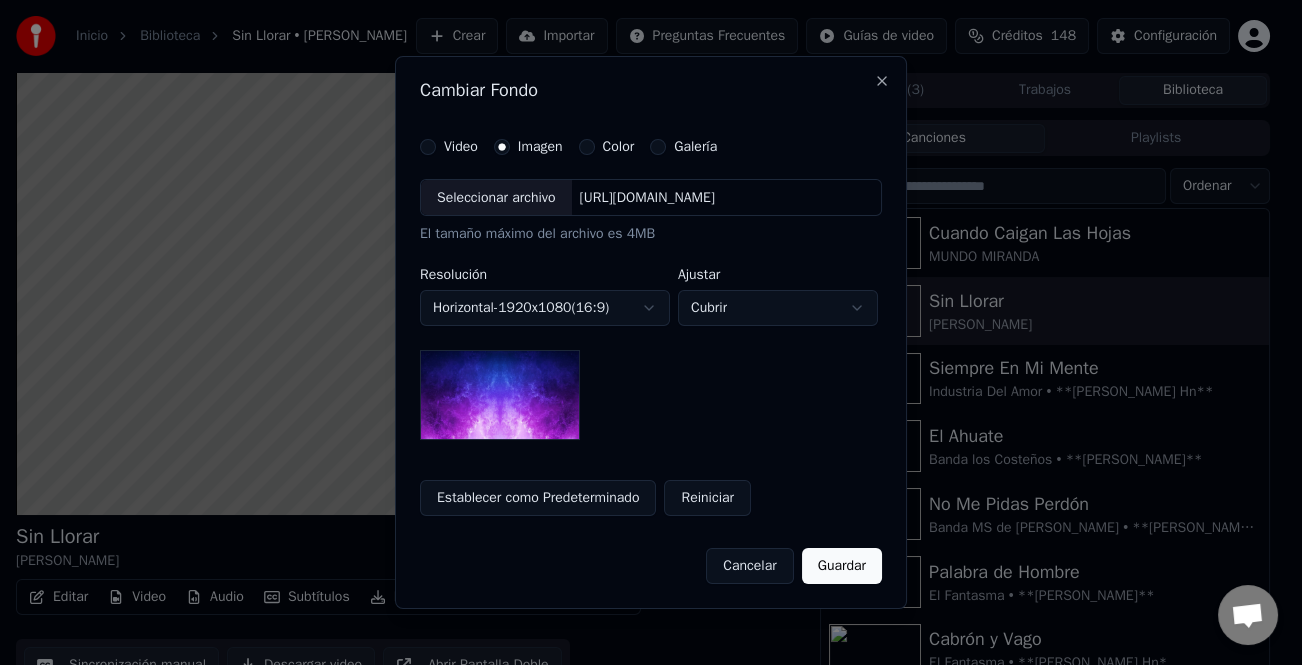 click on "Seleccionar archivo" at bounding box center (496, 198) 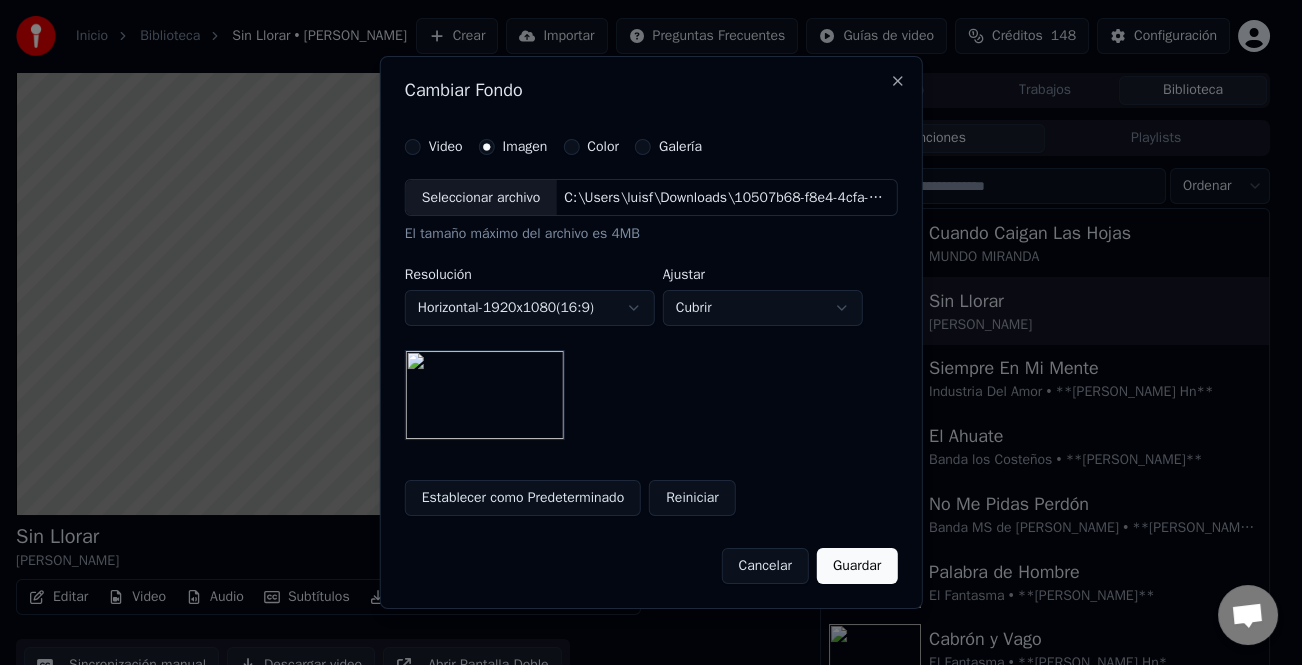 click on "Guardar" at bounding box center (857, 566) 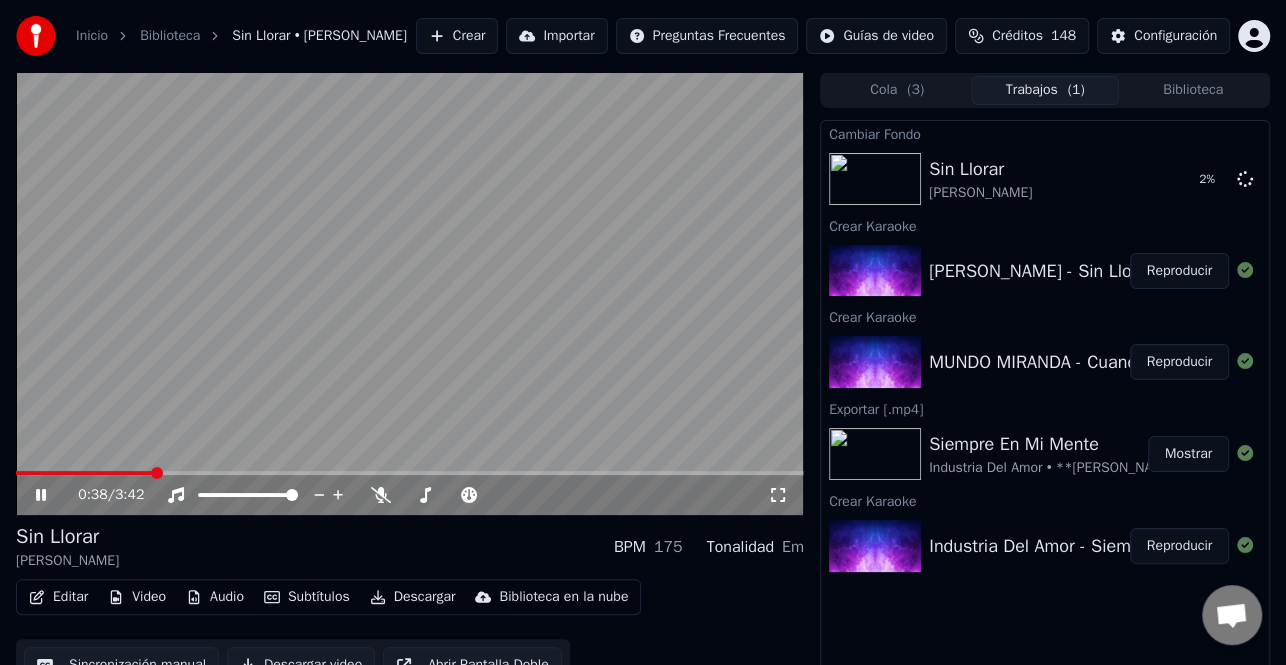 click 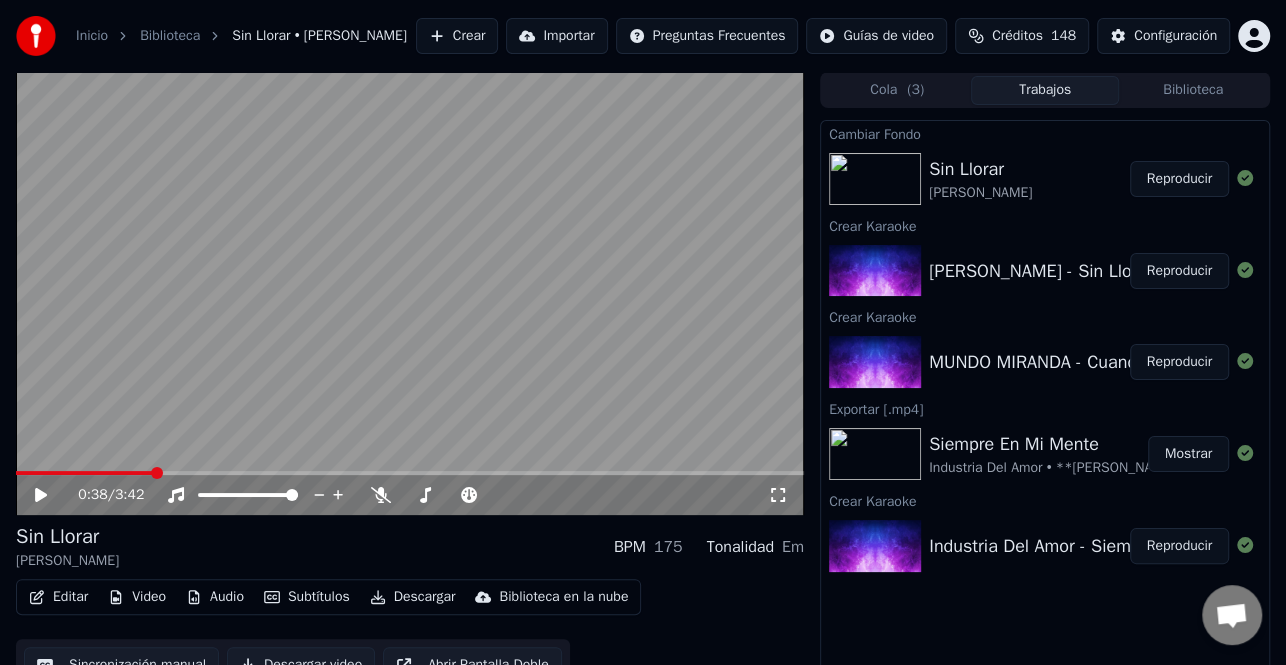 click on "Reproducir" at bounding box center [1179, 179] 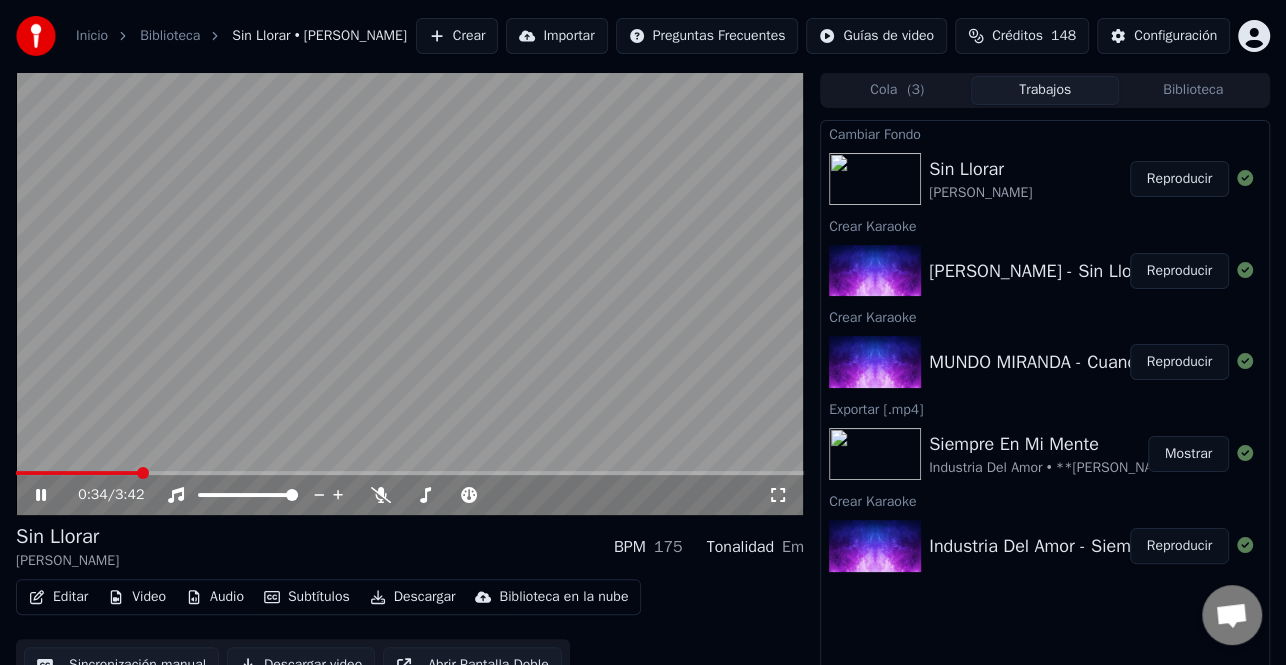 click 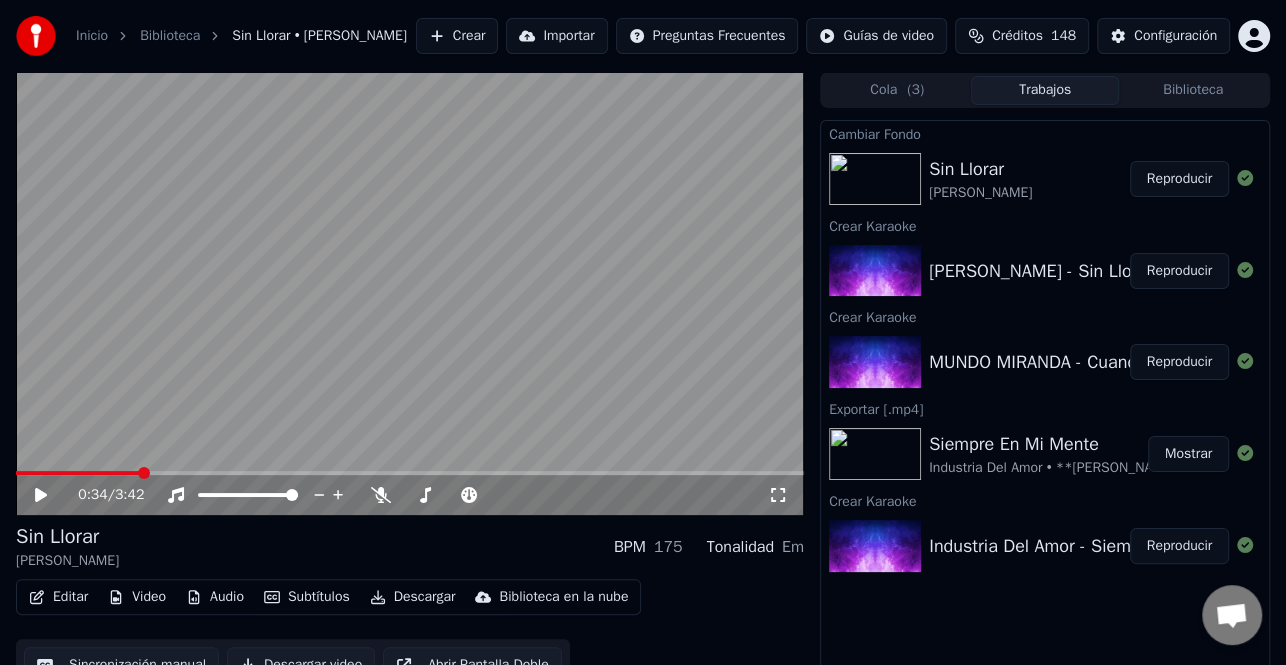 click on "Tonalidad" at bounding box center (740, 547) 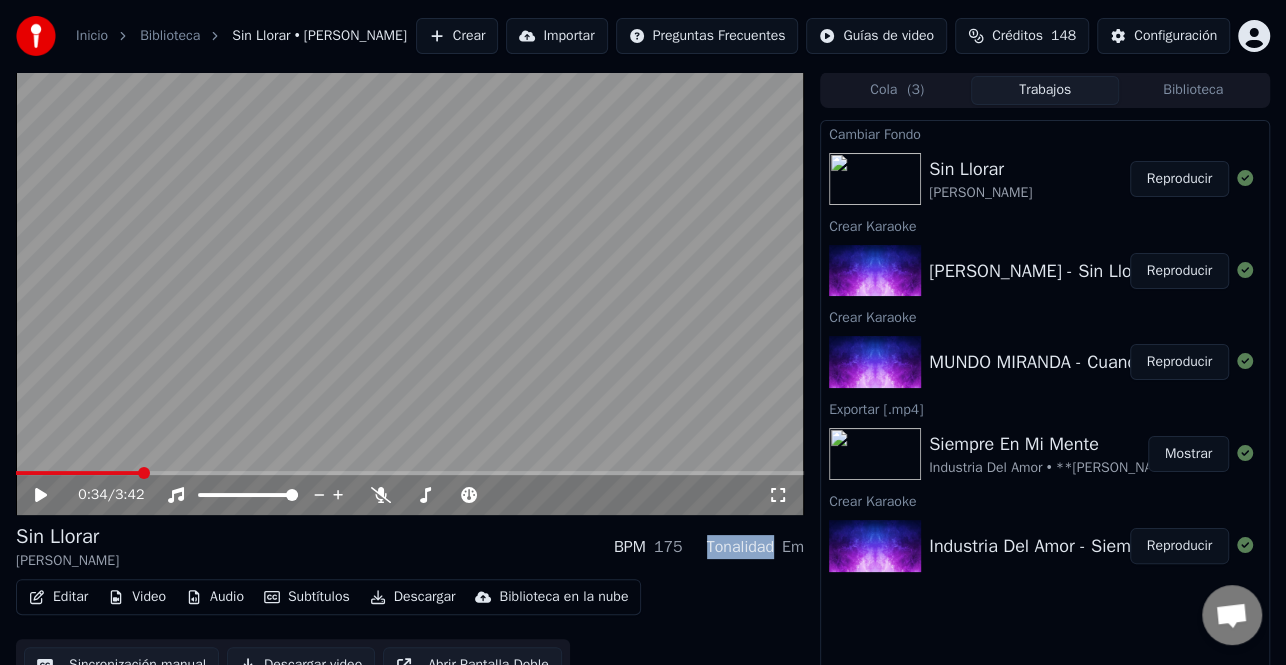 click on "Tonalidad" at bounding box center (740, 547) 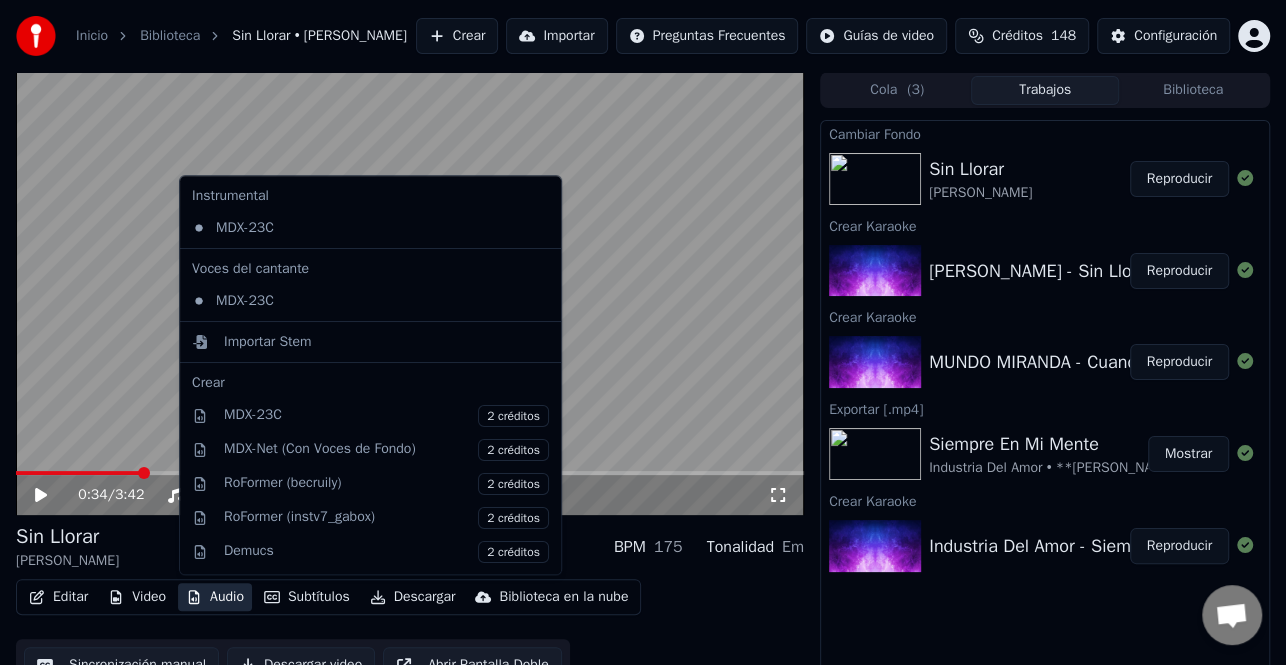 click on "Audio" at bounding box center [215, 597] 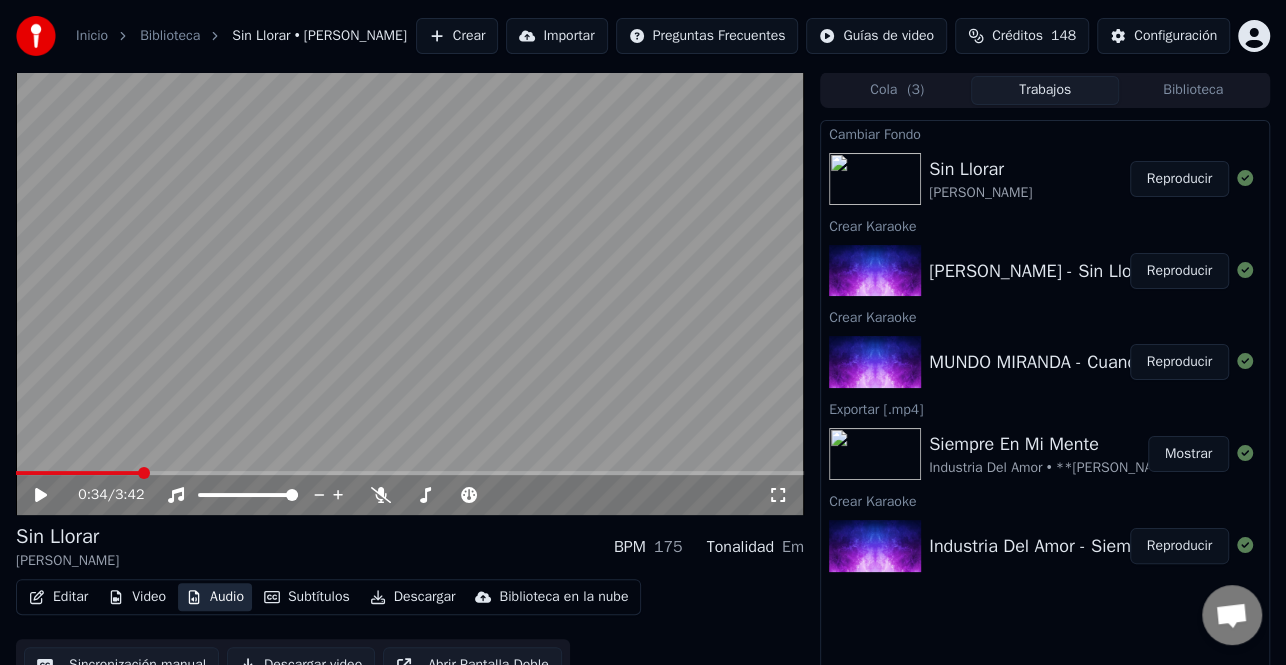 click on "Audio" at bounding box center (215, 597) 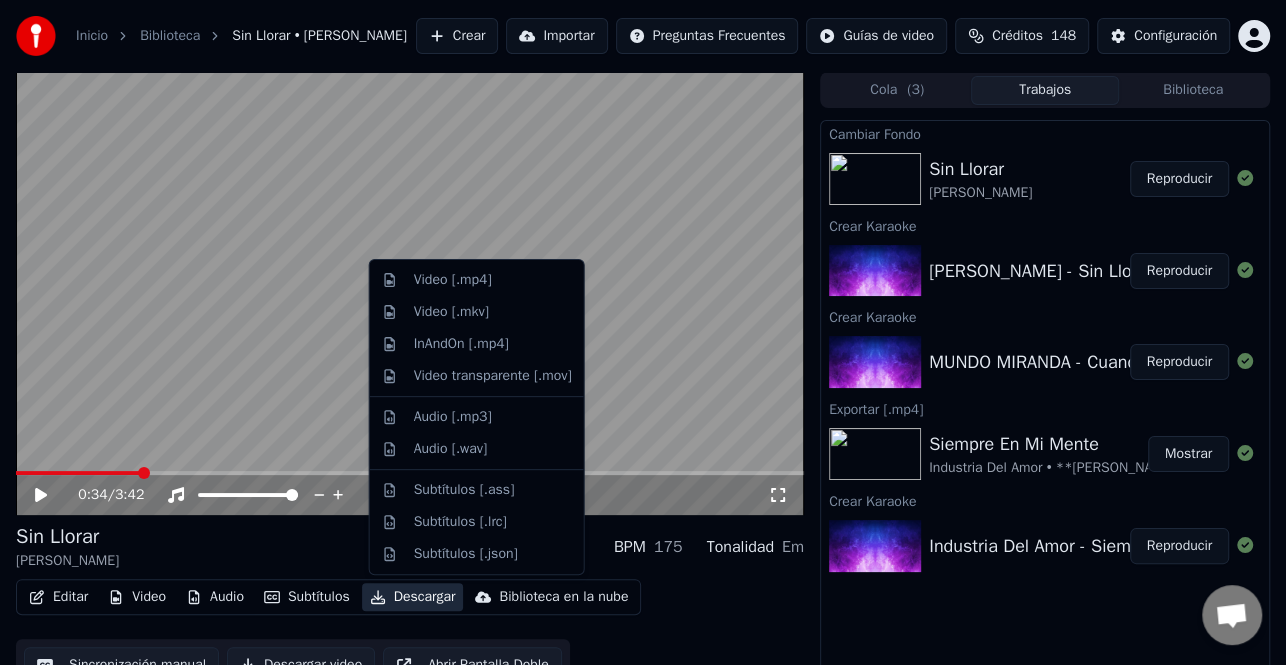 click on "Descargar" at bounding box center (413, 597) 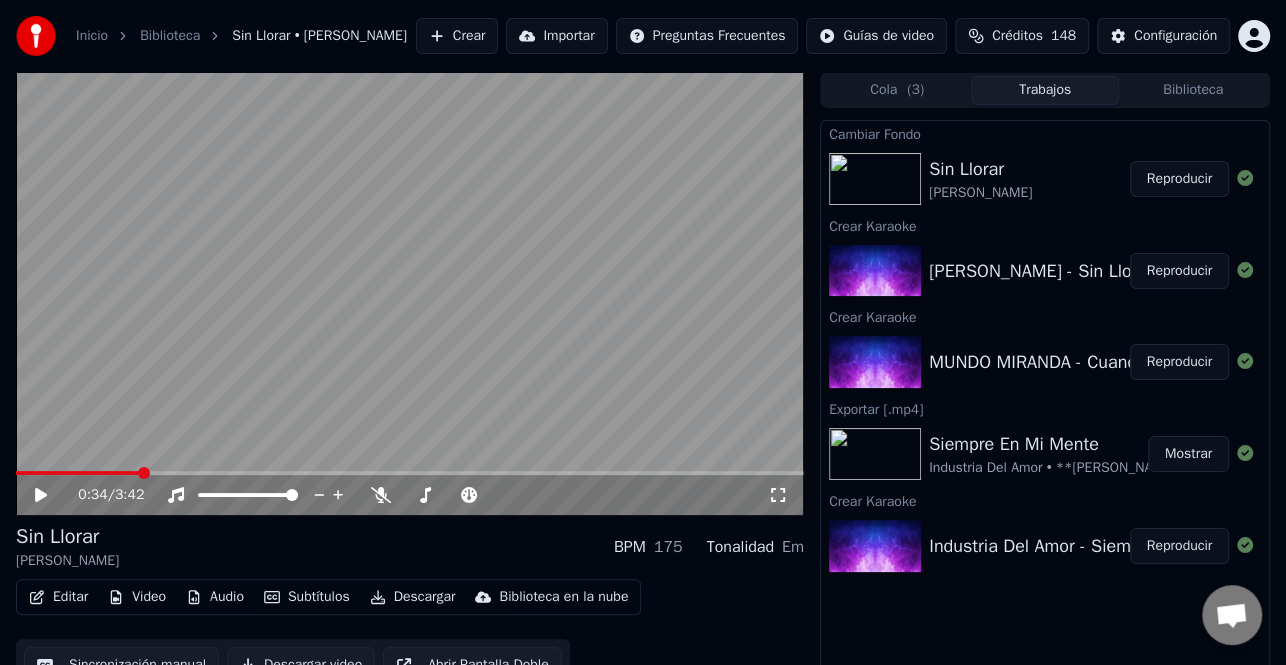 click on "Editar Video Audio Subtítulos Descargar Biblioteca en la nube Sincronización manual Descargar video Abrir Pantalla Doble" at bounding box center (410, 635) 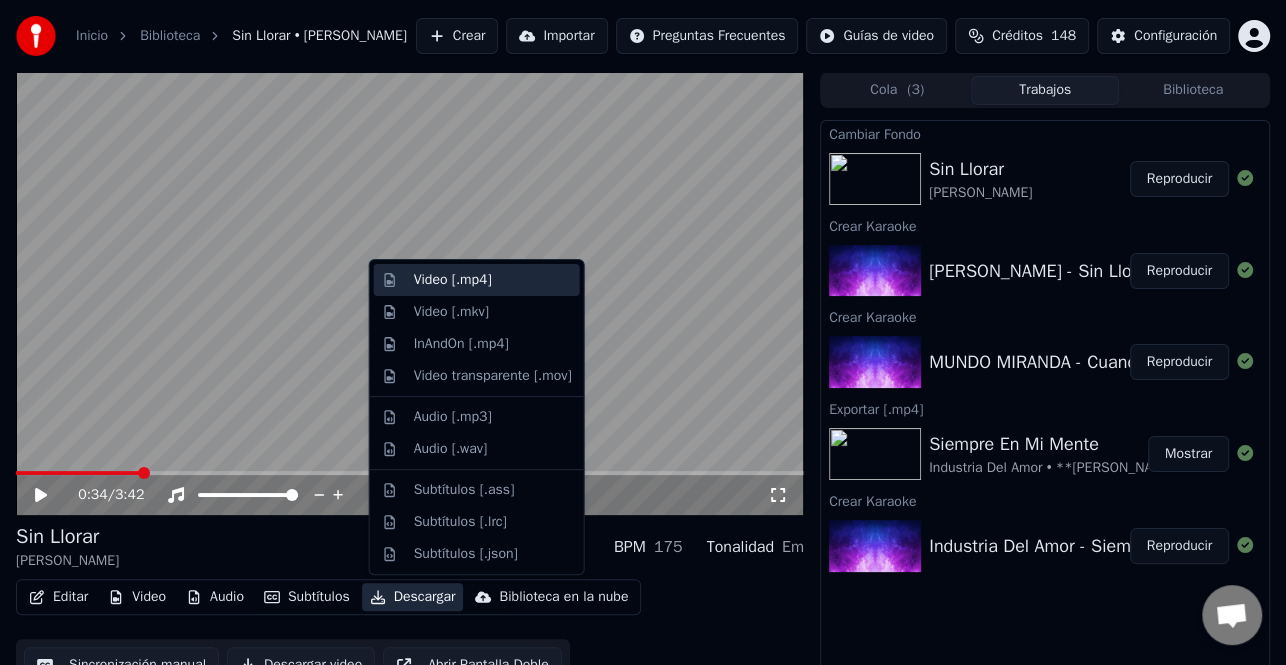 click on "Video [.mp4]" at bounding box center (493, 280) 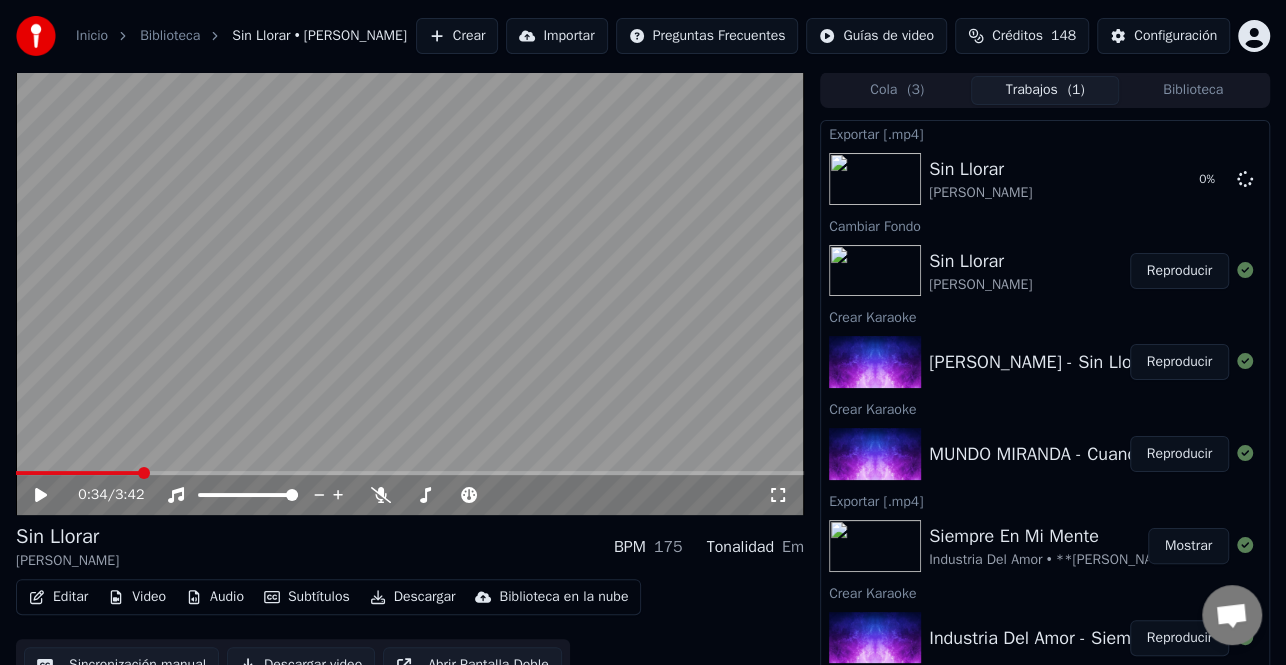 drag, startPoint x: 741, startPoint y: 600, endPoint x: 789, endPoint y: 660, distance: 76.837494 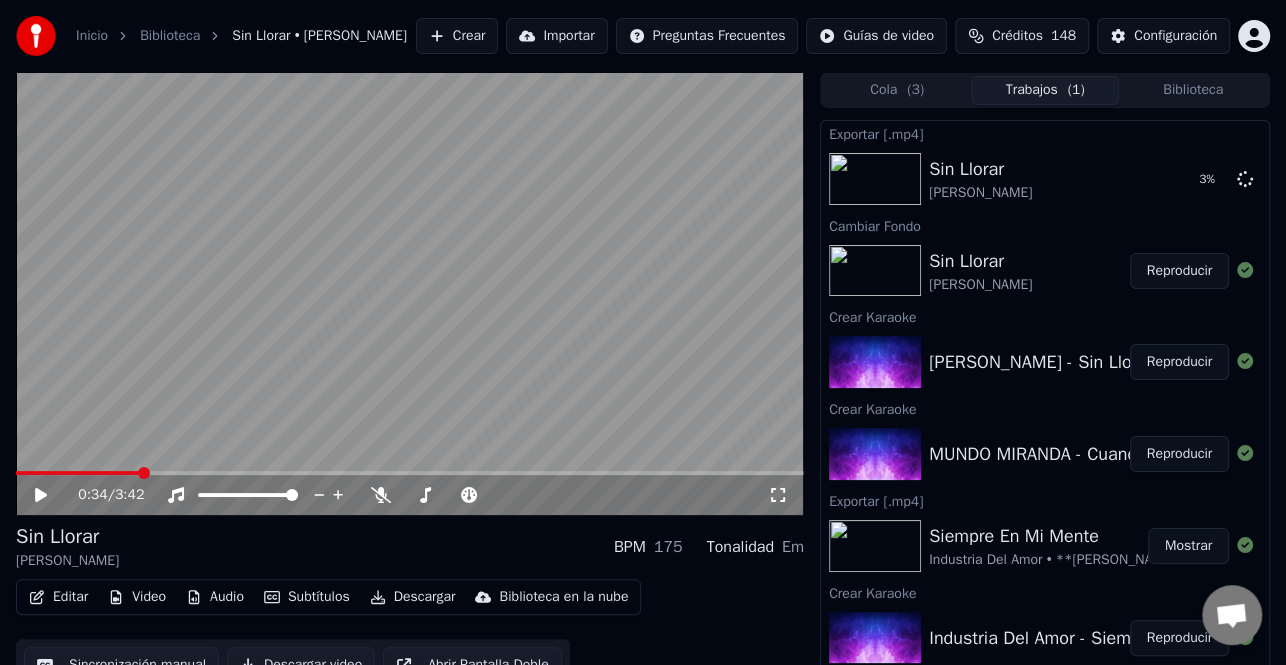 scroll, scrollTop: 26, scrollLeft: 0, axis: vertical 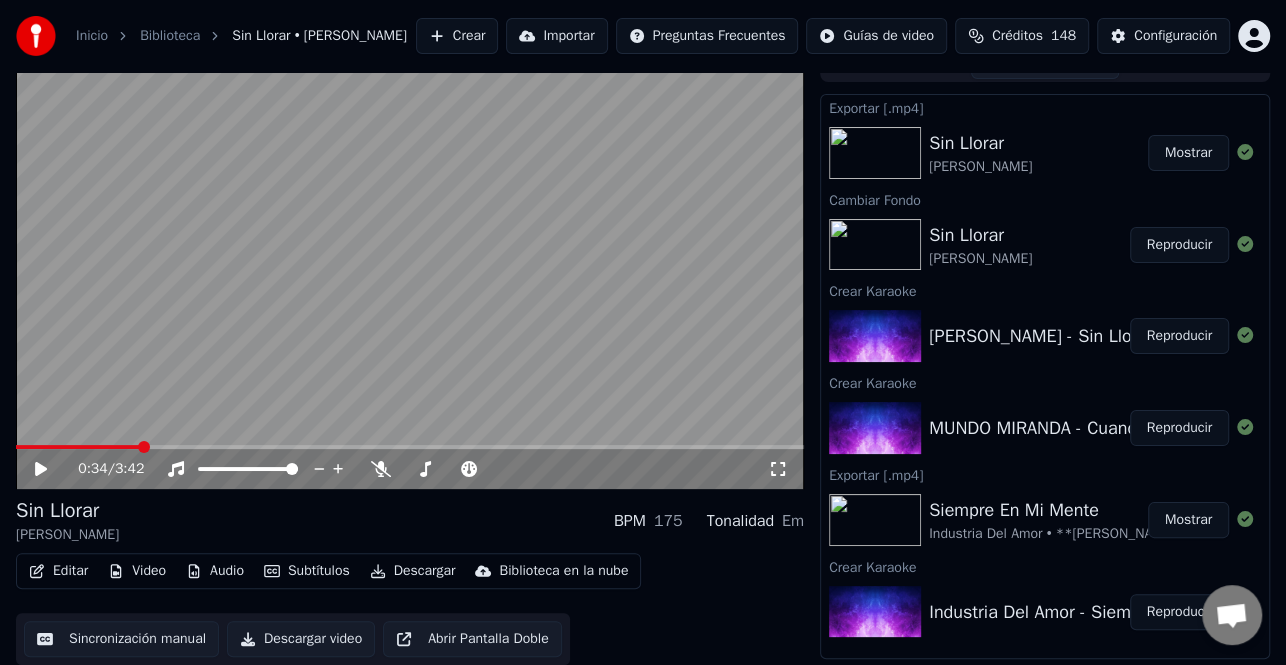 click on "Mostrar" at bounding box center (1188, 153) 